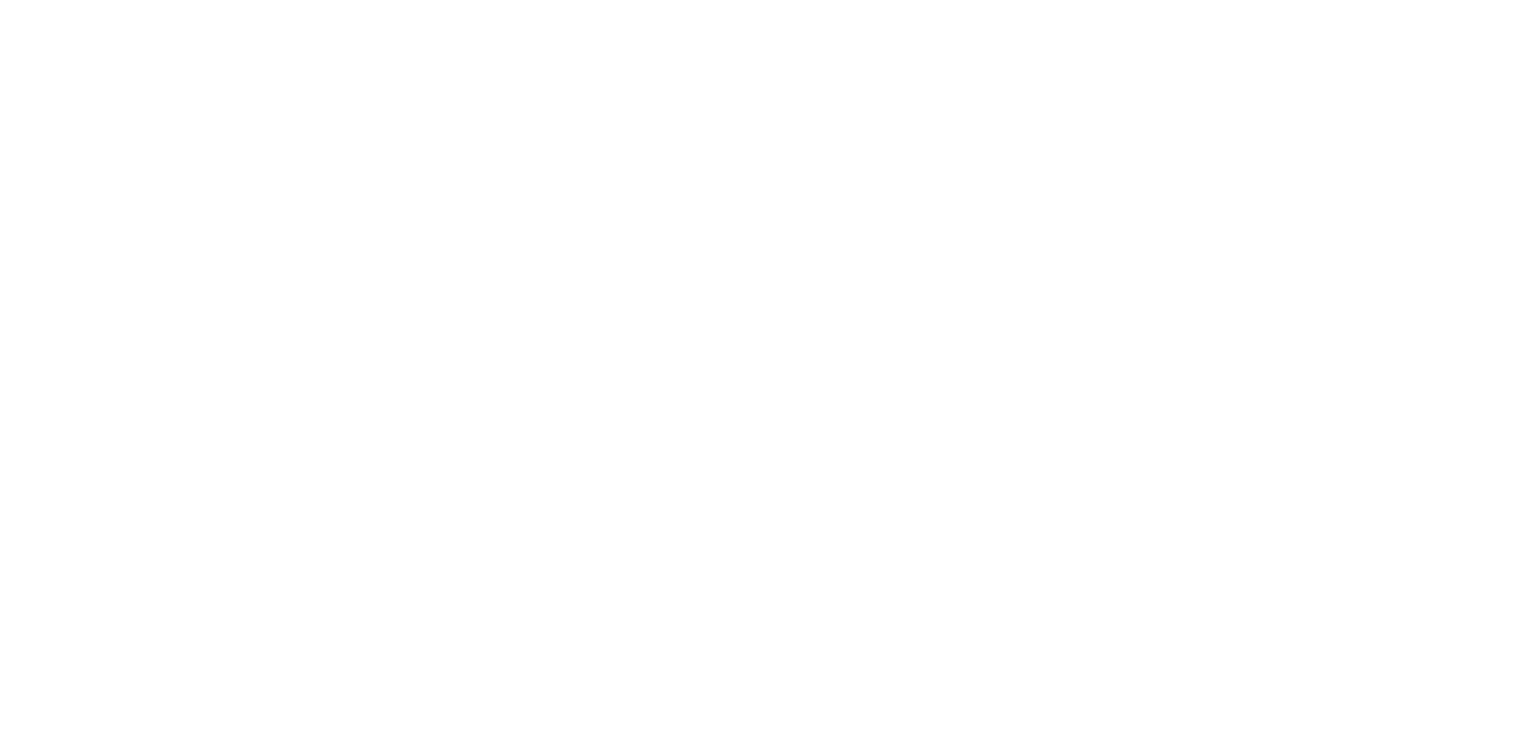 scroll, scrollTop: 0, scrollLeft: 0, axis: both 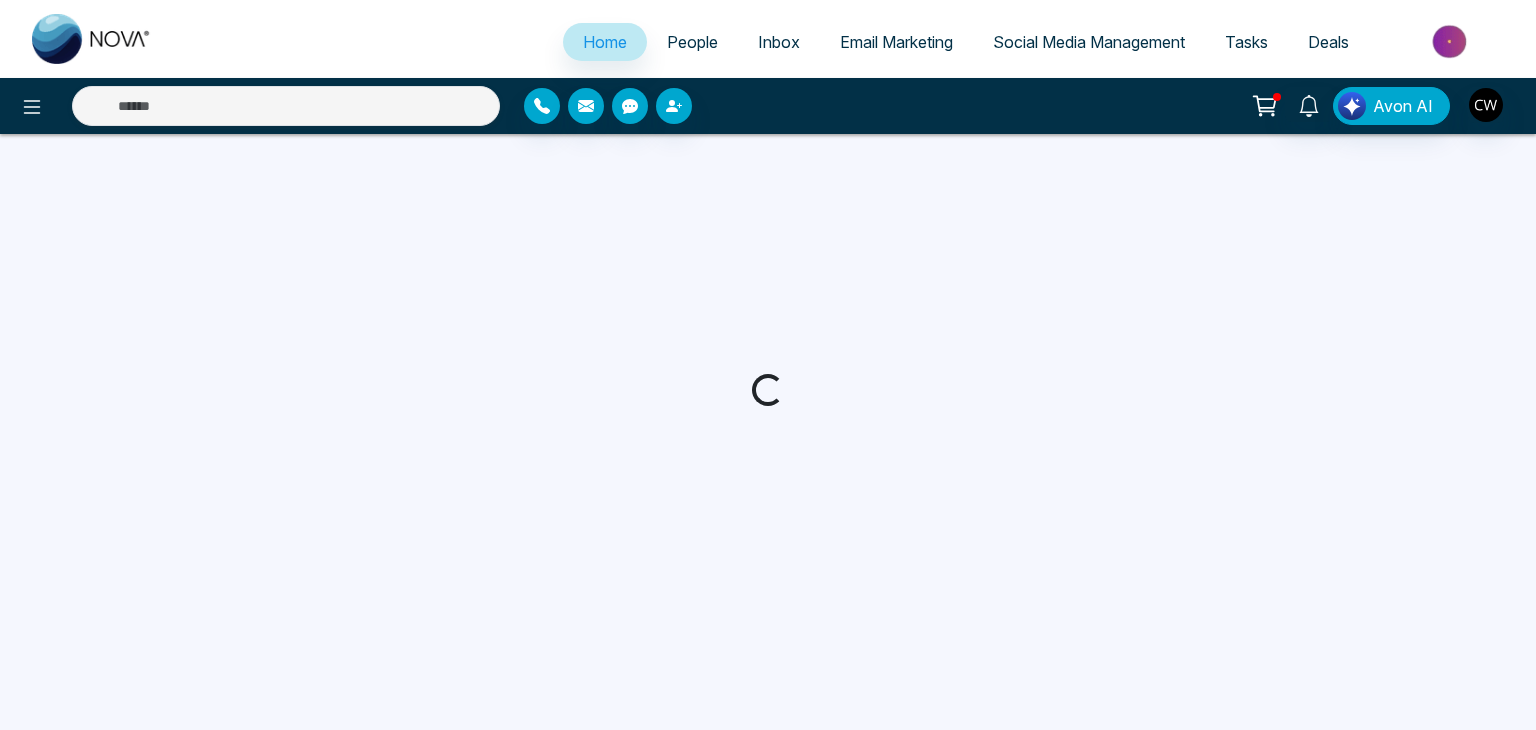 select on "*" 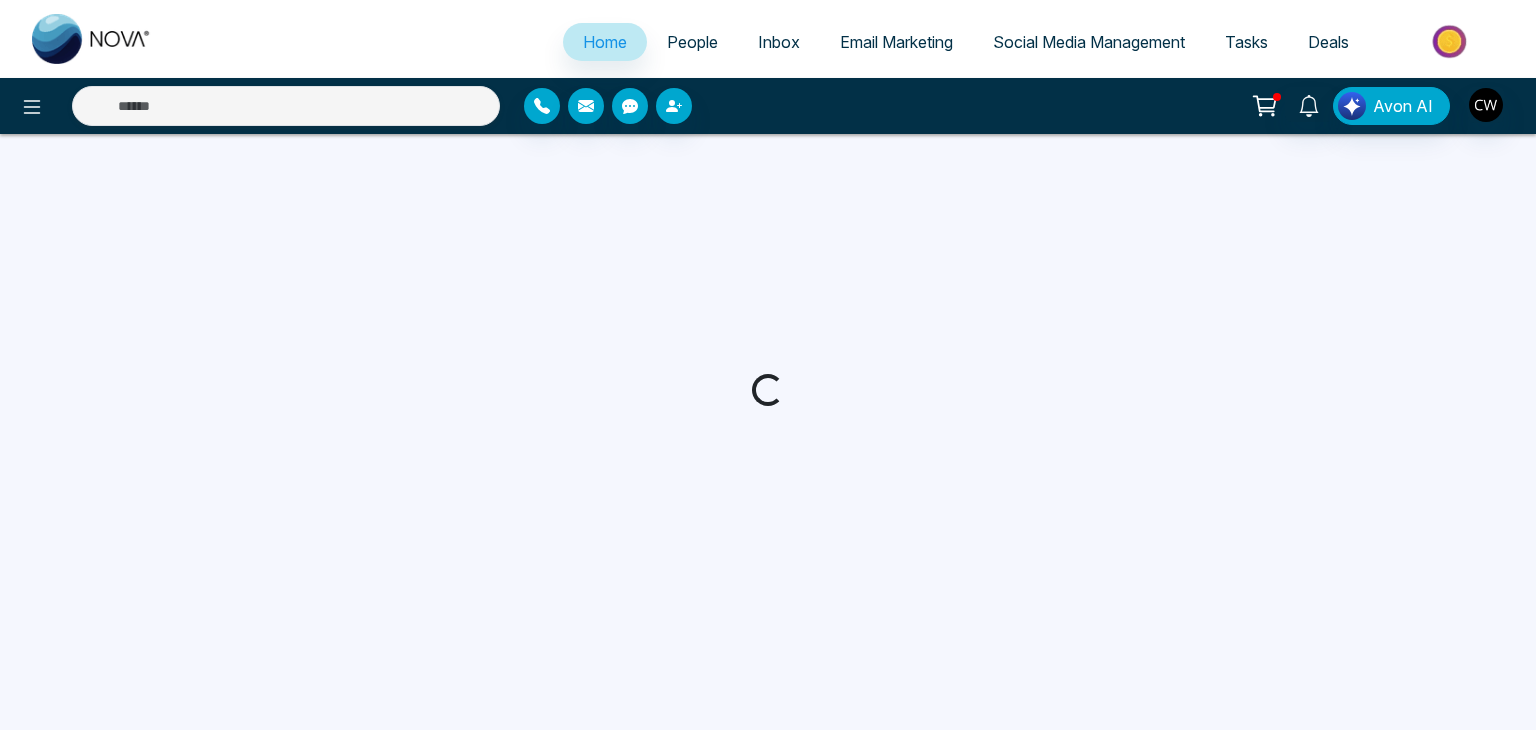select on "*" 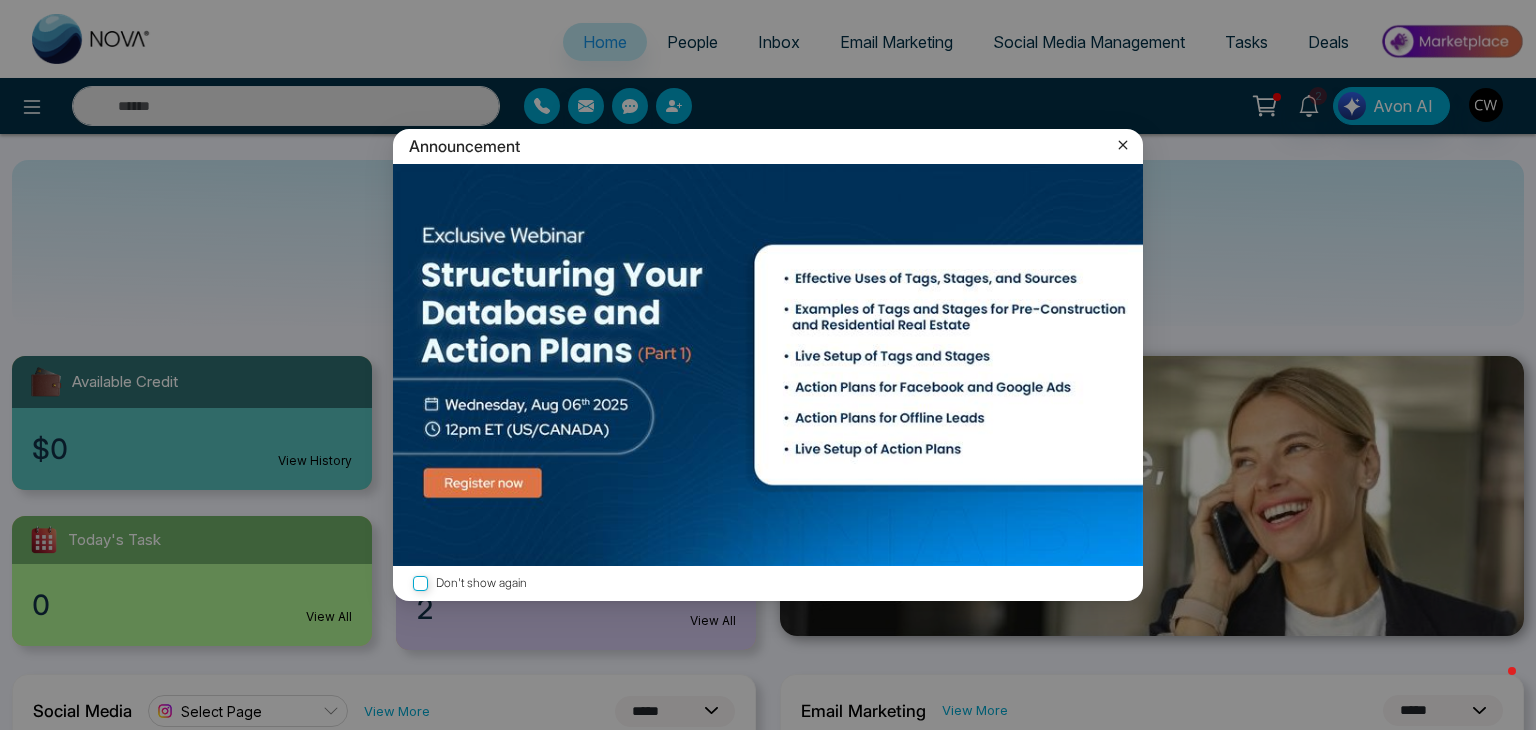 click 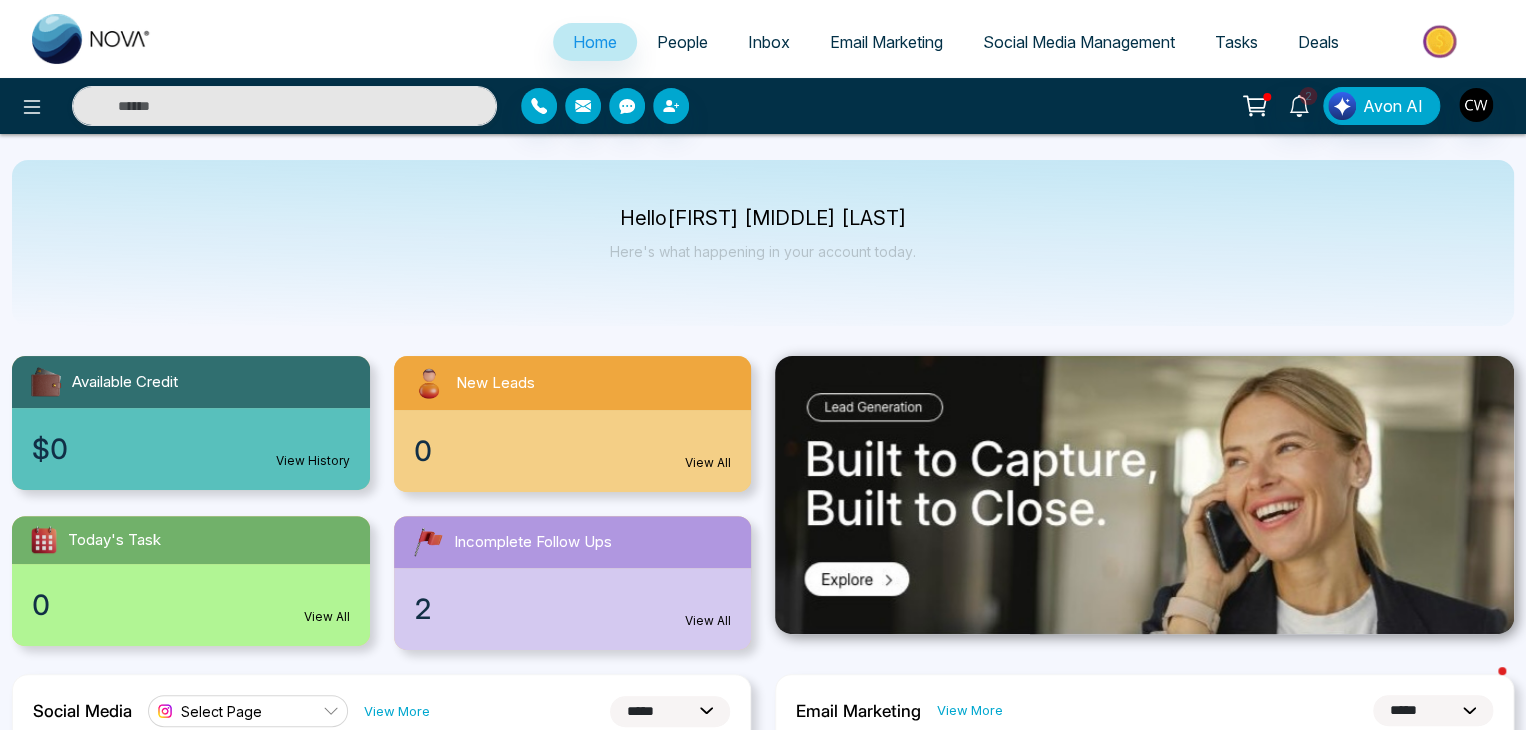 click on "Email Marketing" at bounding box center [886, 42] 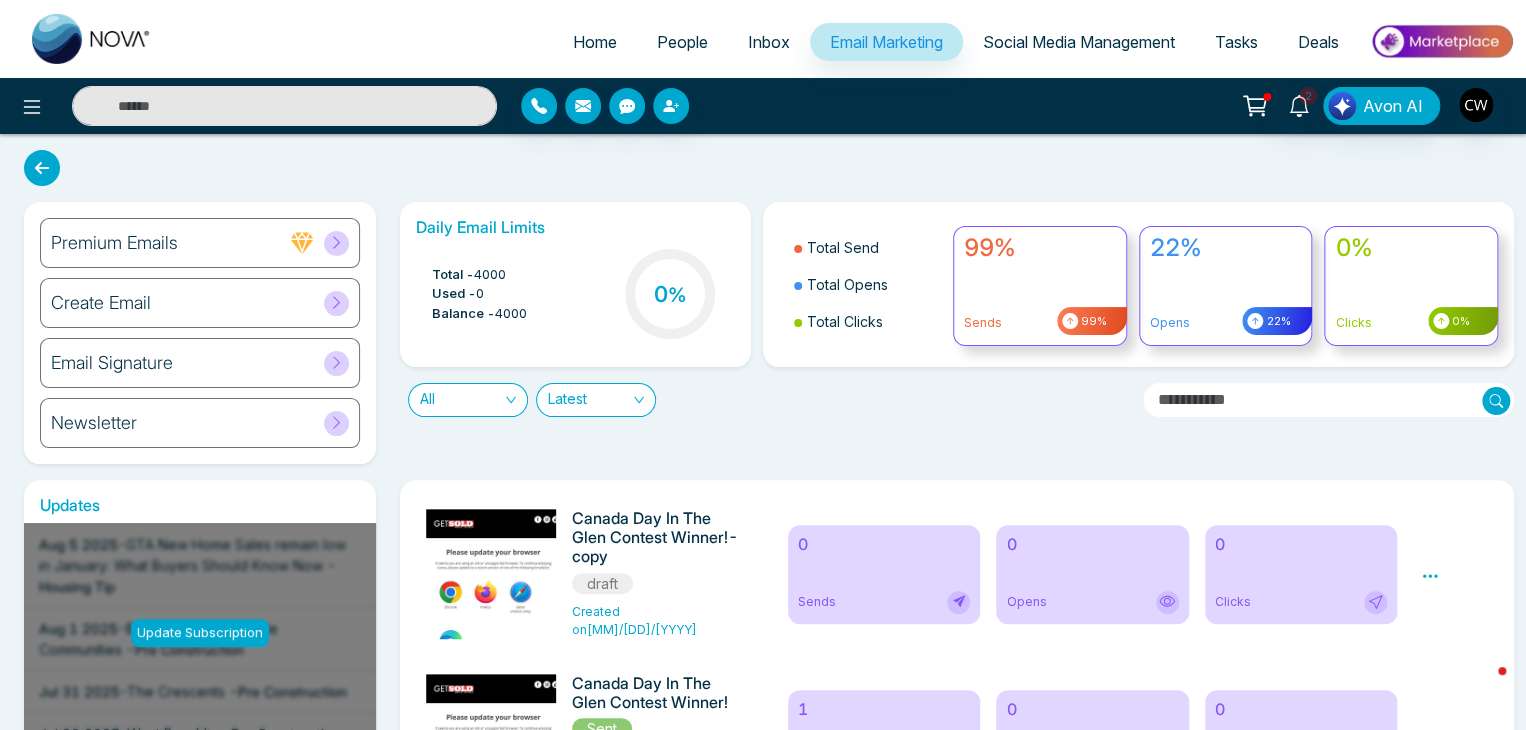 click on "Daily Email Limits Total -  4000 Used -  0 Balance -  4000 0 %  Total Send  Total Opens  Total Clicks 99% Sends 99% 22% Opens 22% 0% Clicks 0% All Latest" at bounding box center (951, 333) 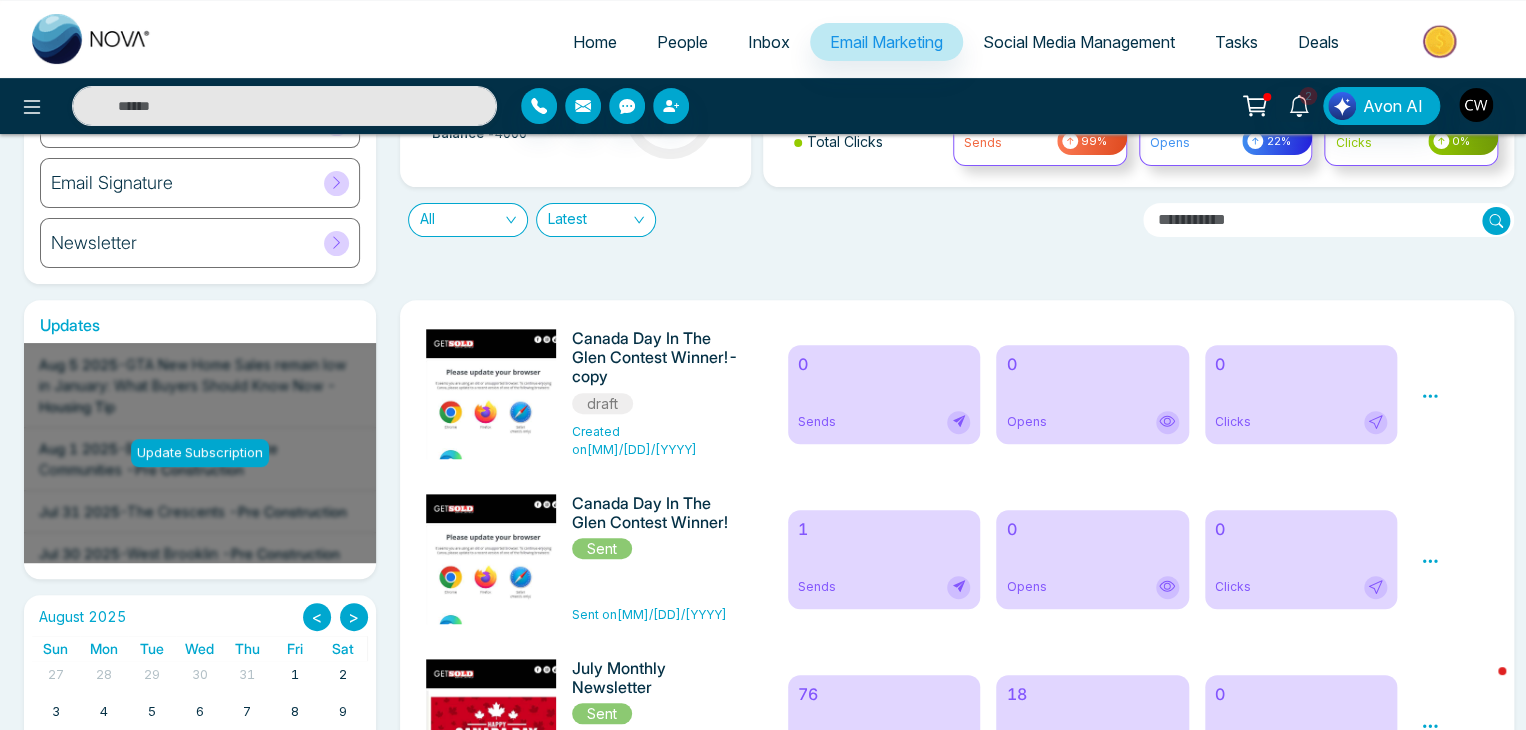 scroll, scrollTop: 184, scrollLeft: 0, axis: vertical 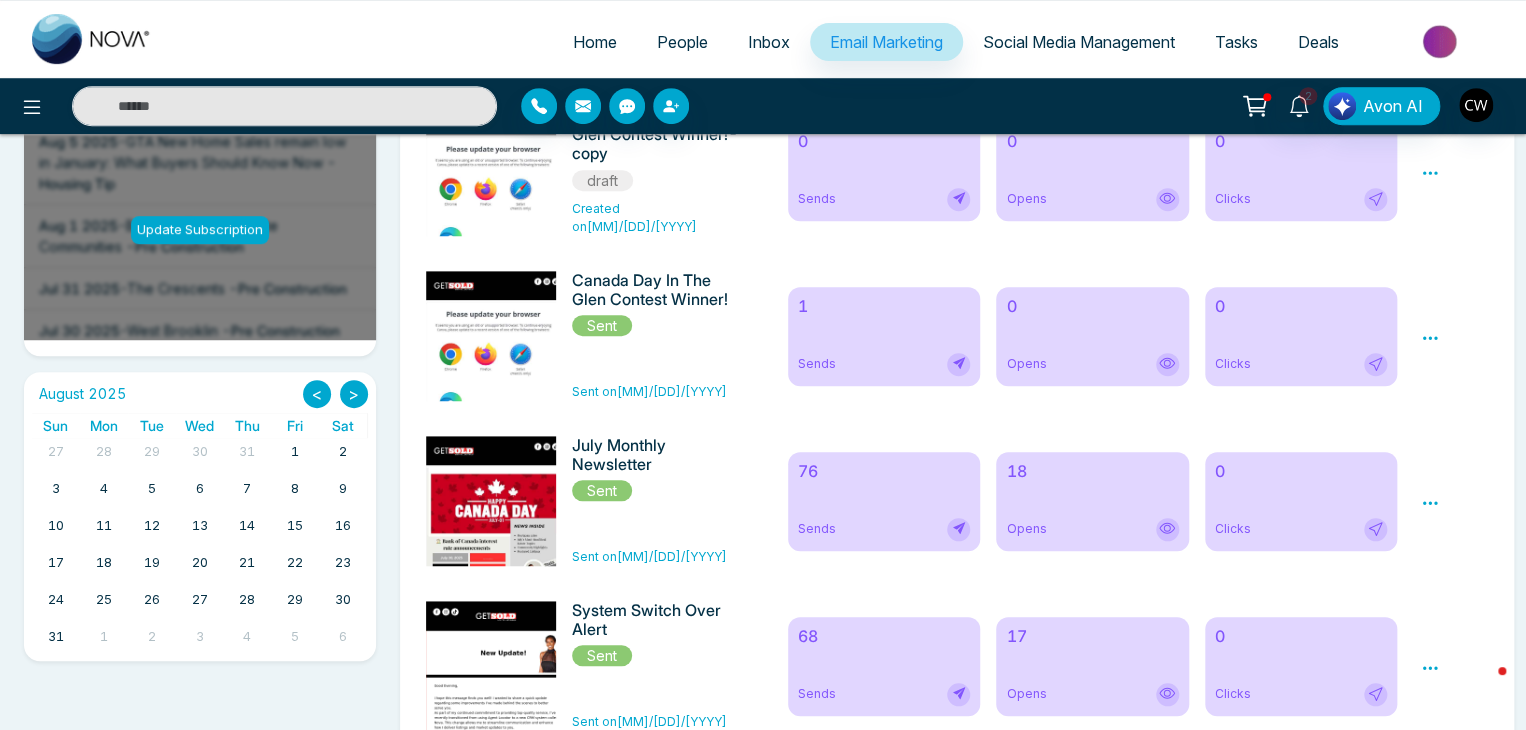 click 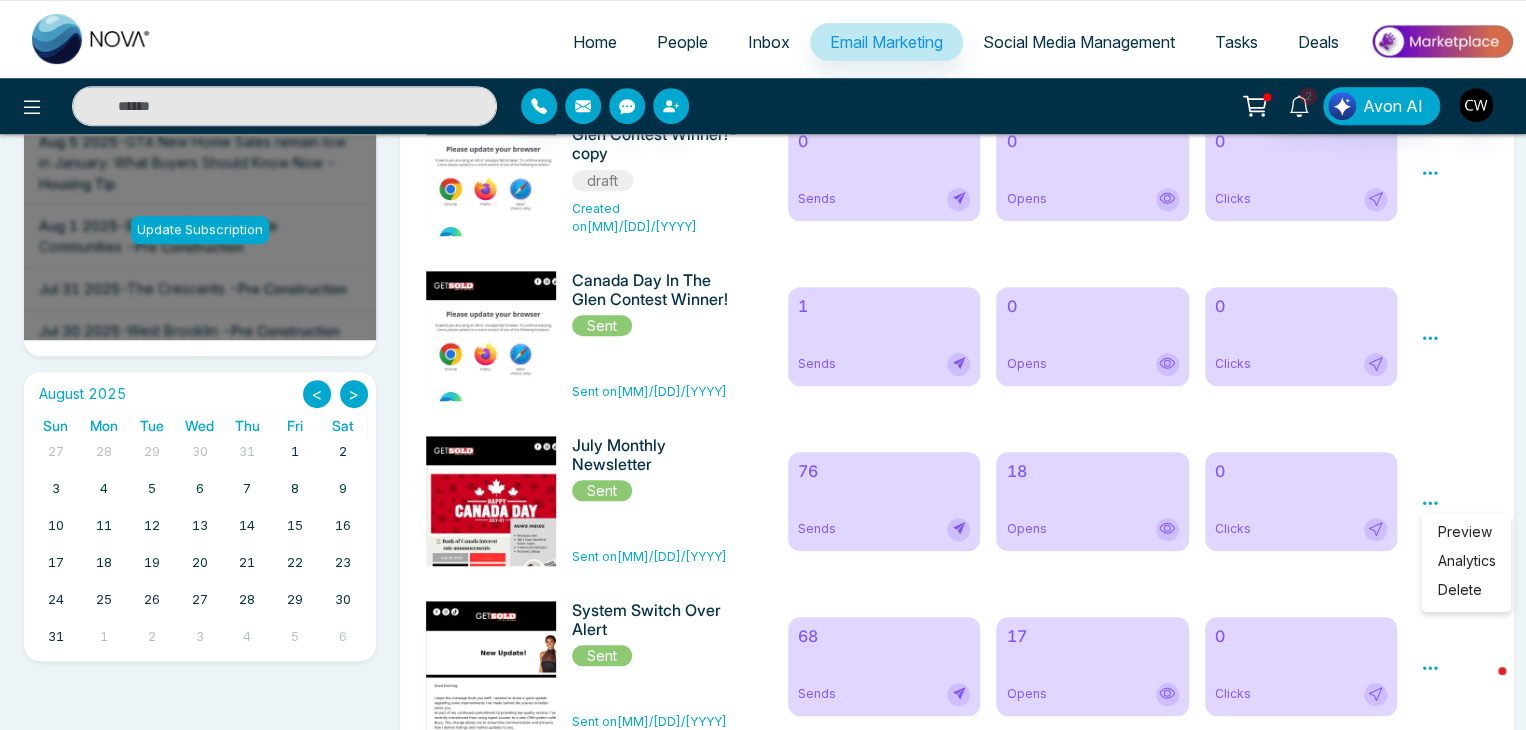 click 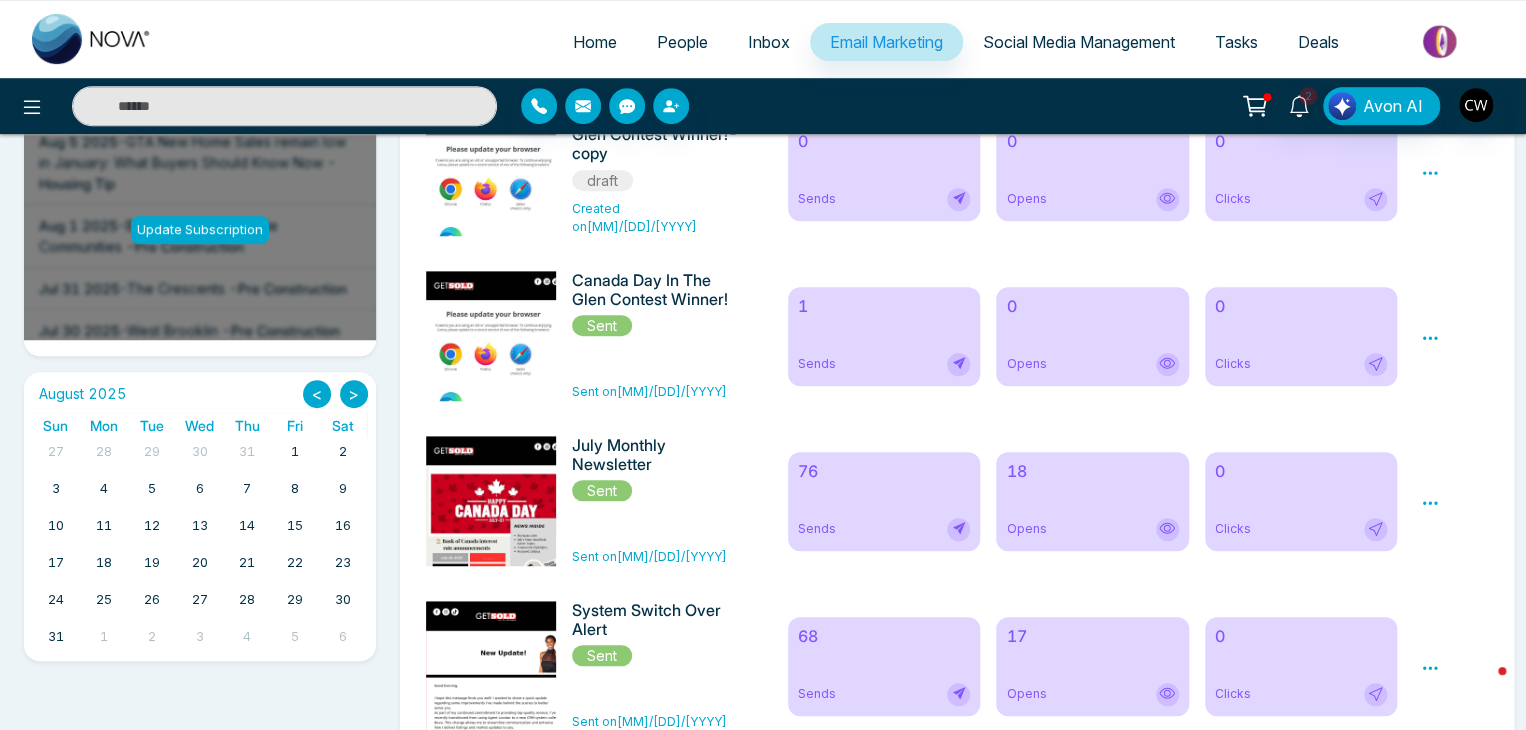 click 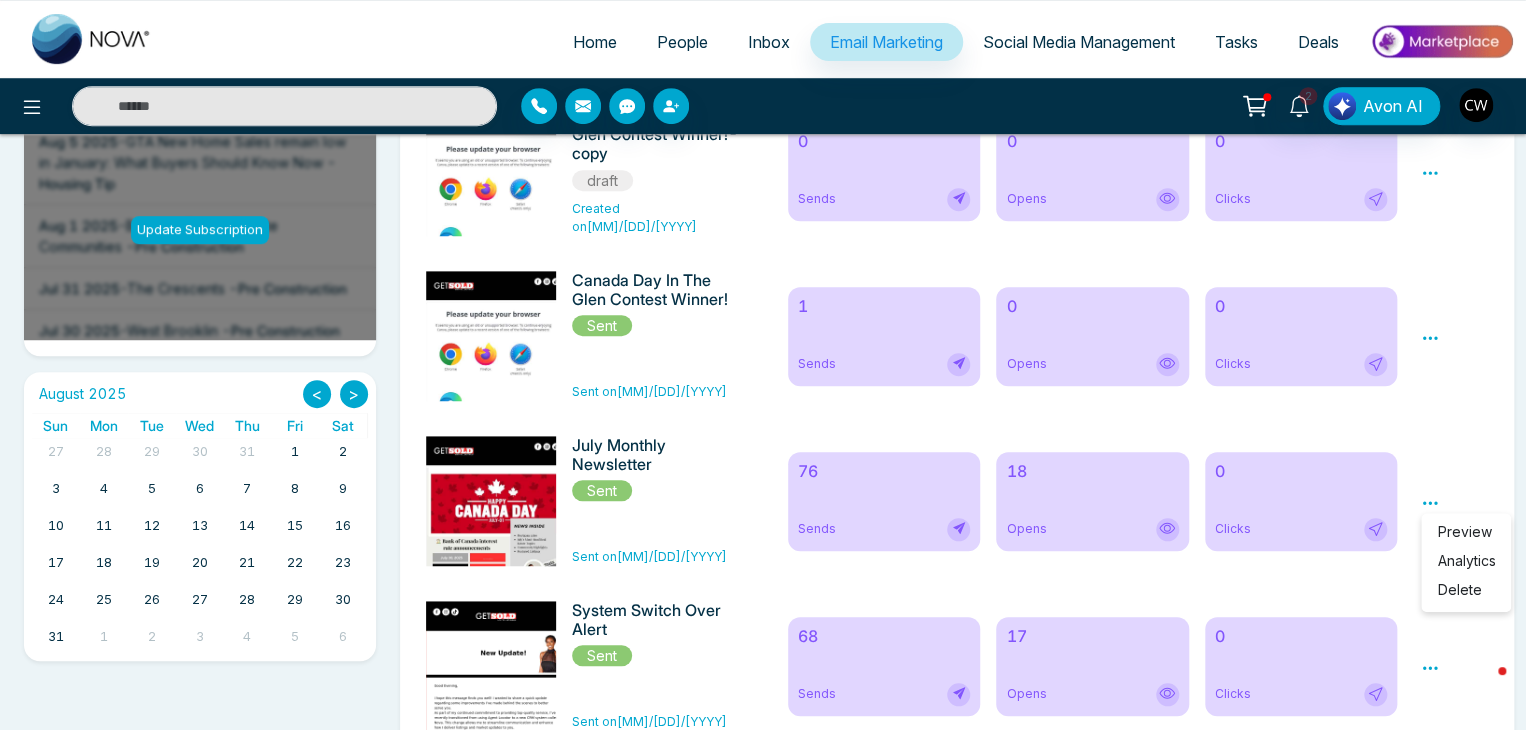 click on "Preview Analytics Delete" at bounding box center [1454, 501] 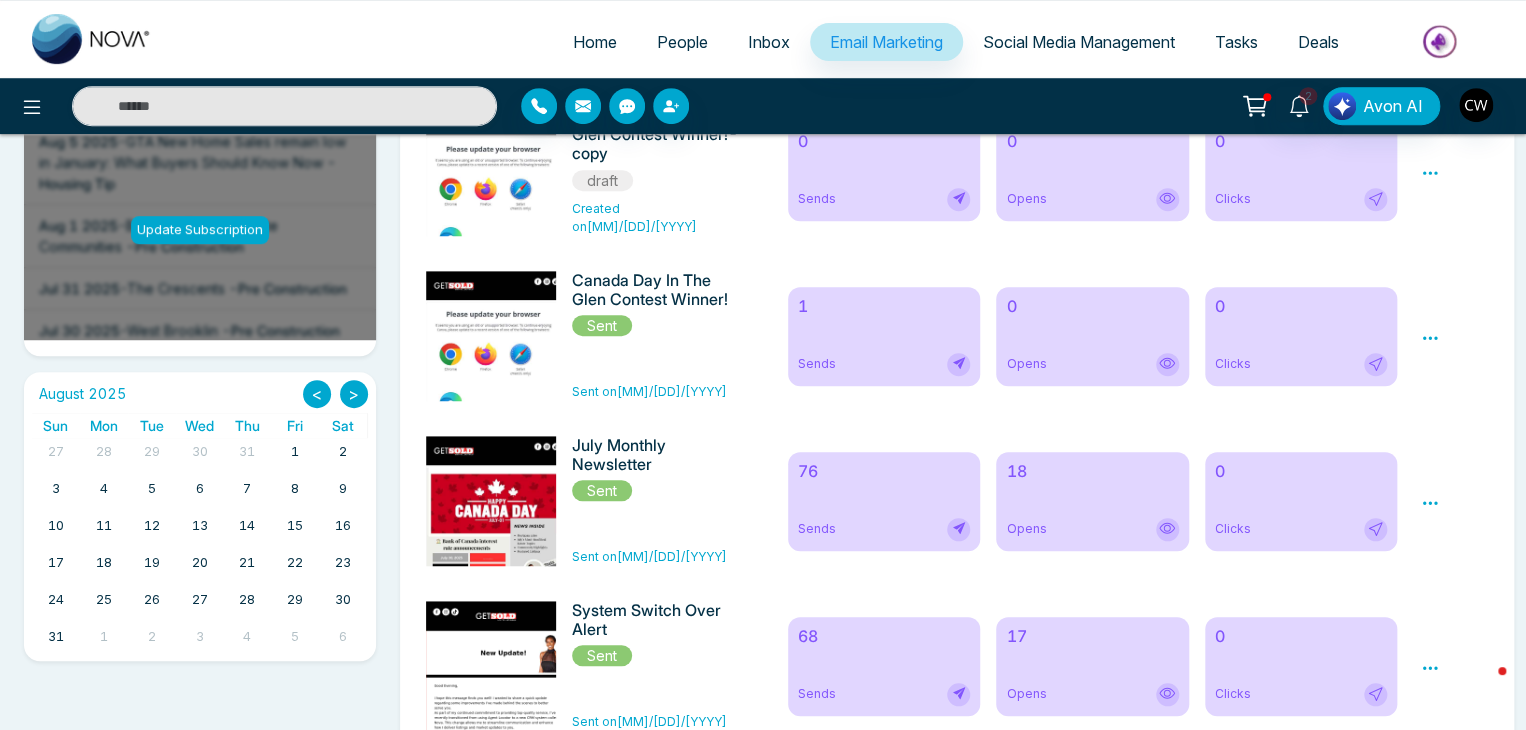 click 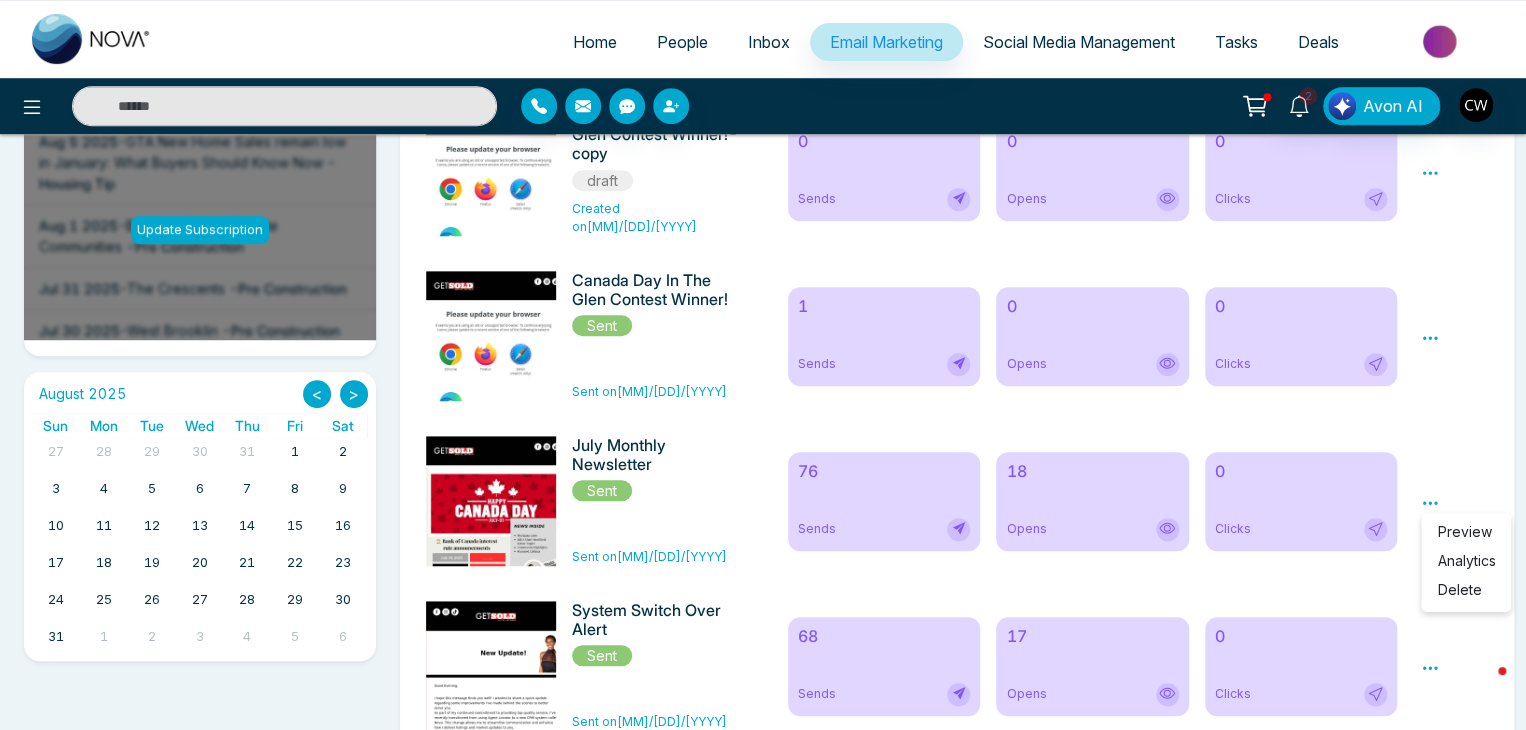 click on "Analytics" at bounding box center (1466, 560) 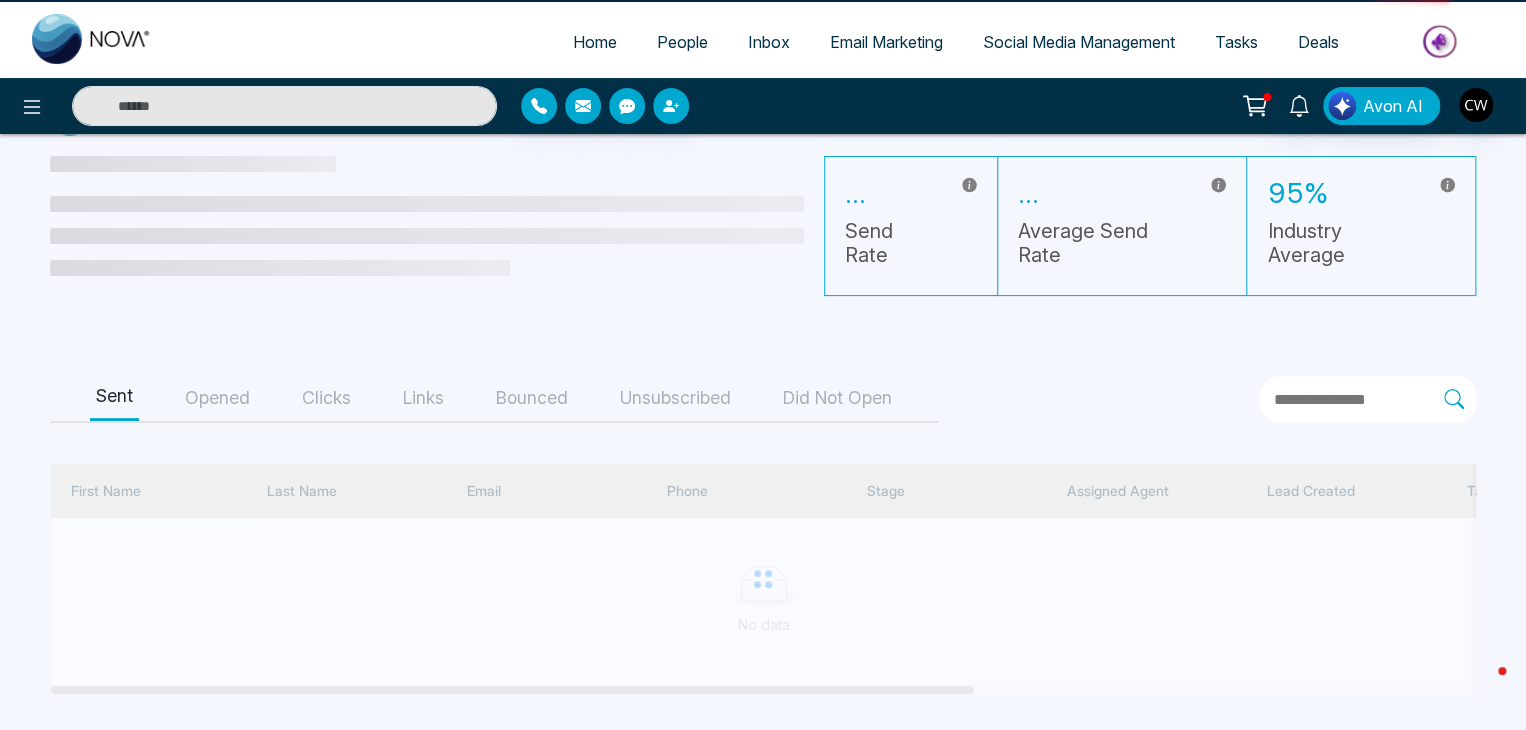 scroll, scrollTop: 0, scrollLeft: 0, axis: both 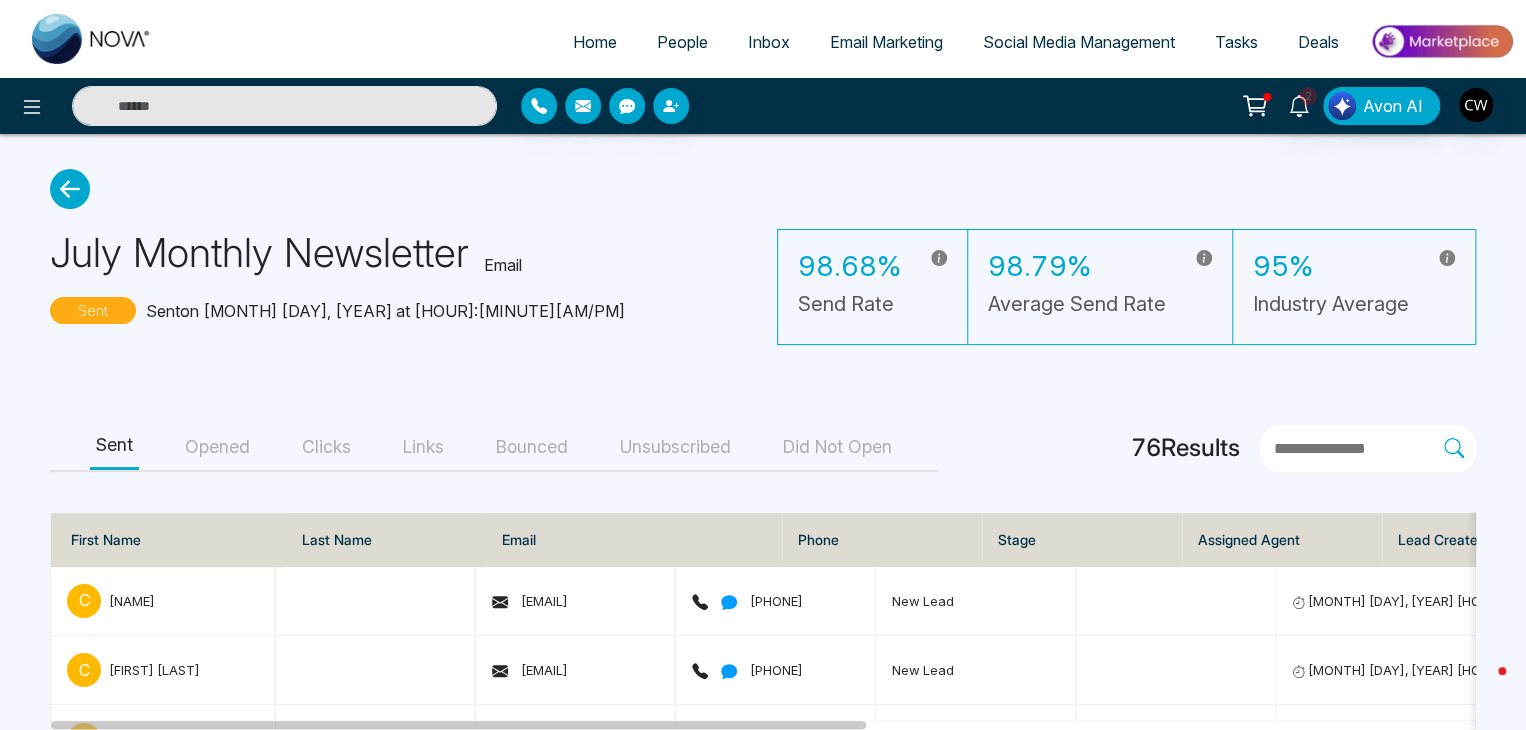 click 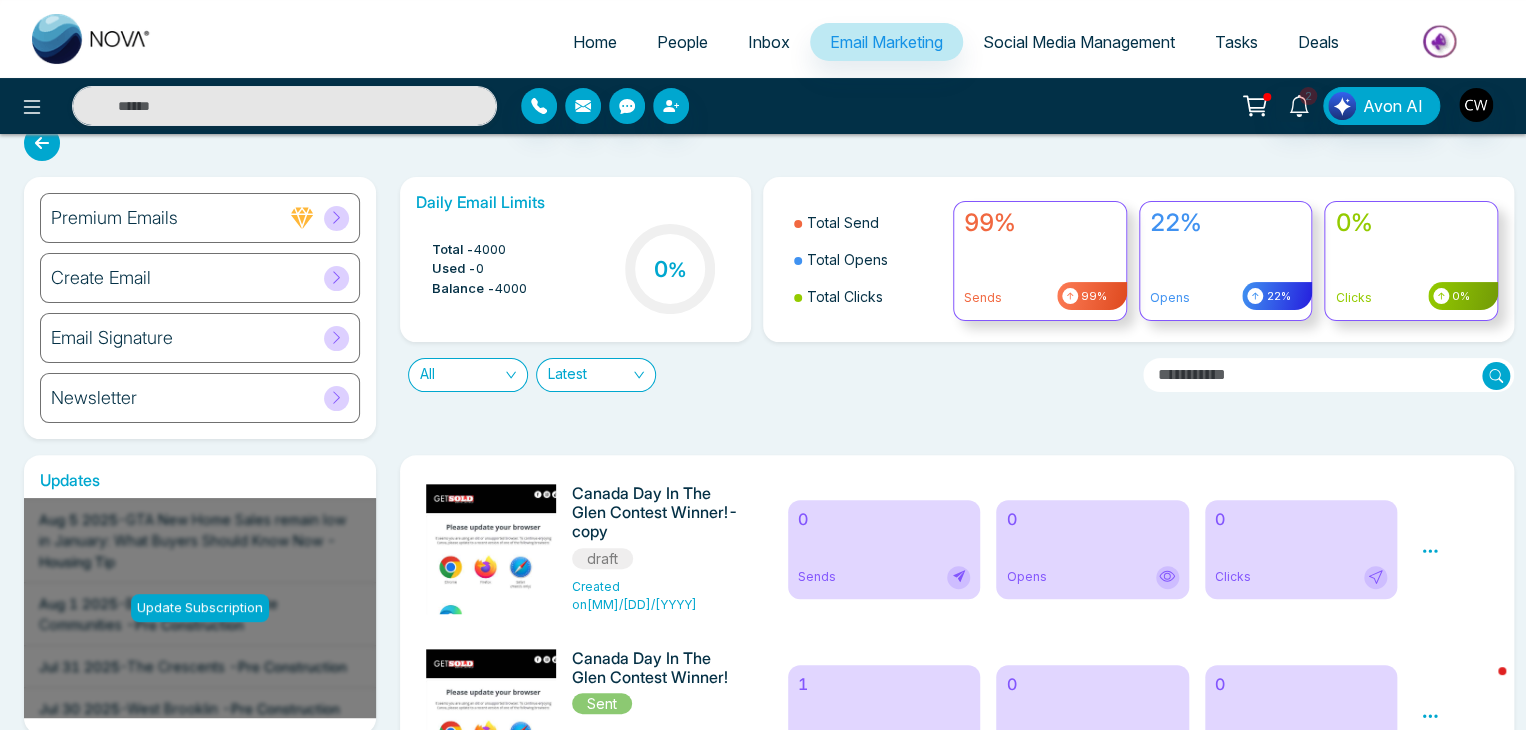 scroll, scrollTop: 0, scrollLeft: 0, axis: both 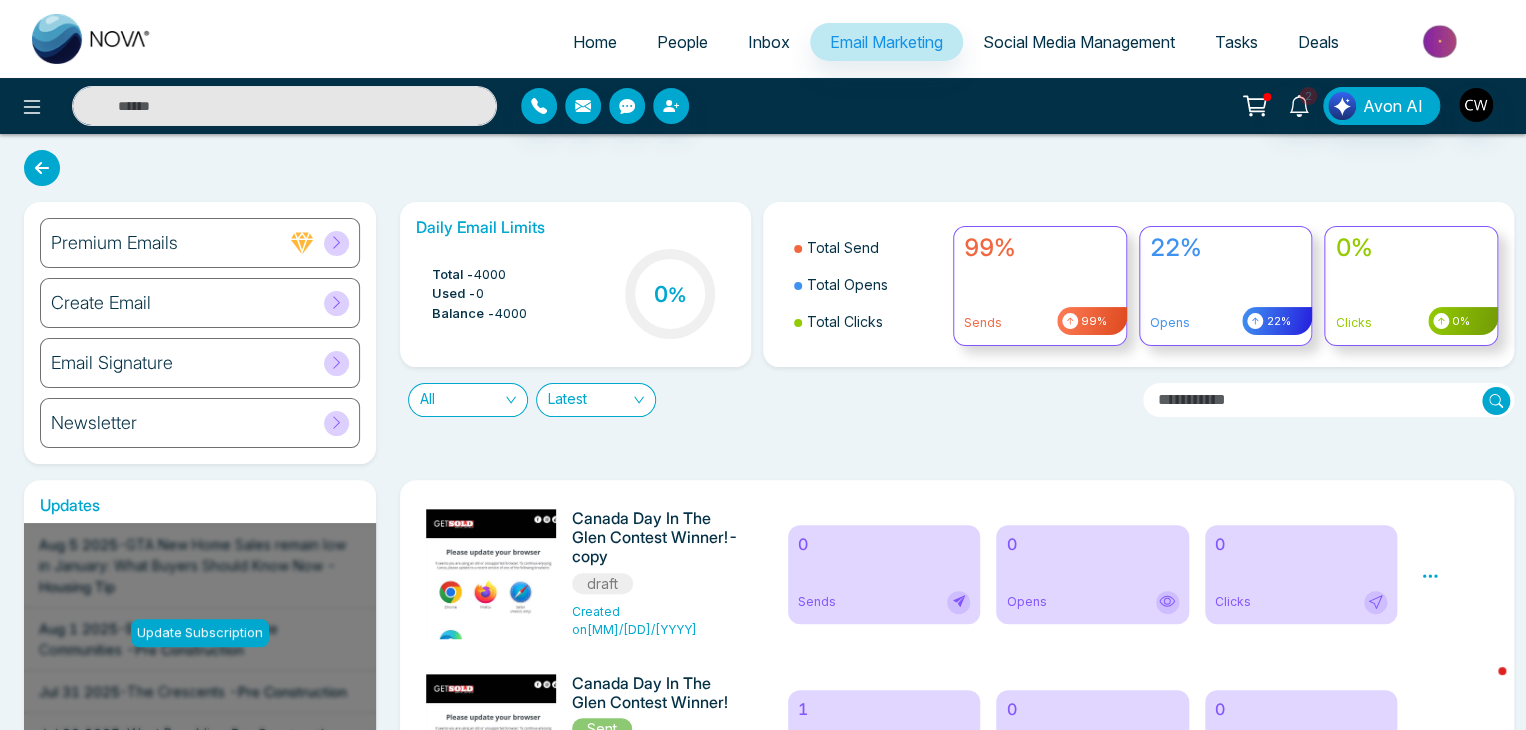 click at bounding box center [42, 168] 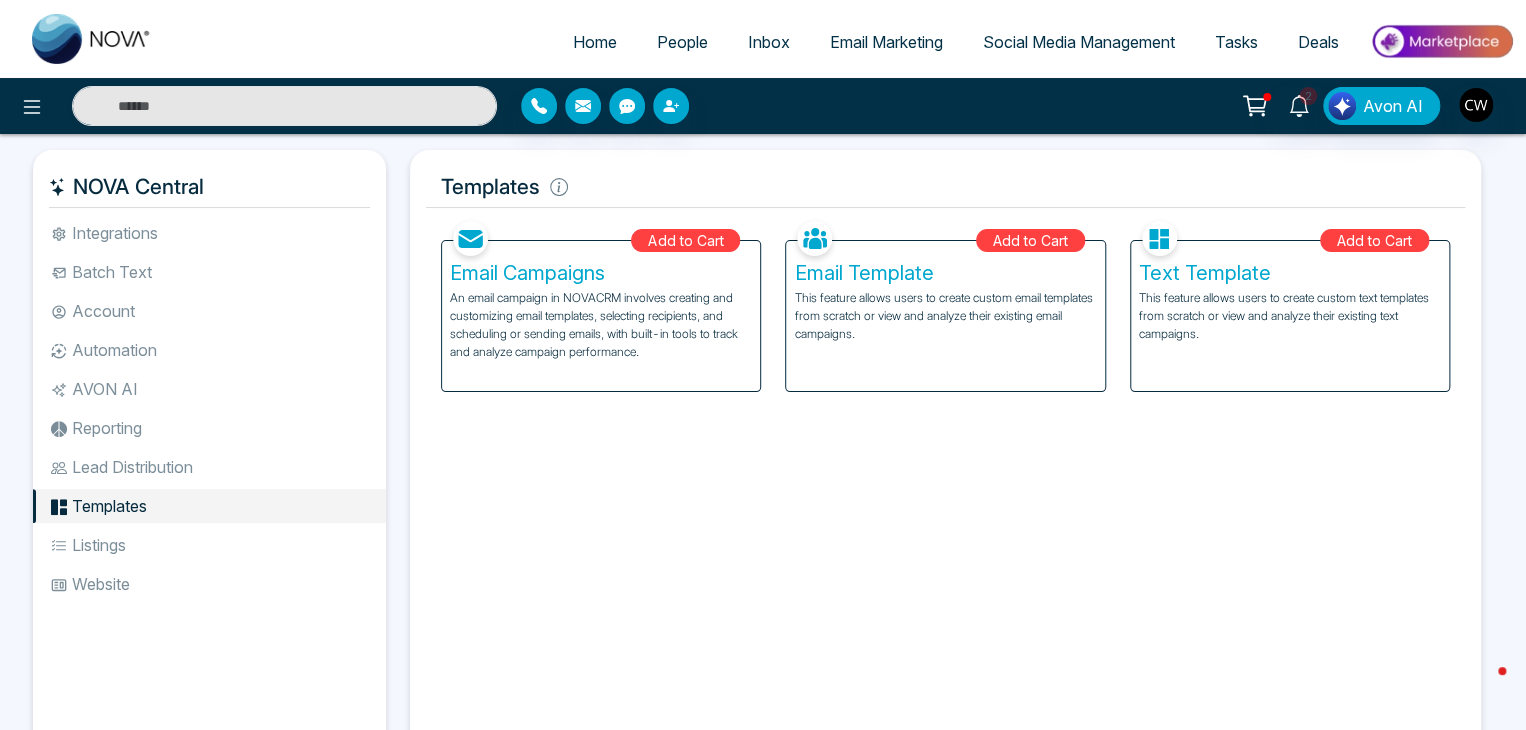 click on "Templates" at bounding box center [209, 506] 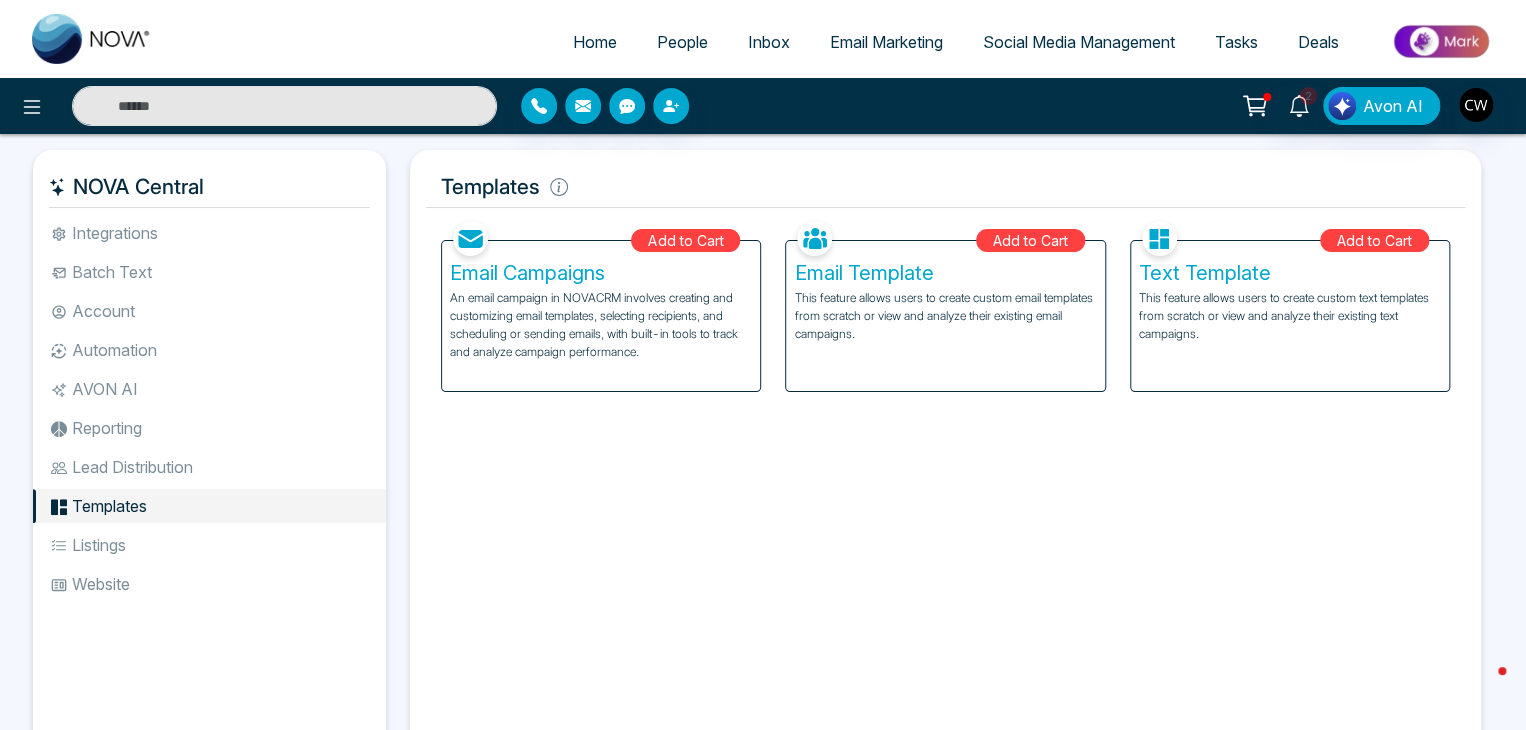 click on "Email Marketing" at bounding box center (886, 42) 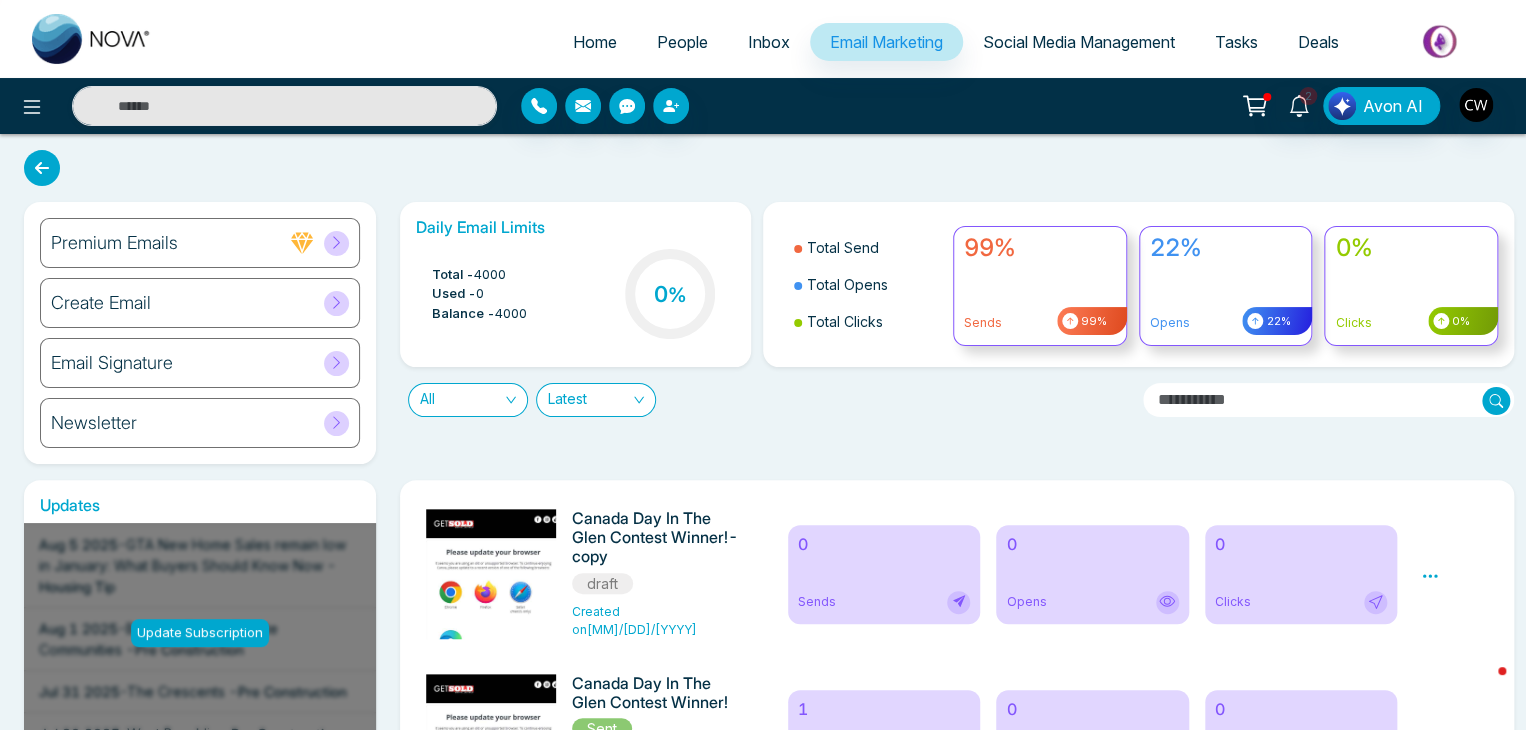 click on "Update Subscription" at bounding box center (200, 633) 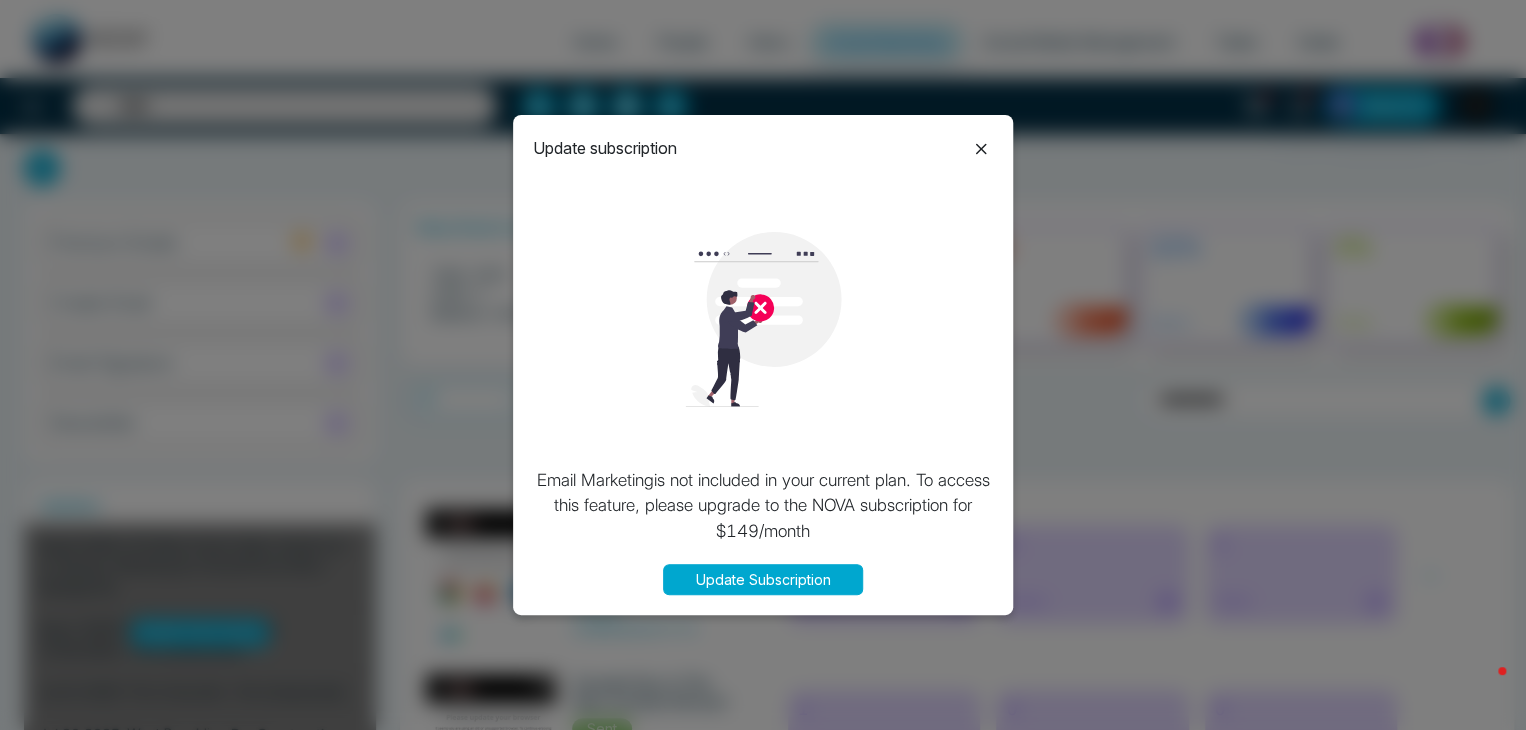 click 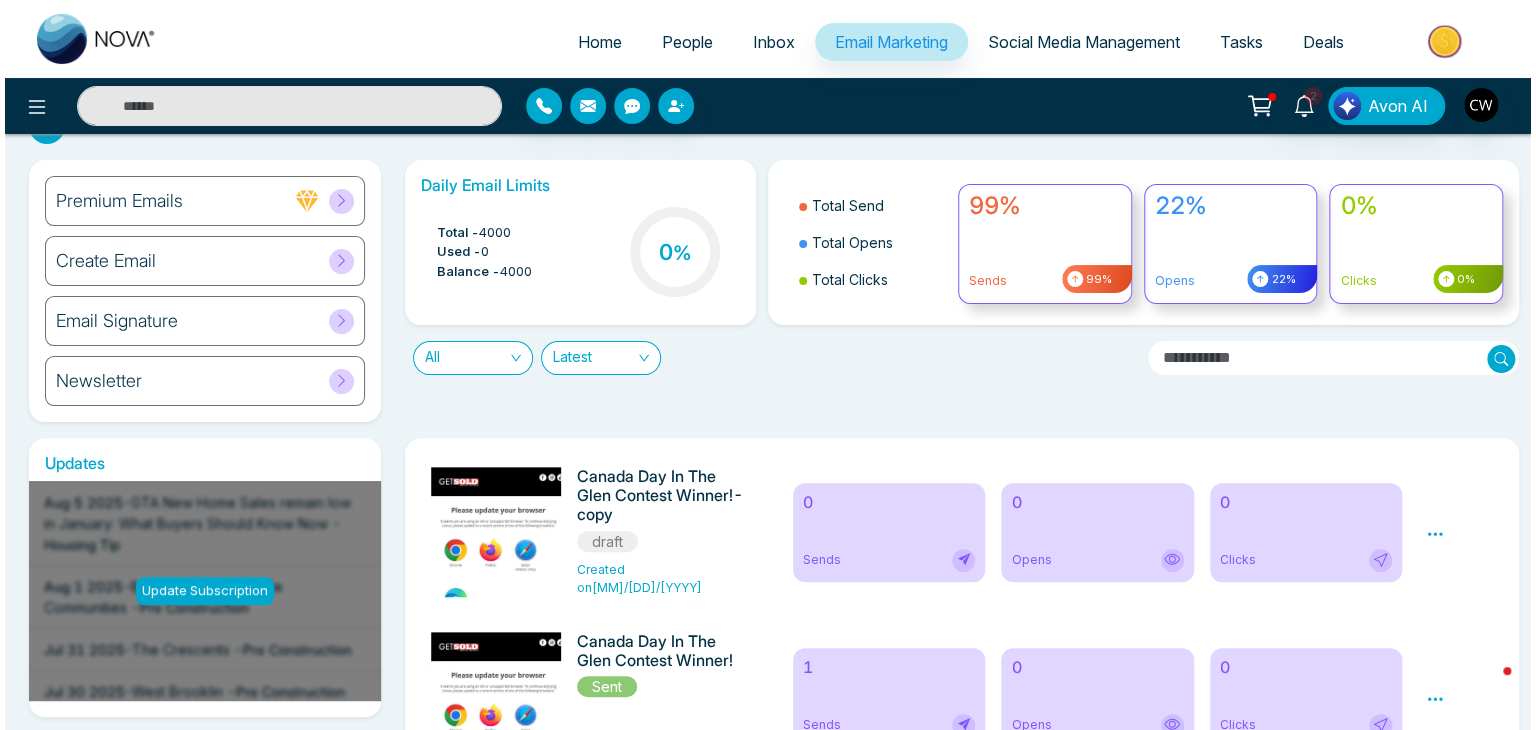 scroll, scrollTop: 0, scrollLeft: 0, axis: both 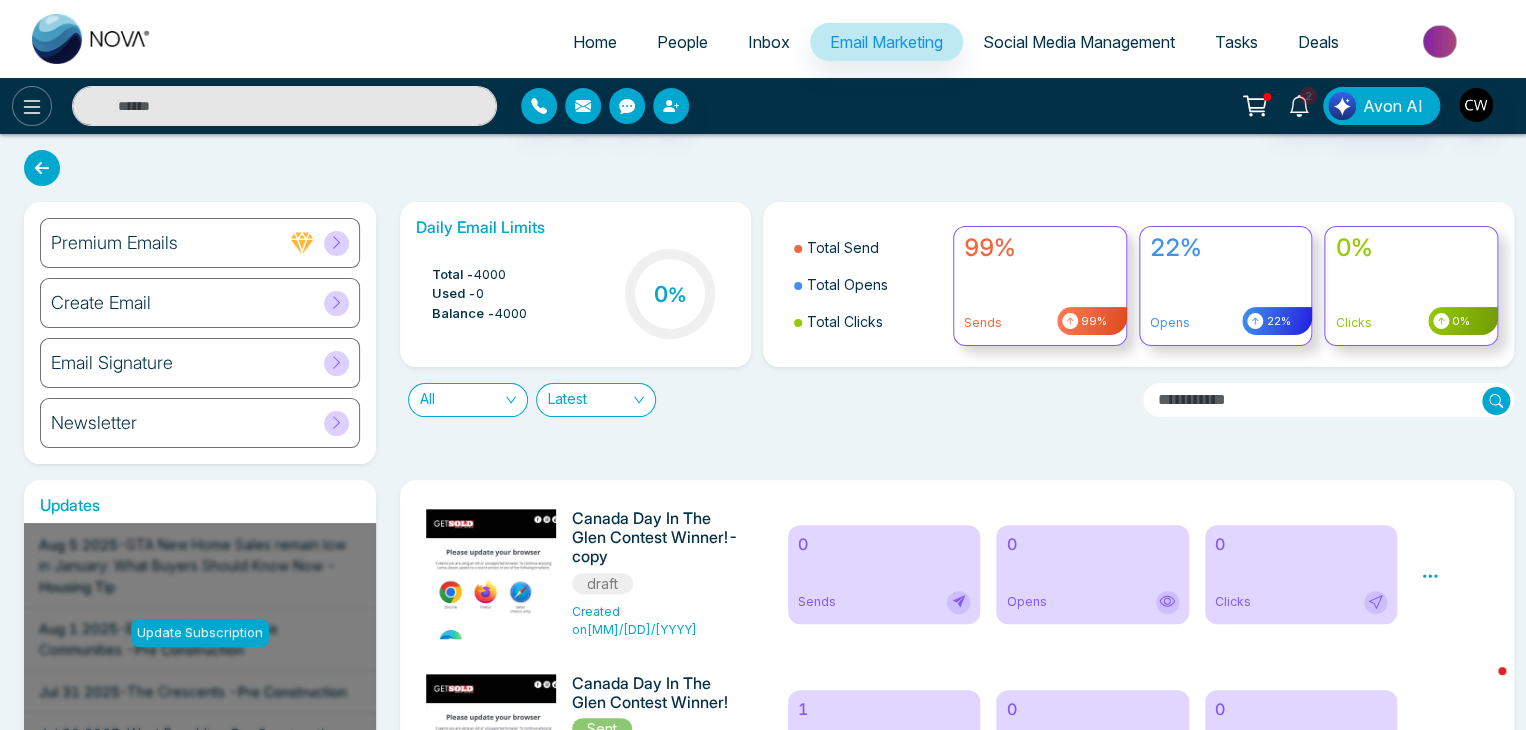 click 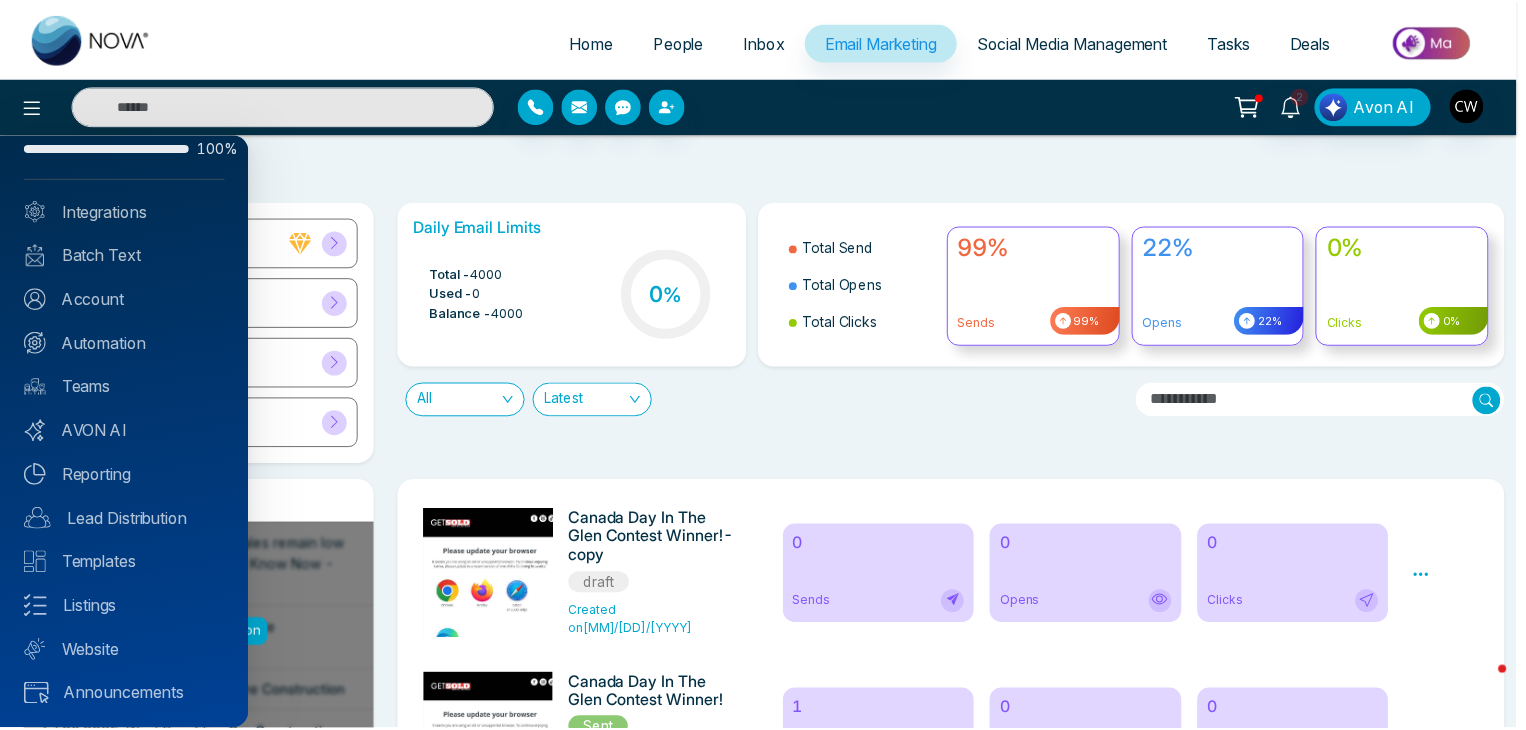 scroll, scrollTop: 0, scrollLeft: 0, axis: both 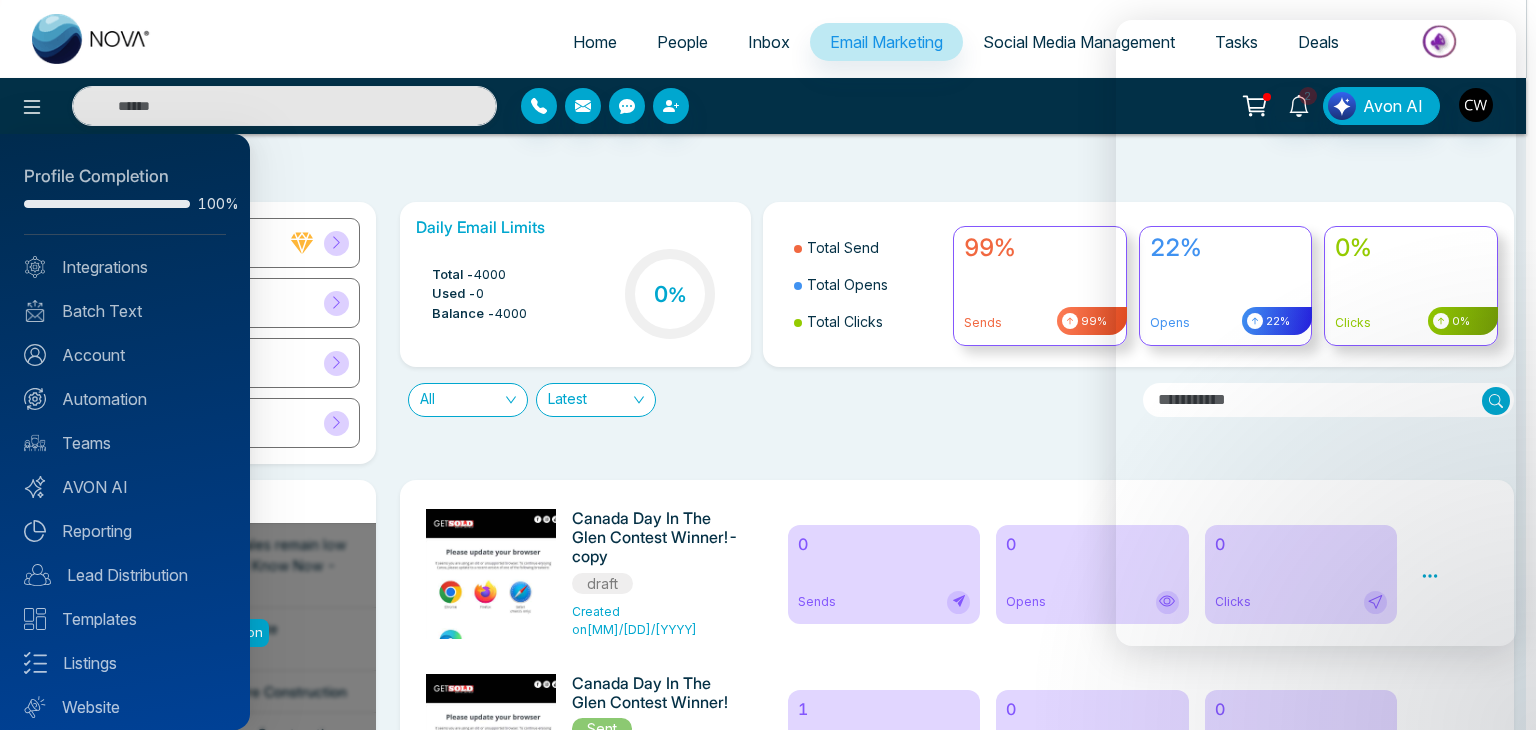 click at bounding box center [768, 365] 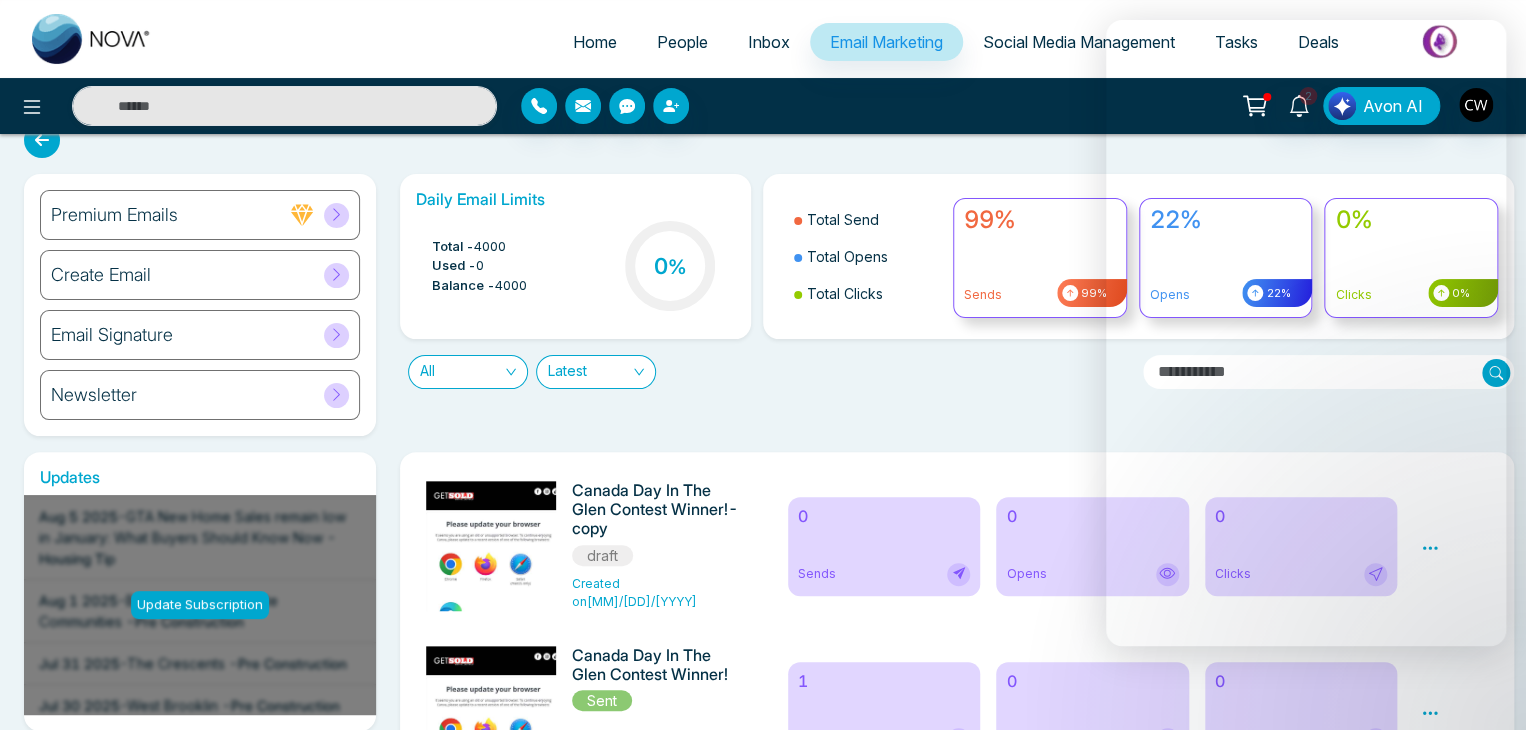 scroll, scrollTop: 52, scrollLeft: 0, axis: vertical 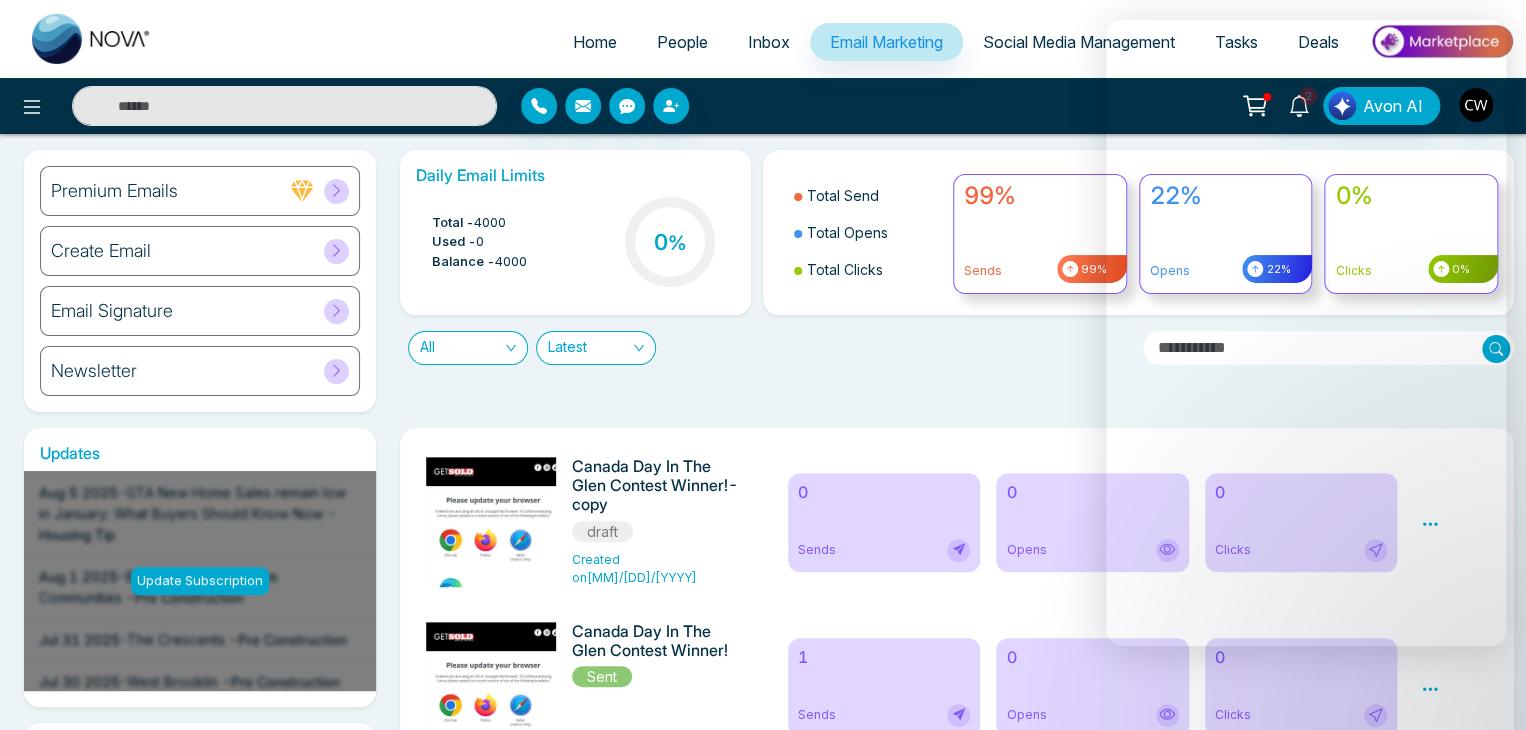 click 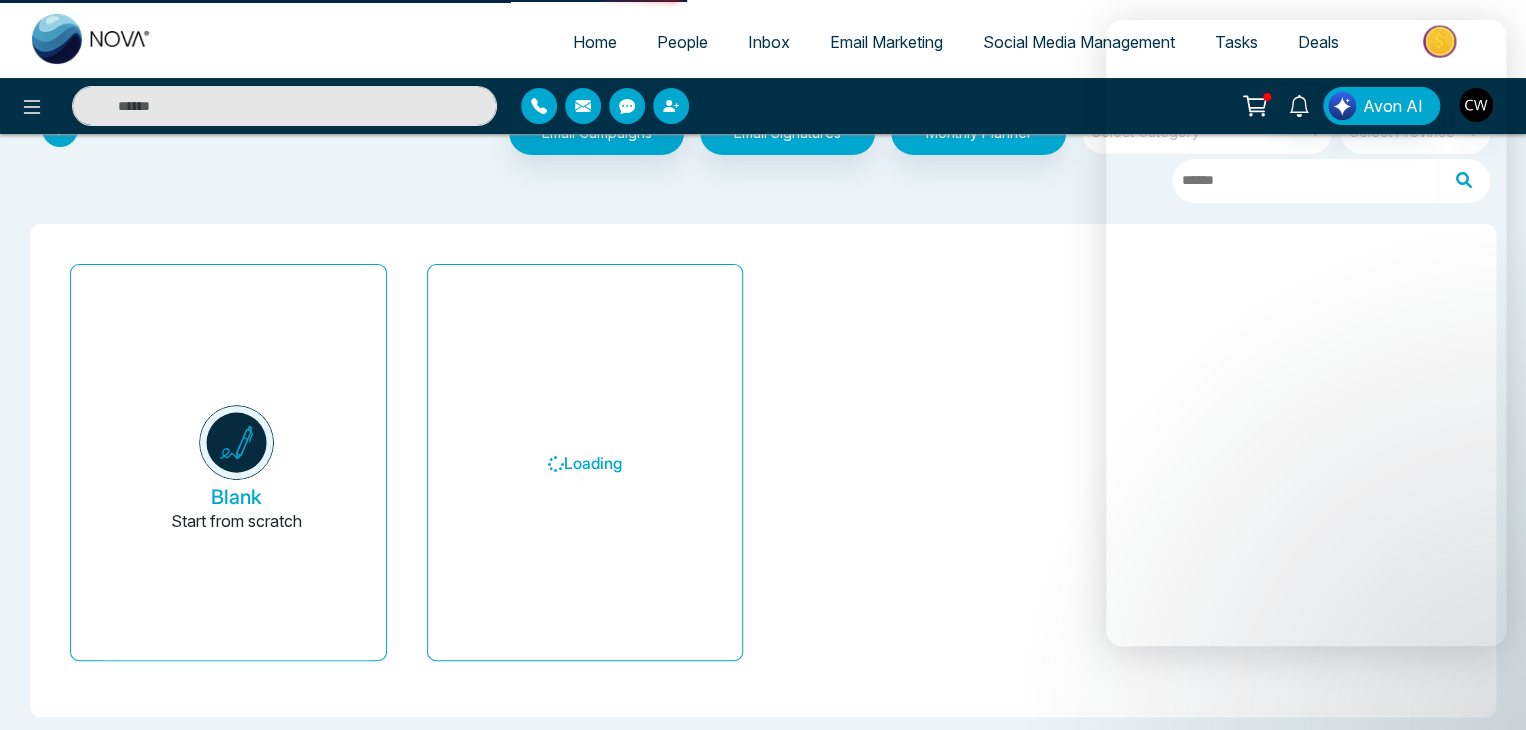 scroll, scrollTop: 0, scrollLeft: 0, axis: both 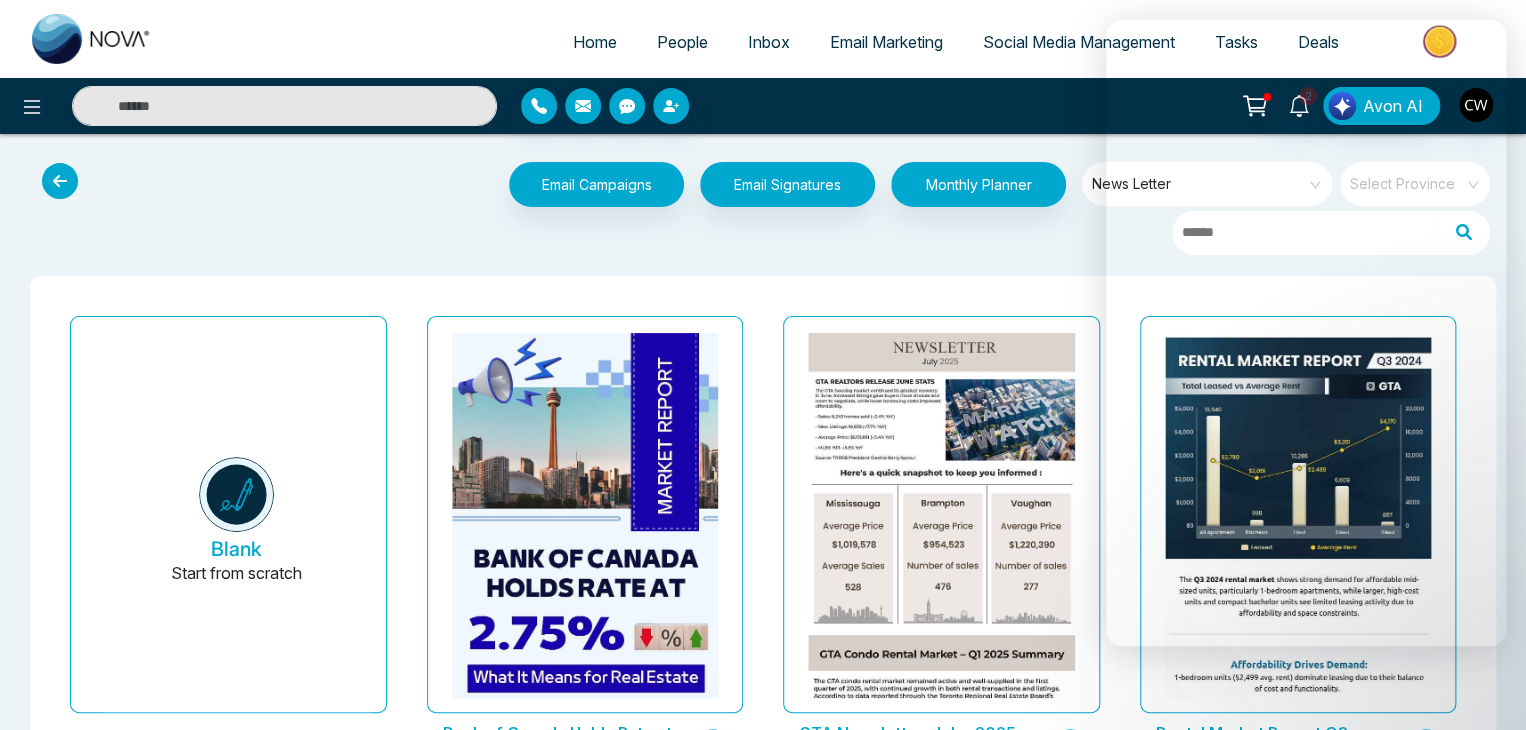 click on "Email Campaigns  Start from scratch?  View my campaigns Email Signatures Monthly Planner News Letter Select Province" at bounding box center (763, 209) 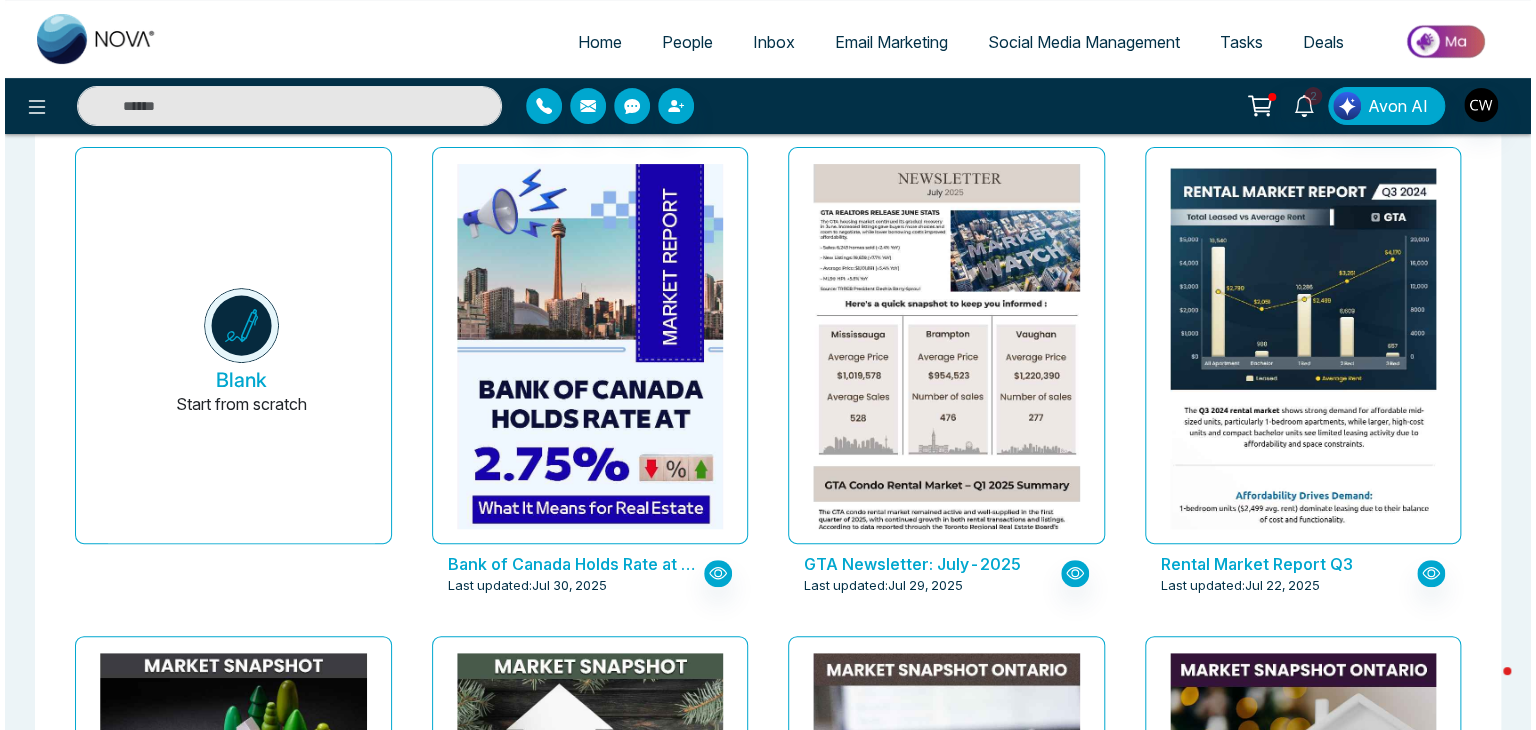 scroll, scrollTop: 152, scrollLeft: 0, axis: vertical 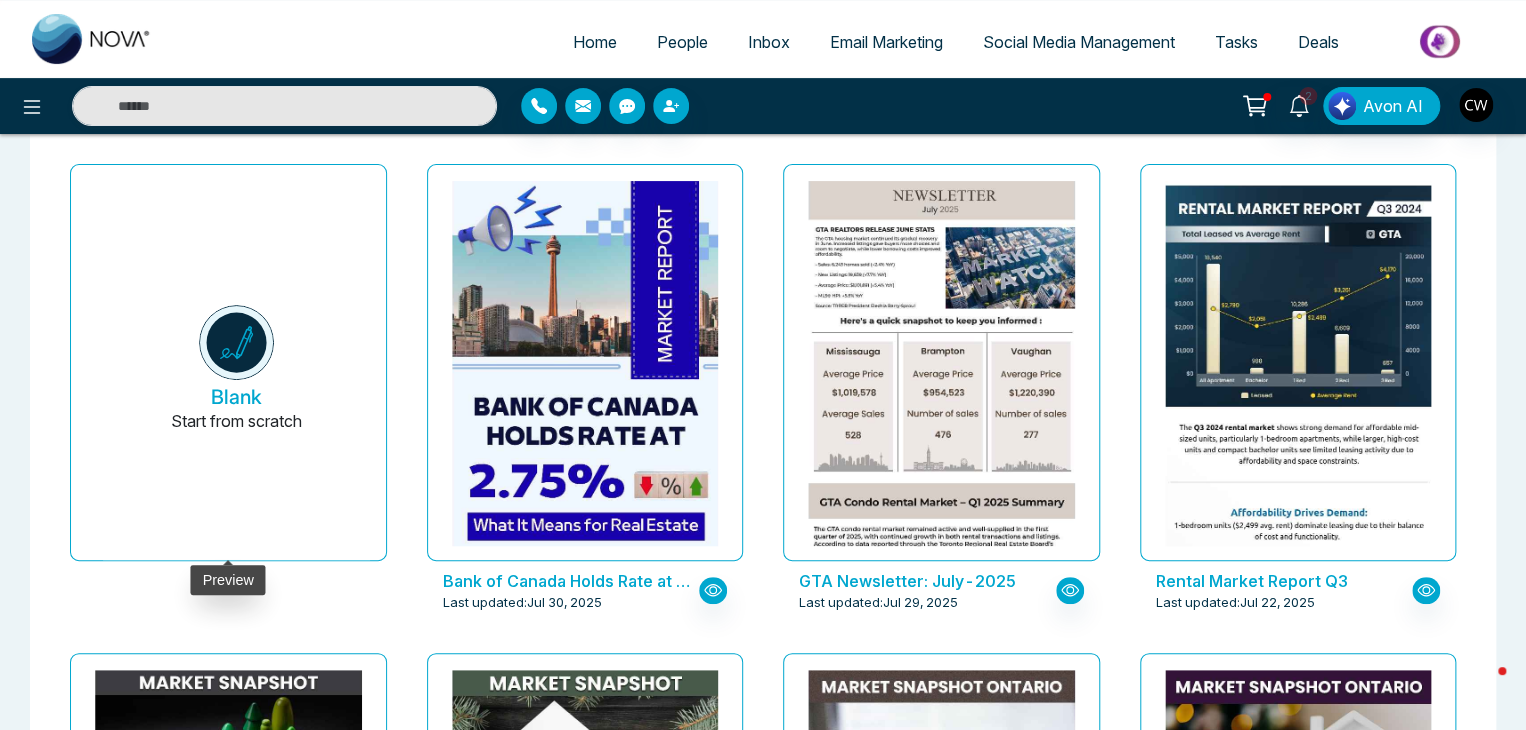 click on "Blank Start from scratch" at bounding box center (236, 370) 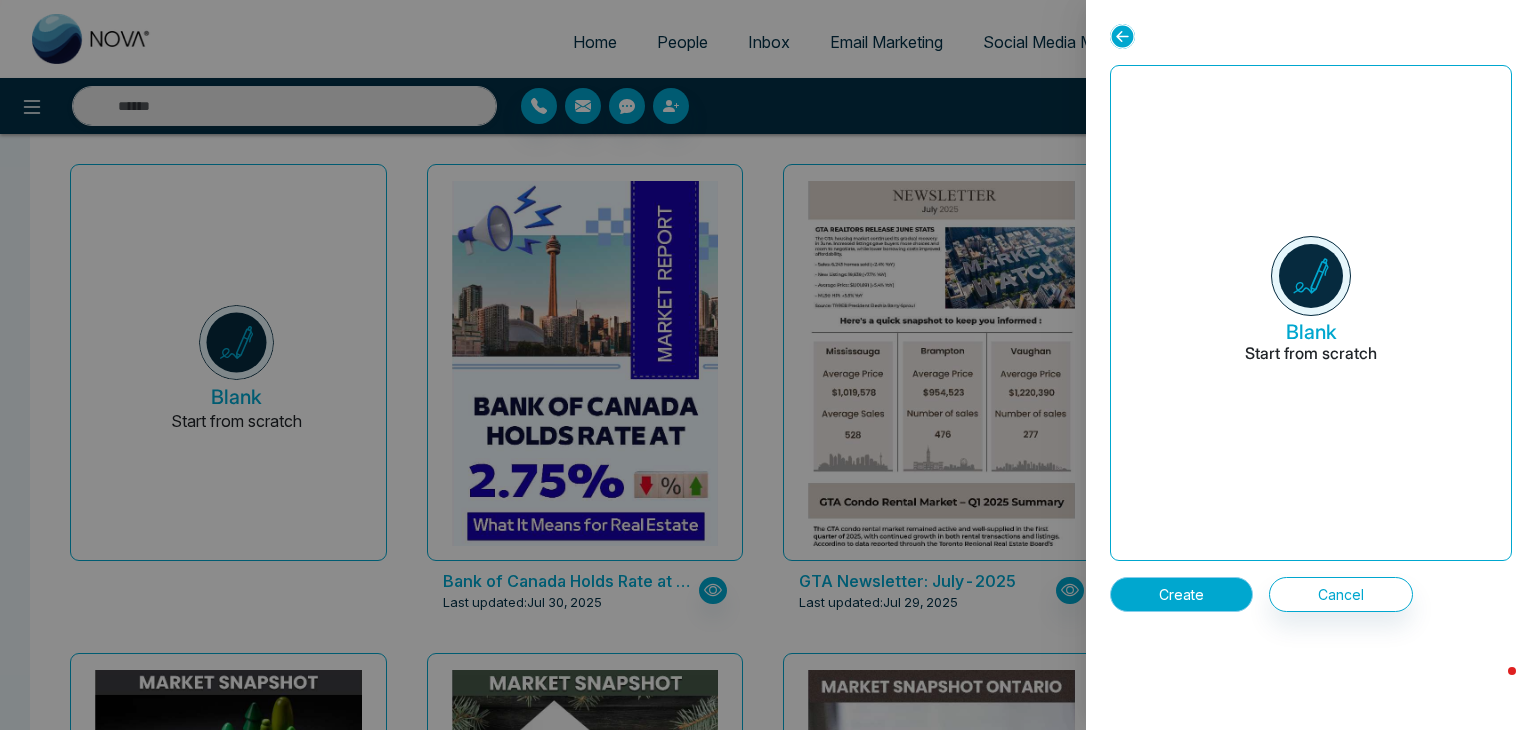 click on "Create" at bounding box center [1181, 594] 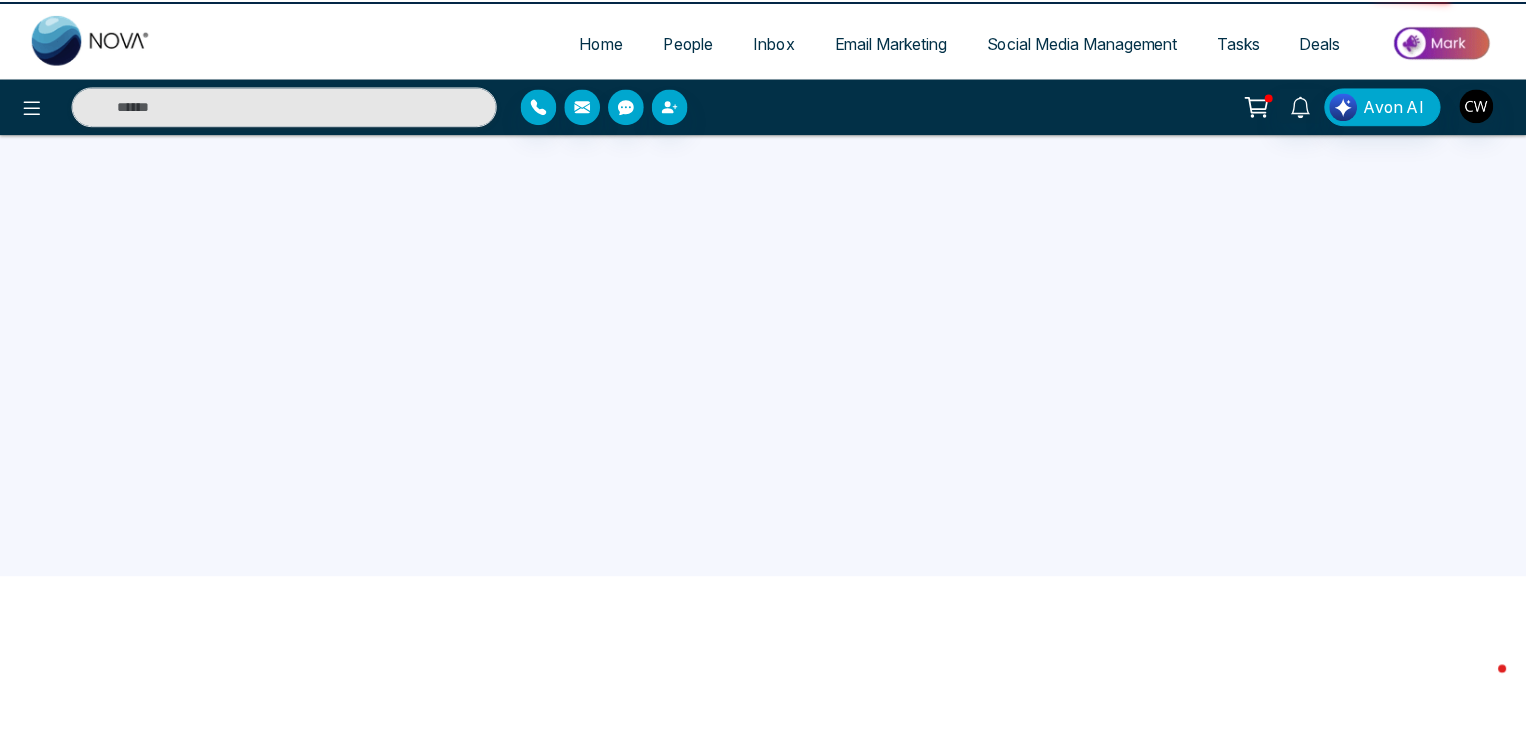scroll, scrollTop: 0, scrollLeft: 0, axis: both 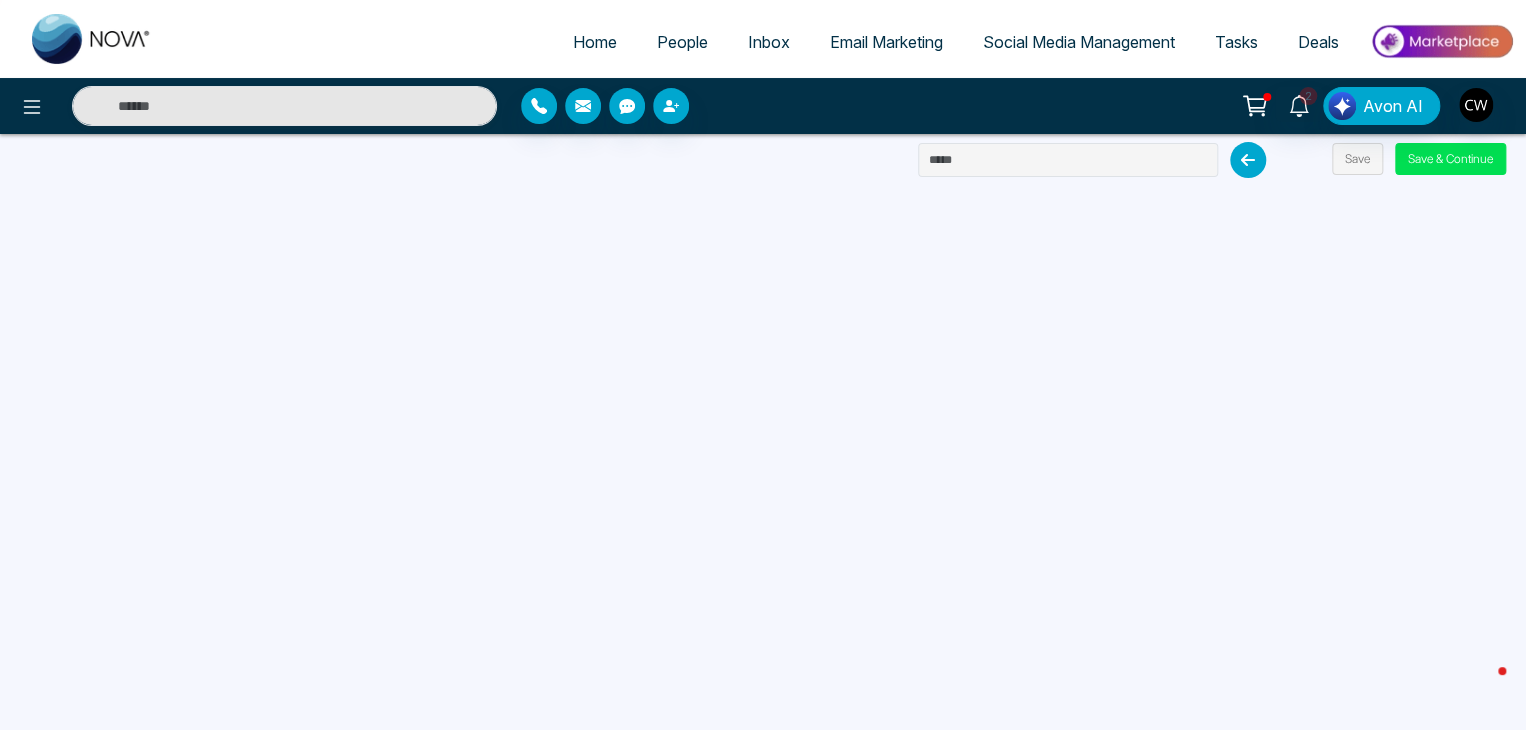 click on "Email Marketing" at bounding box center (886, 42) 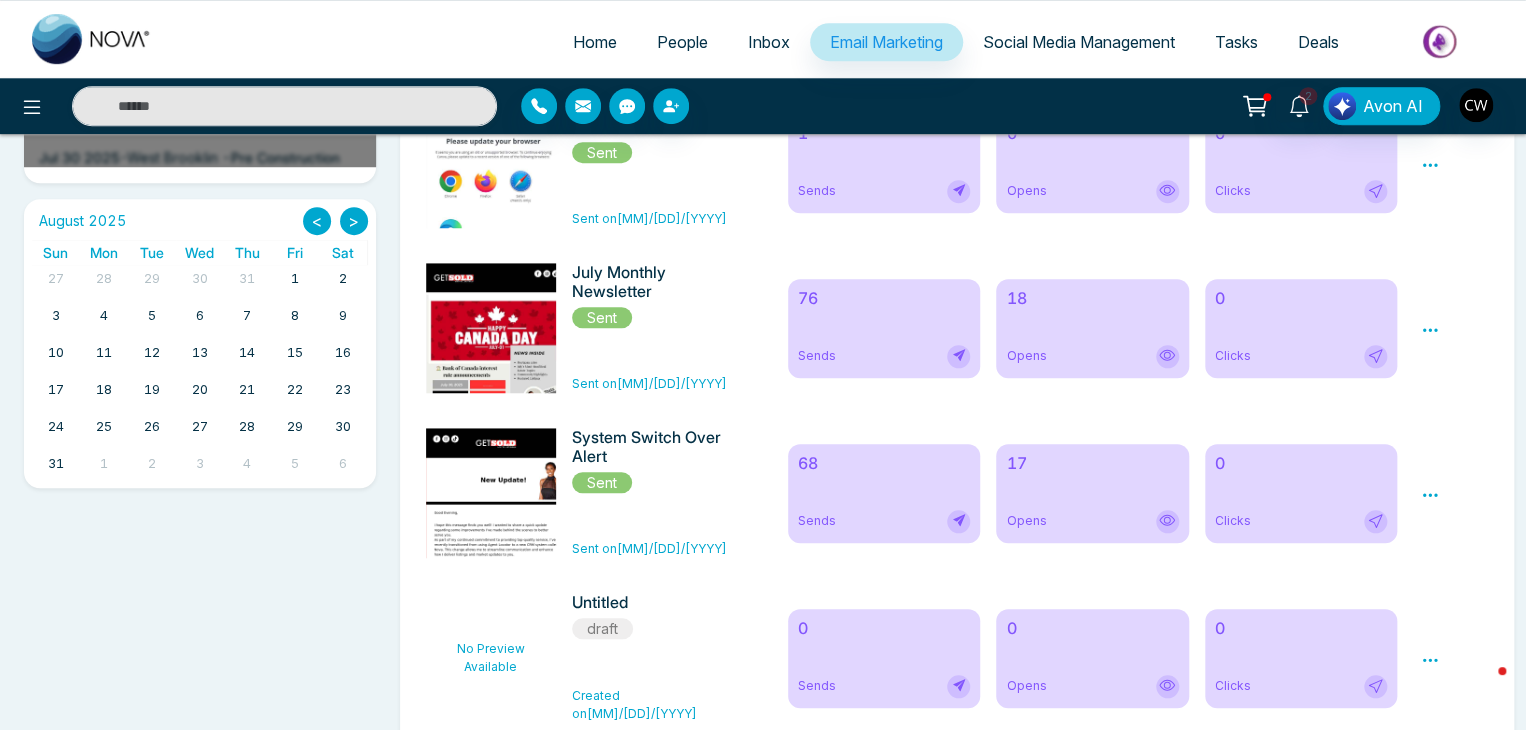 scroll, scrollTop: 630, scrollLeft: 0, axis: vertical 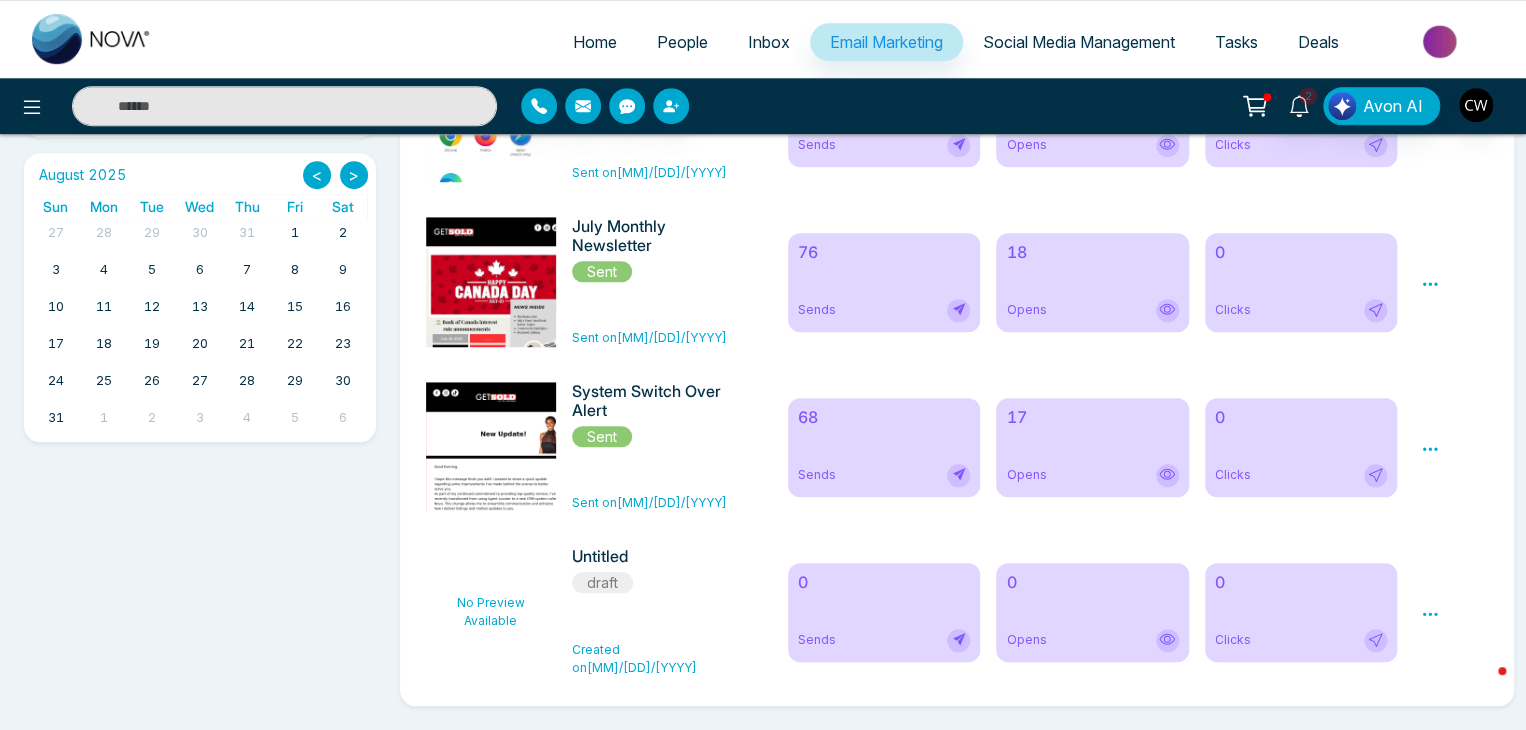 click 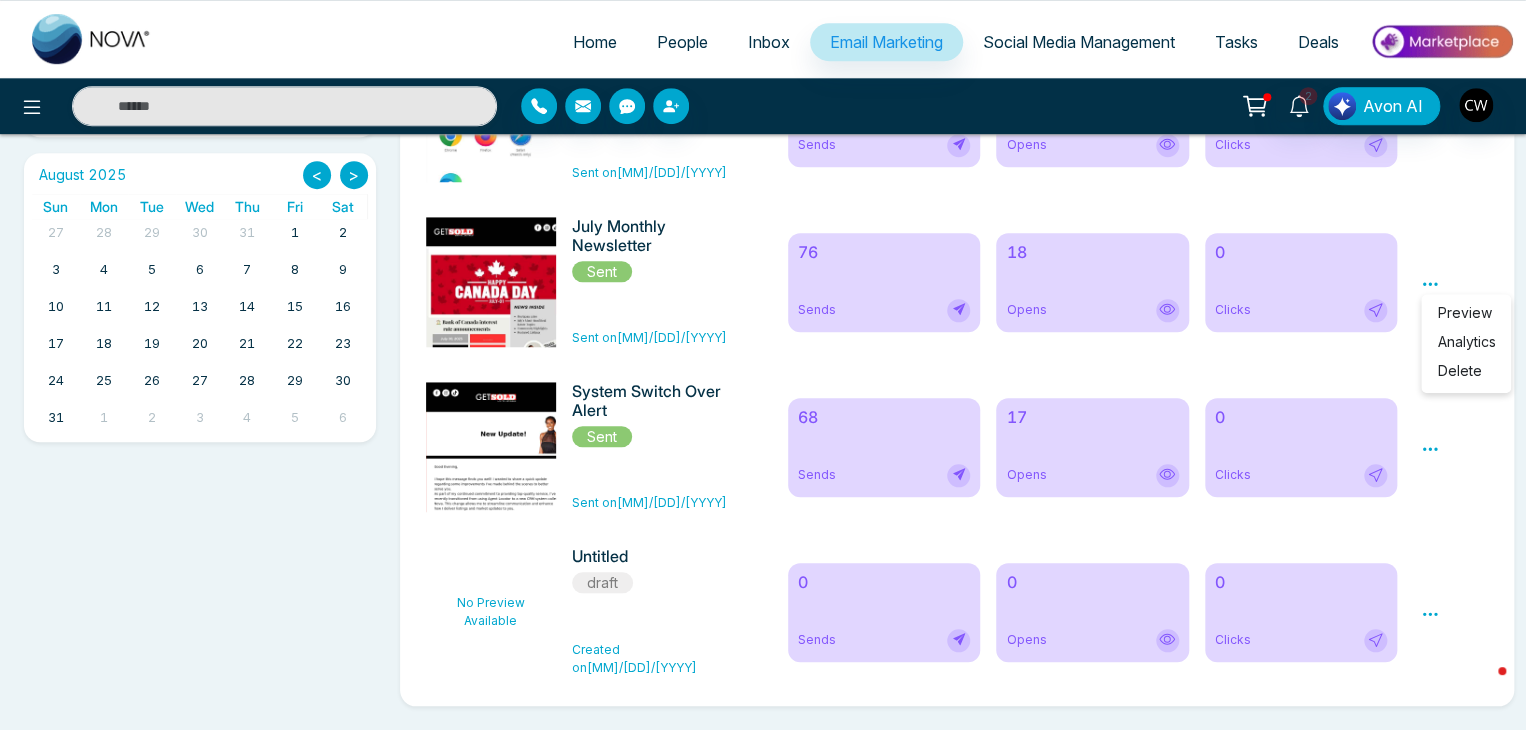 click on "Preview Edit Delete" at bounding box center (1454, 612) 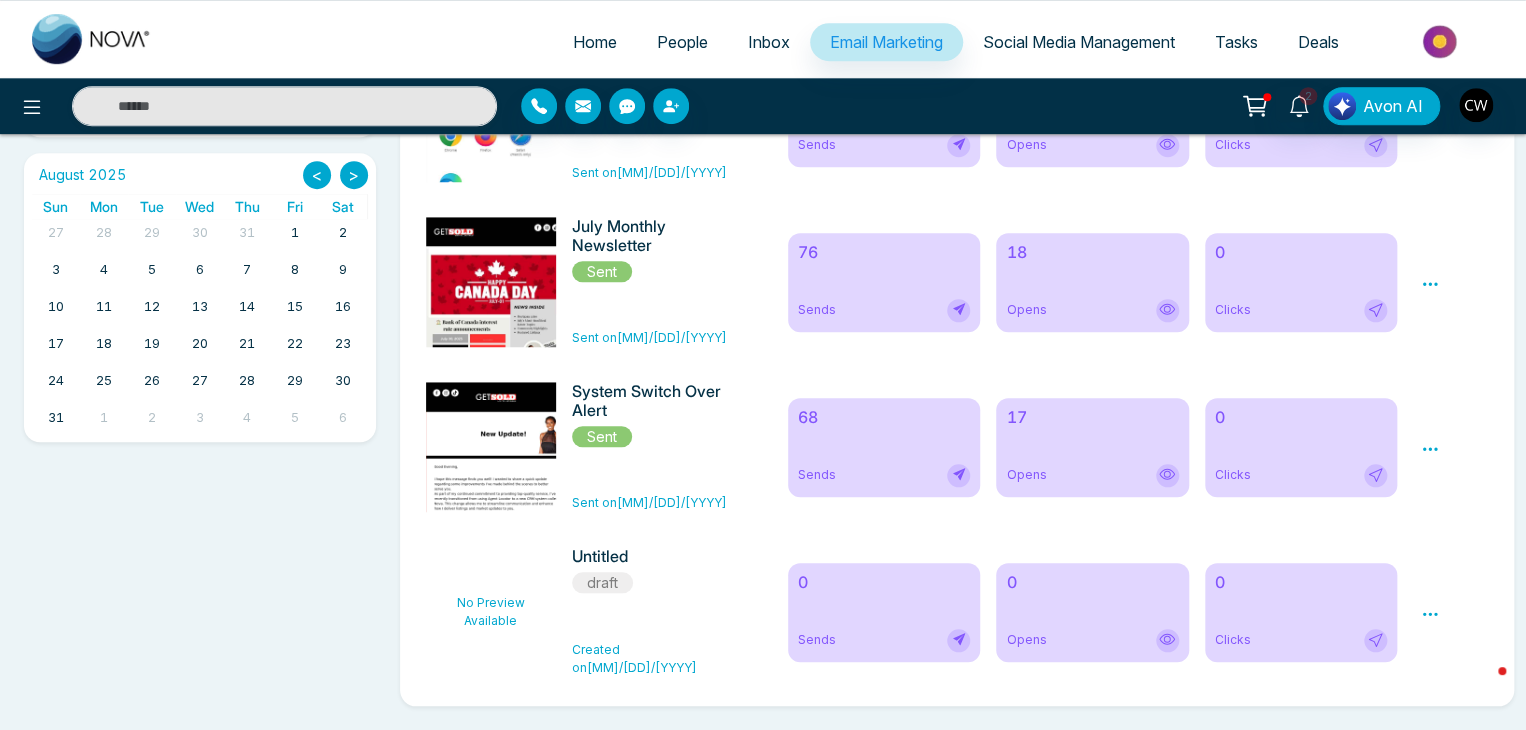 click 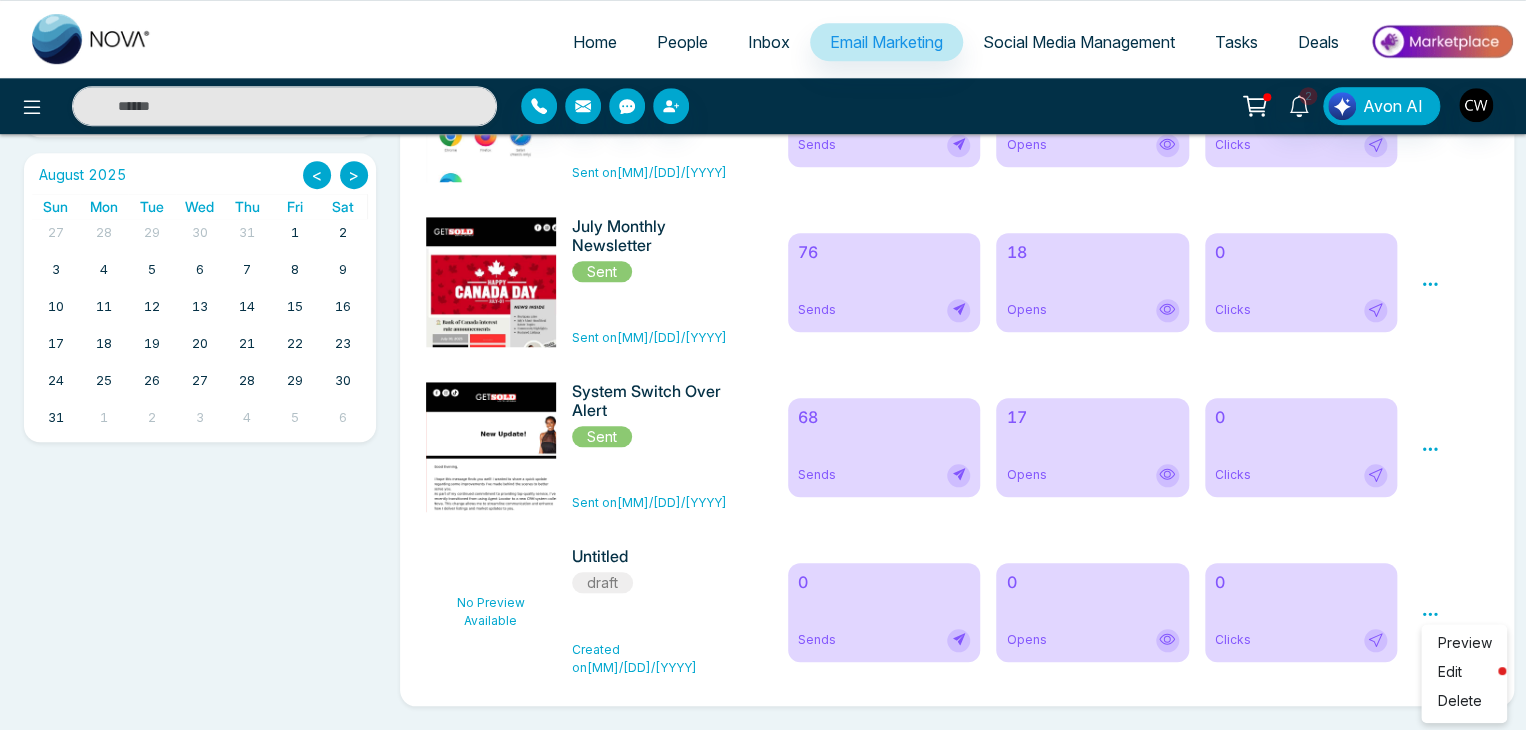 click 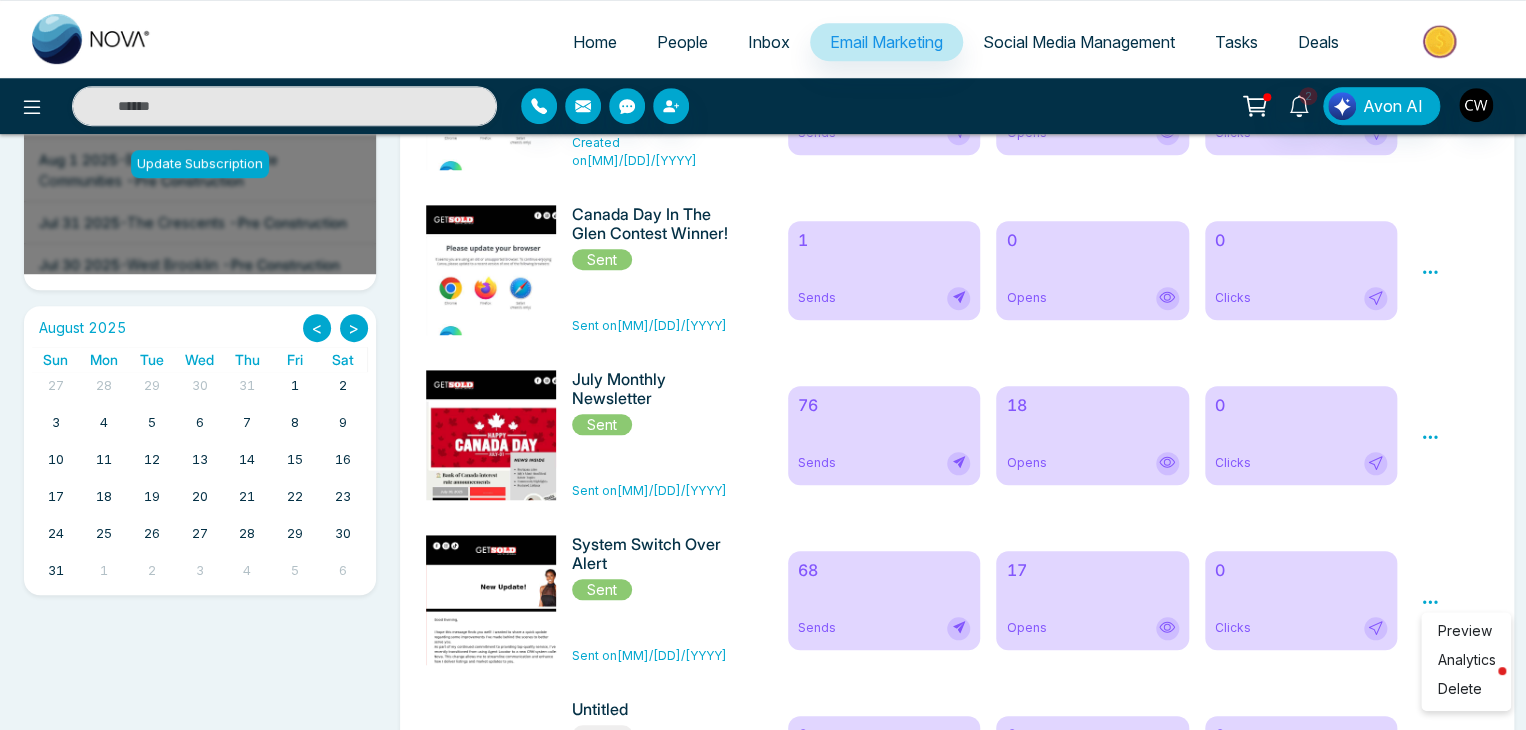 scroll, scrollTop: 462, scrollLeft: 0, axis: vertical 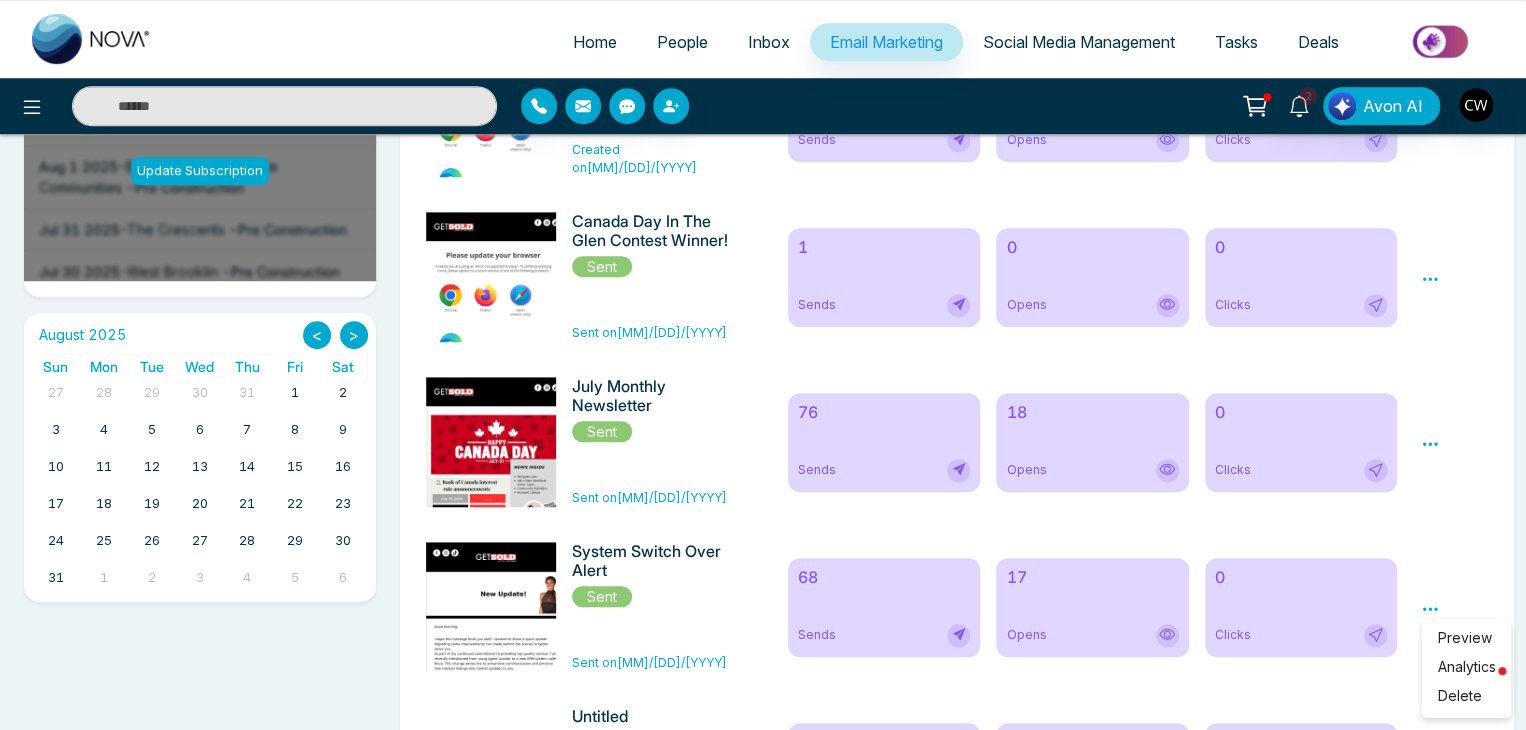 click on "July Monthly Newsletter Sent" at bounding box center (656, 410) 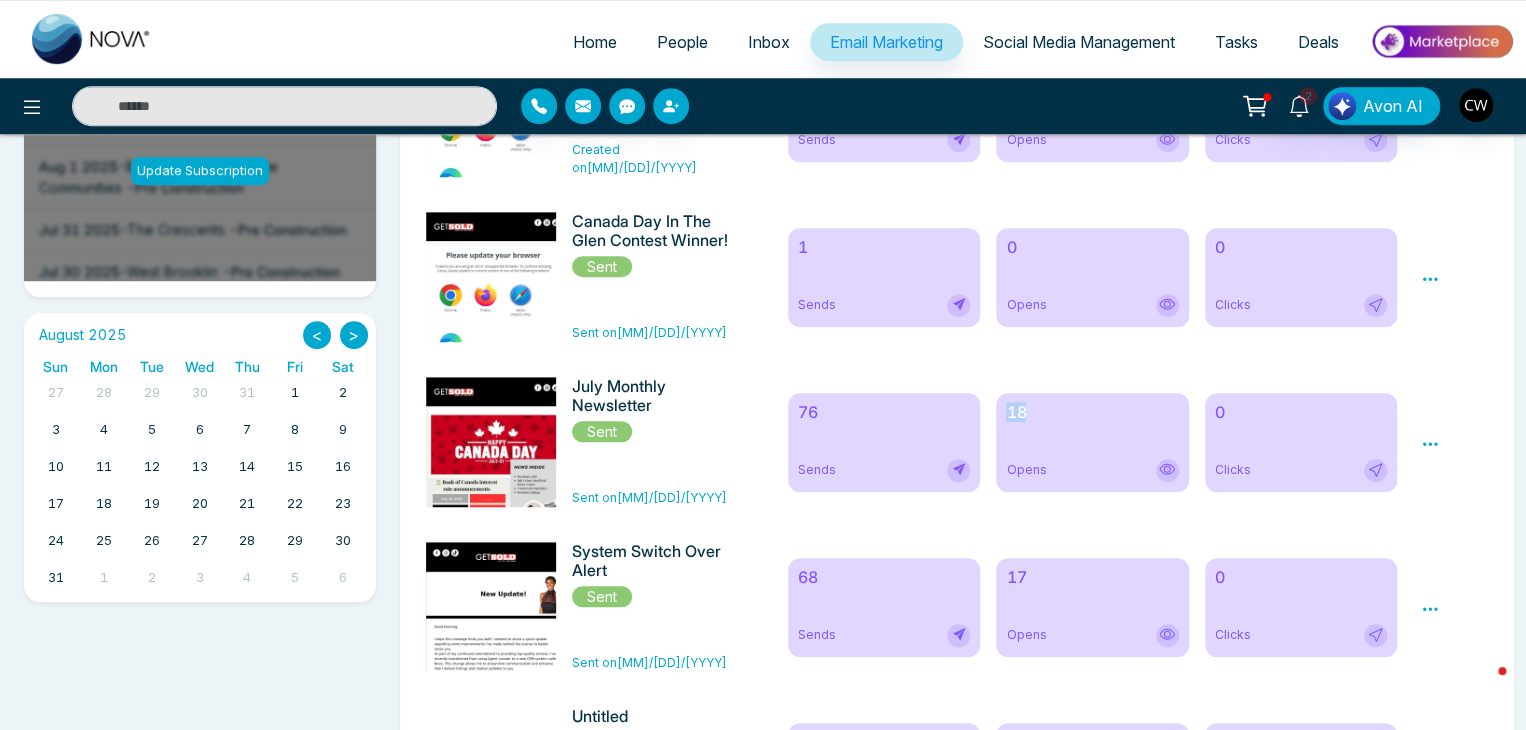 drag, startPoint x: 955, startPoint y: 471, endPoint x: 1038, endPoint y: 389, distance: 116.67476 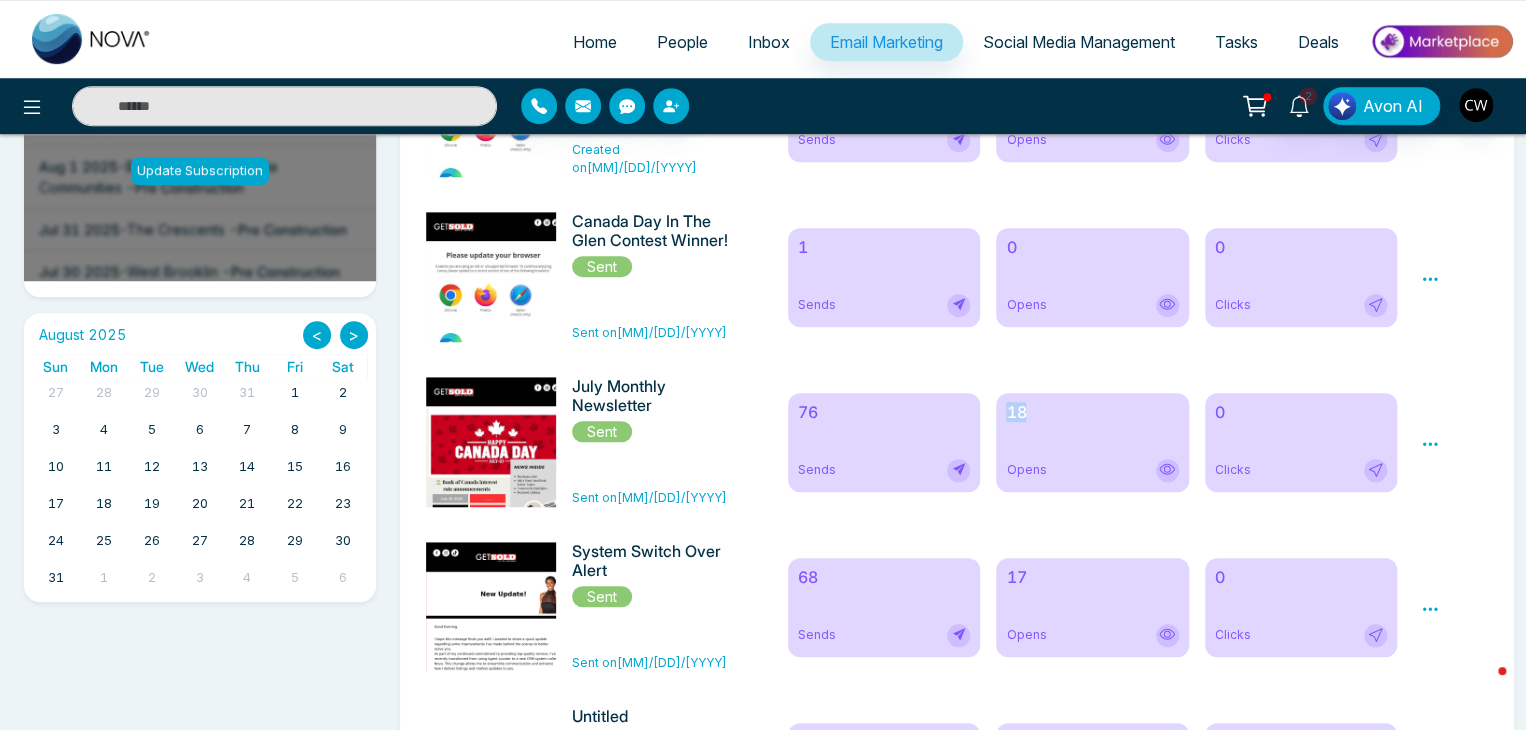 click on "[NUMBER] Sends [NUMBER] Opens [NUMBER] Clicks" at bounding box center (1093, 442) 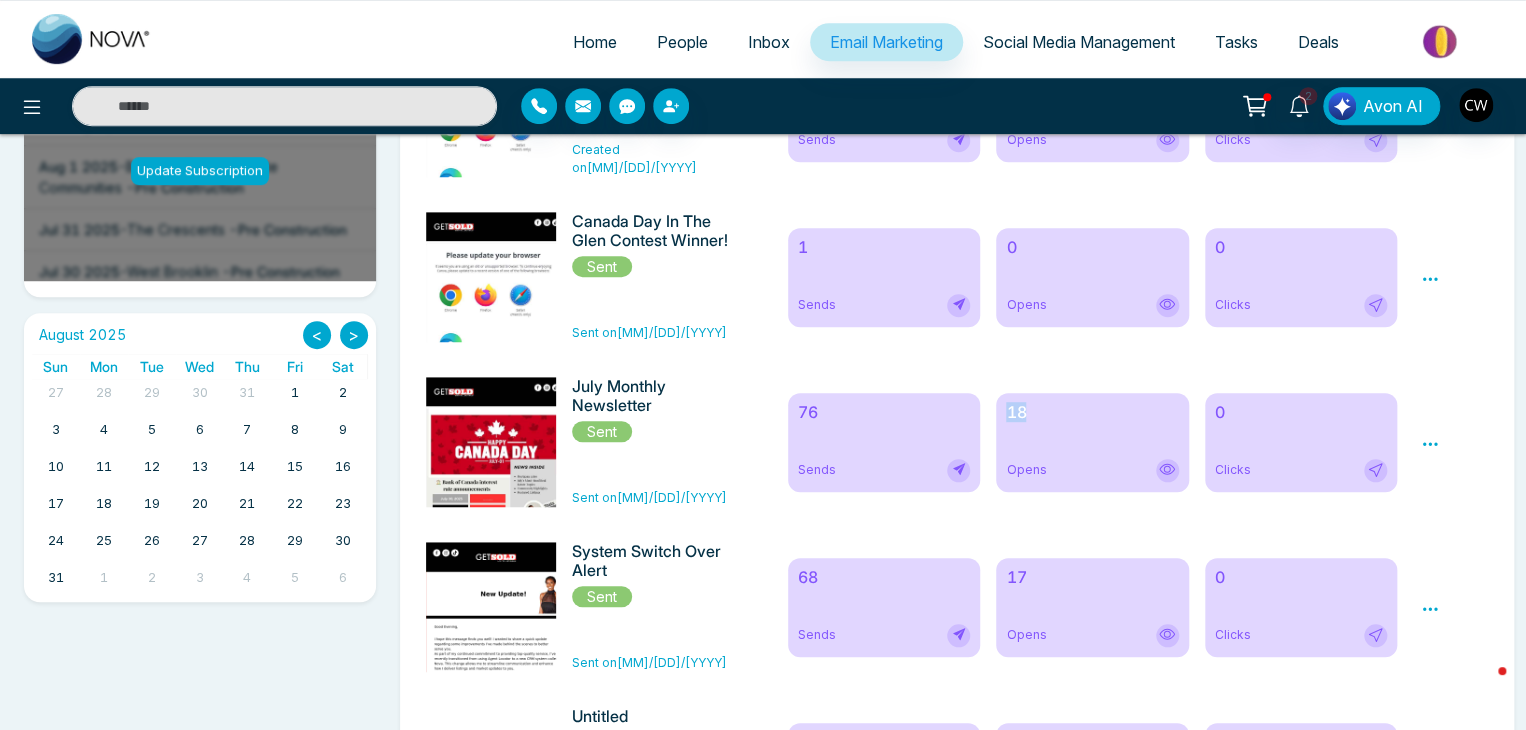 click on "[NUMBER] Sends [NUMBER] Opens [NUMBER] Clicks" at bounding box center [1093, 442] 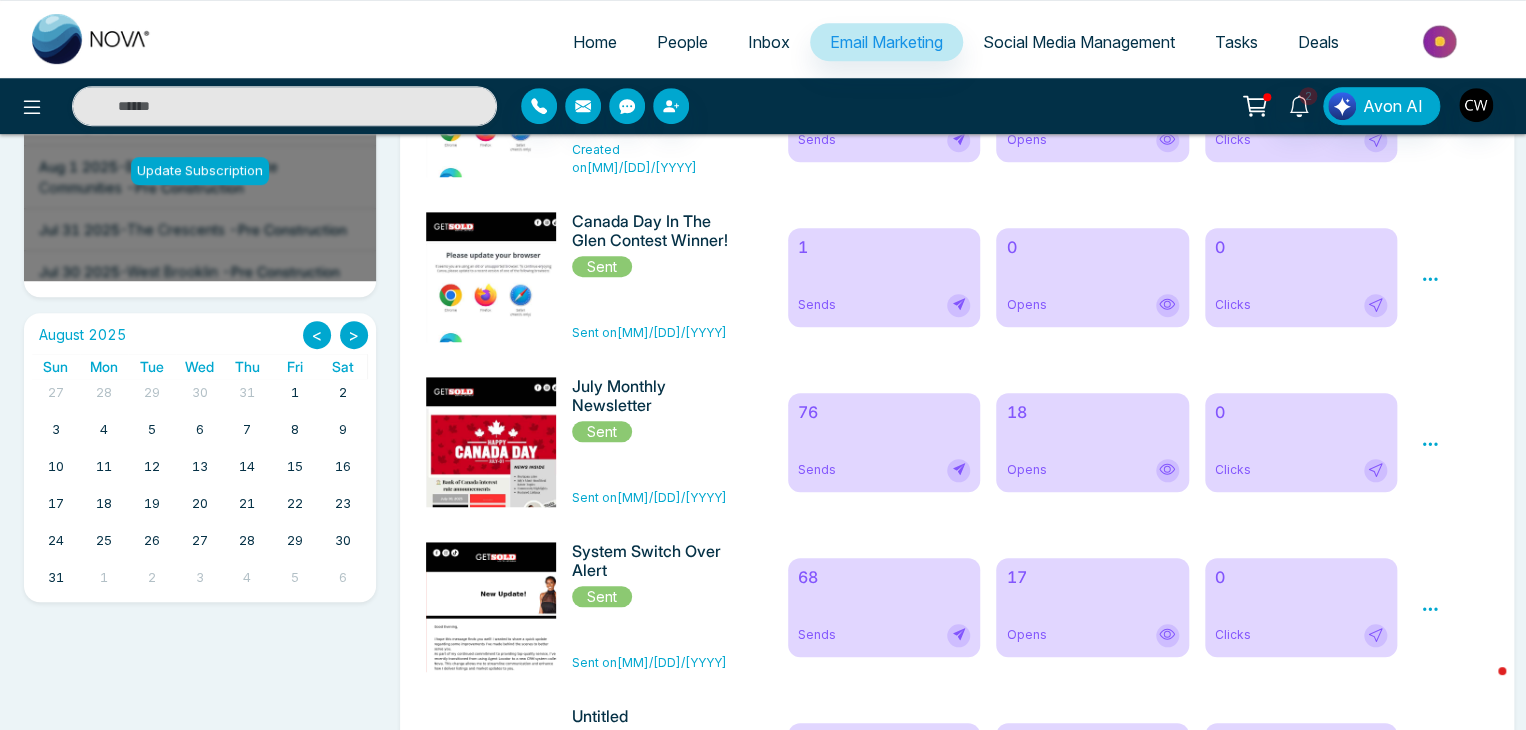 click 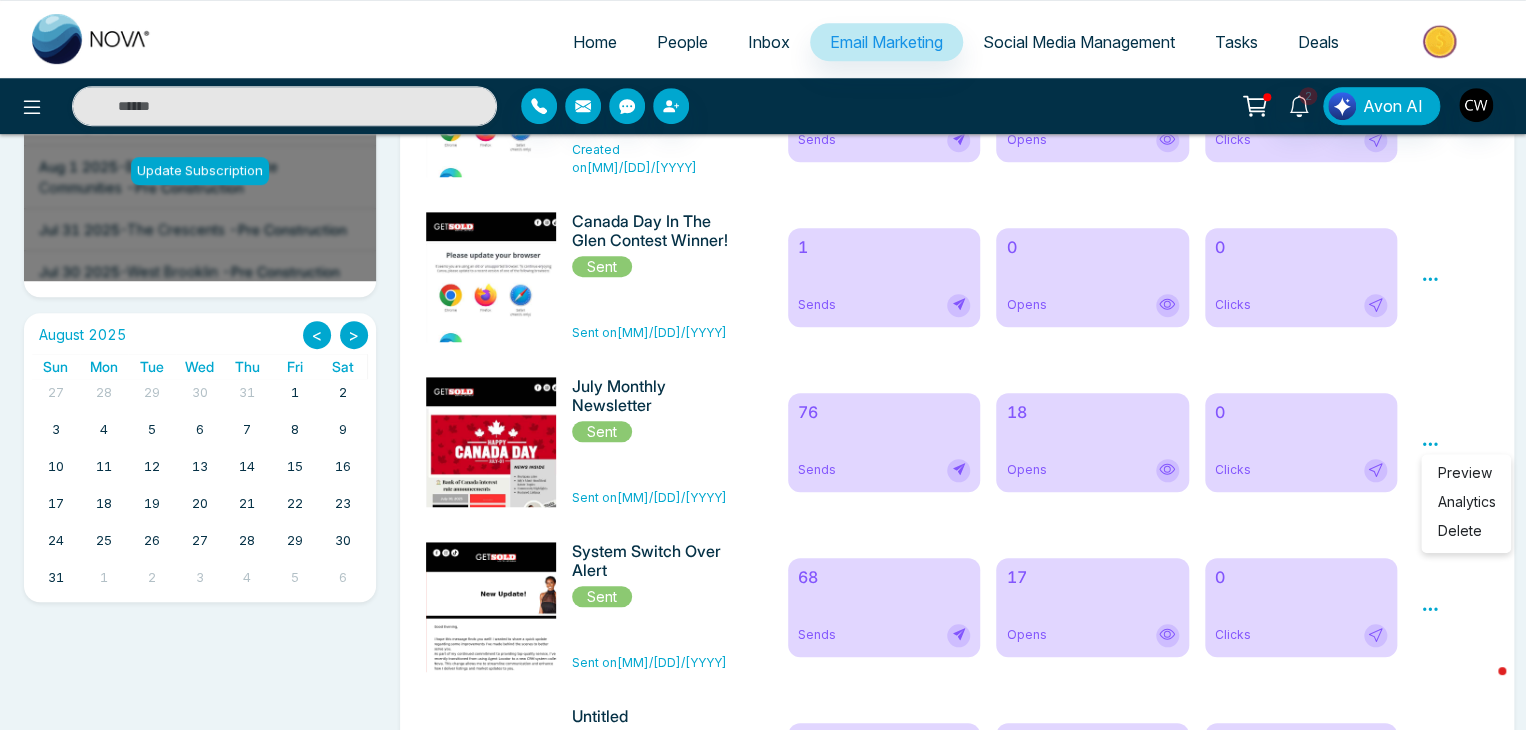 click 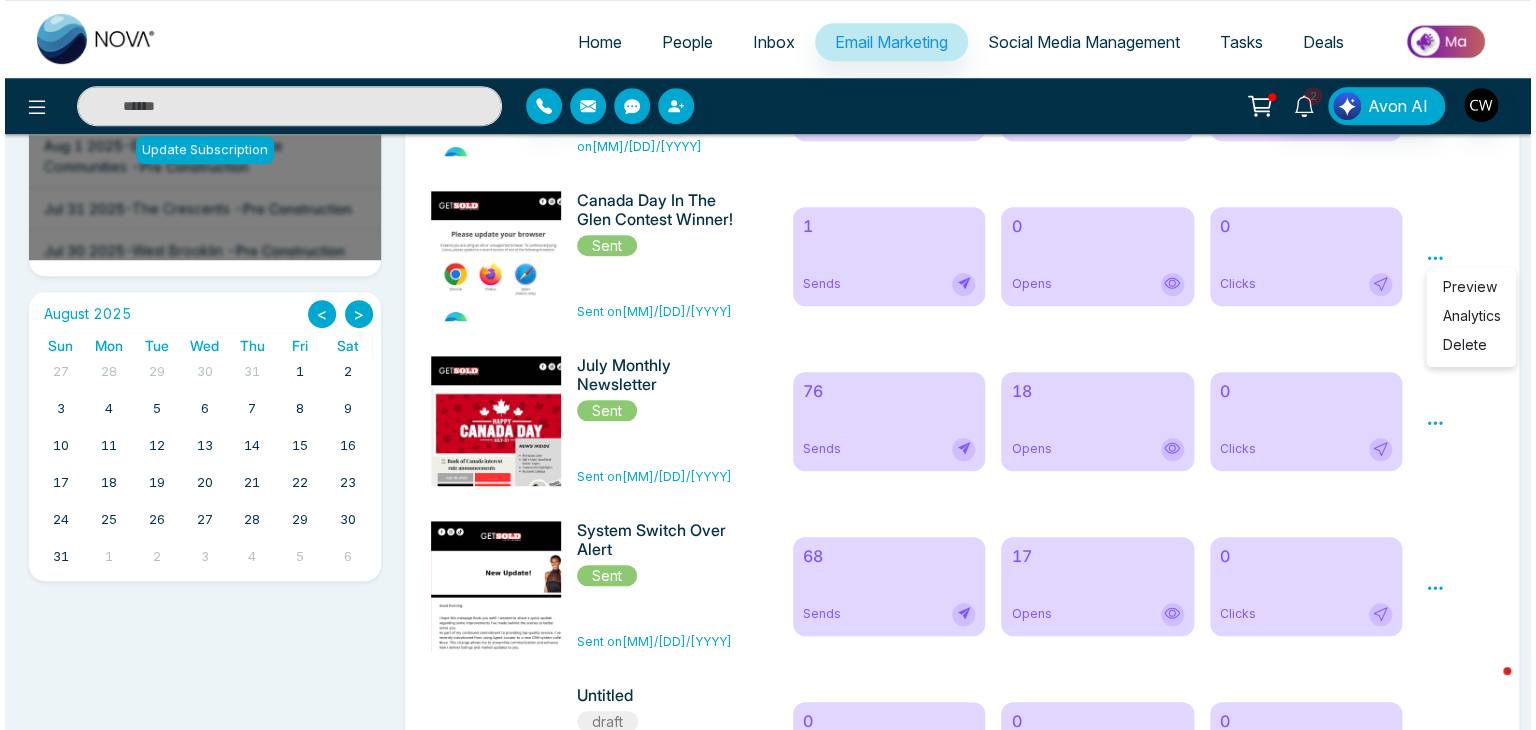 scroll, scrollTop: 489, scrollLeft: 0, axis: vertical 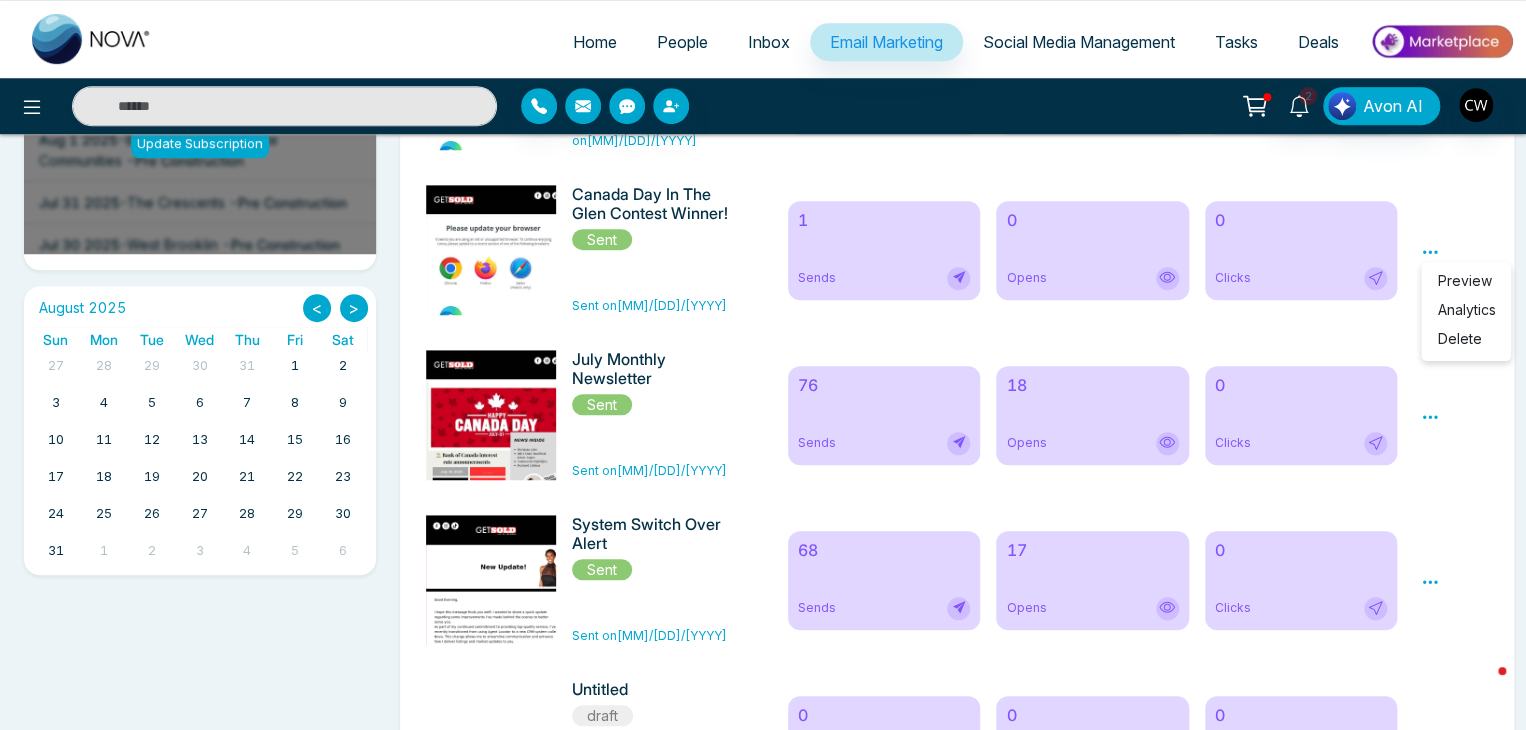 click 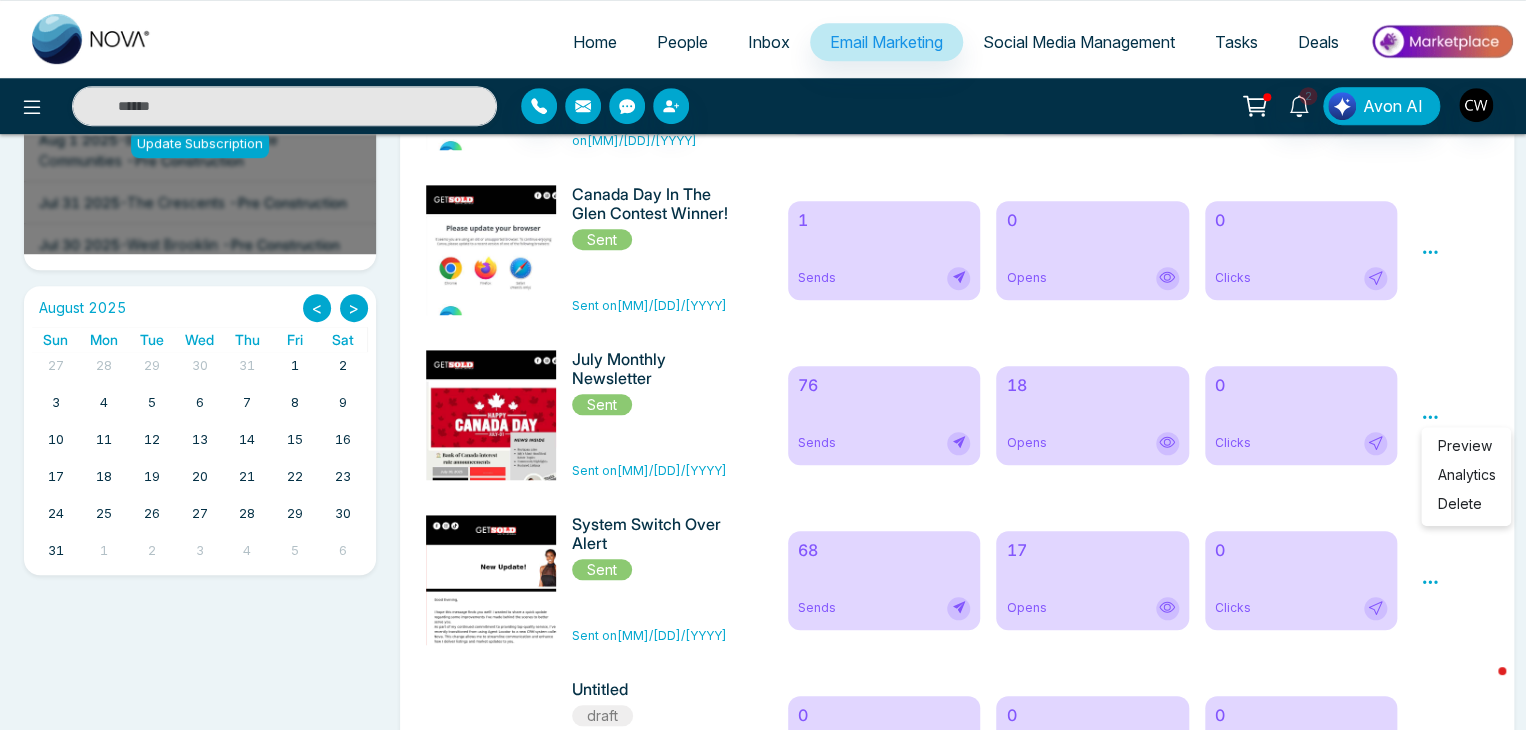 click on "Preview" at bounding box center [1464, 445] 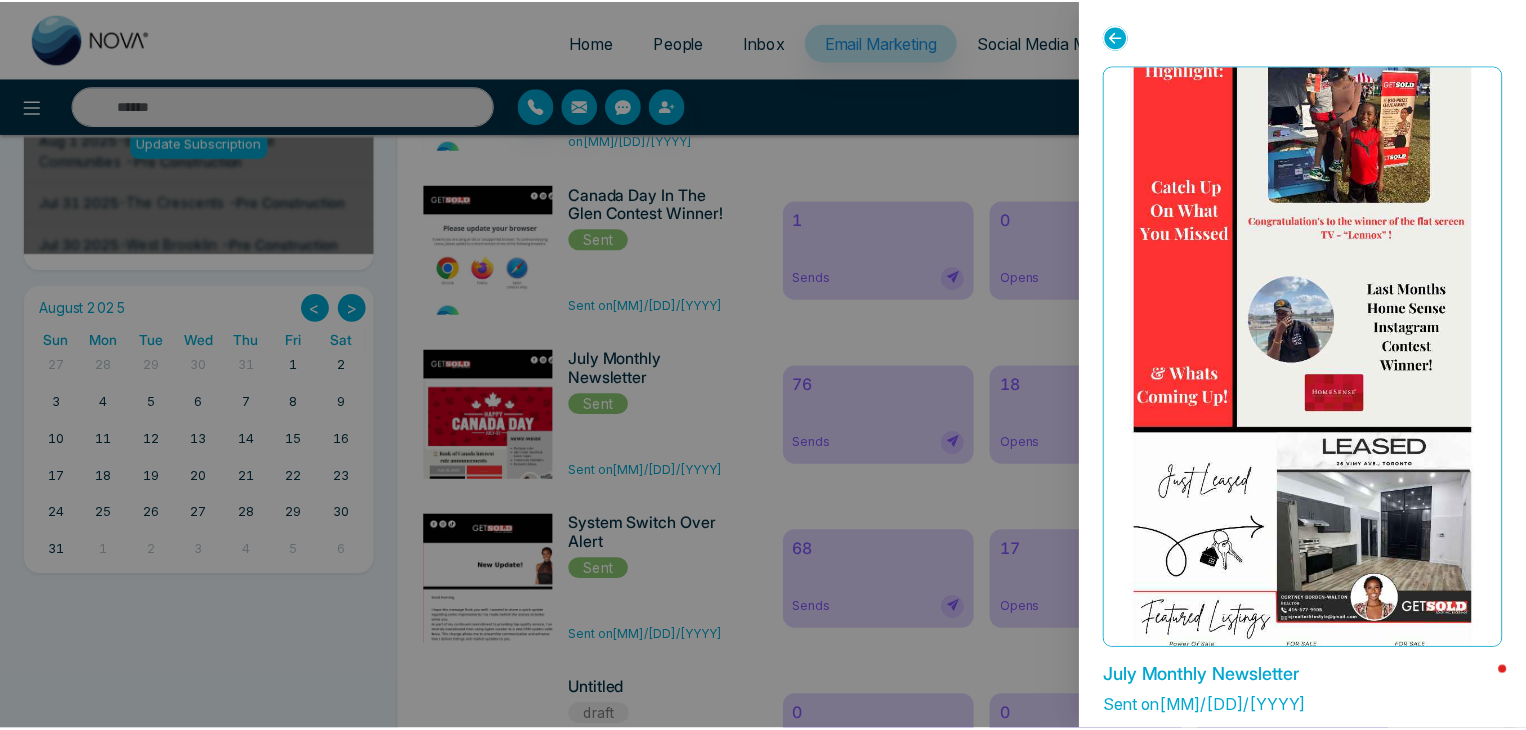 scroll, scrollTop: 1682, scrollLeft: 0, axis: vertical 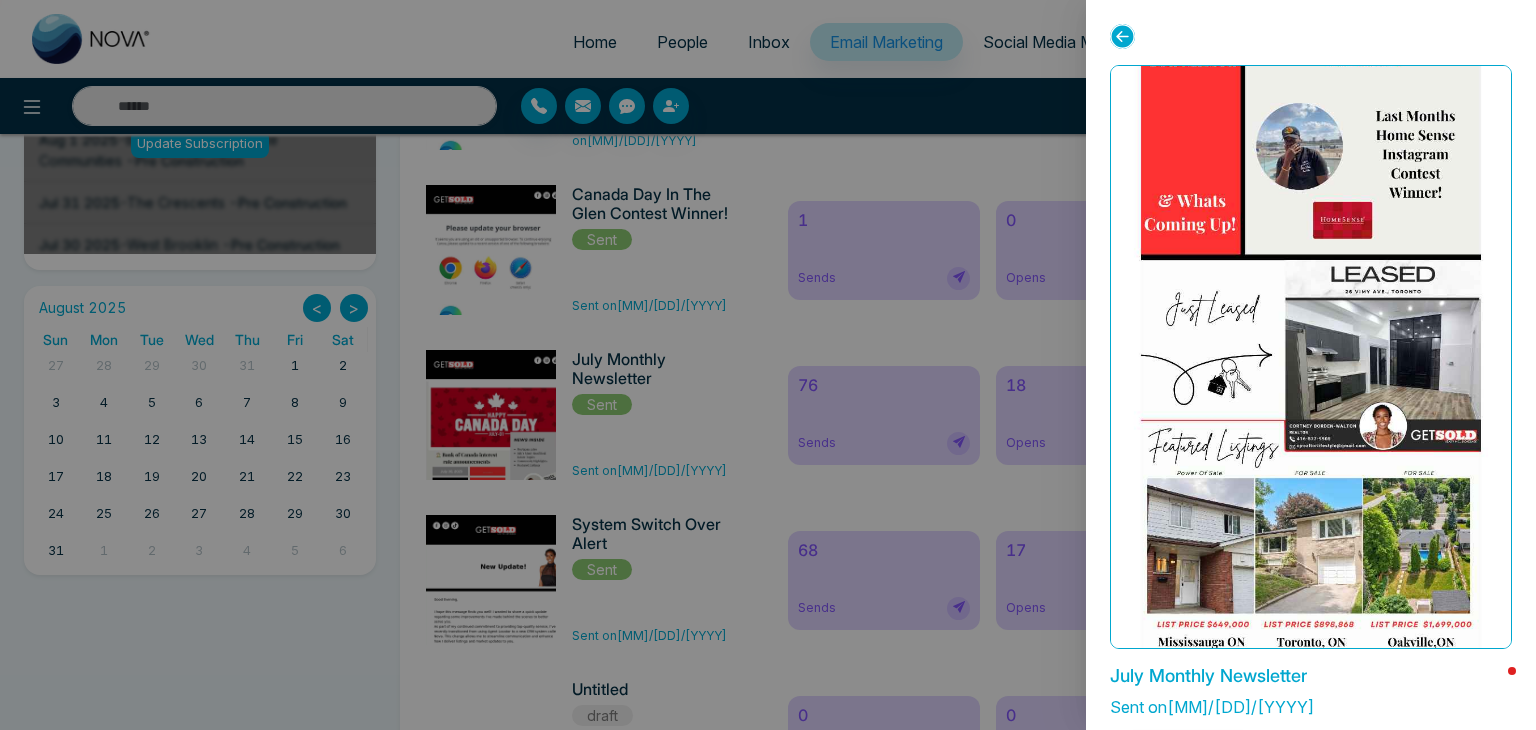 click 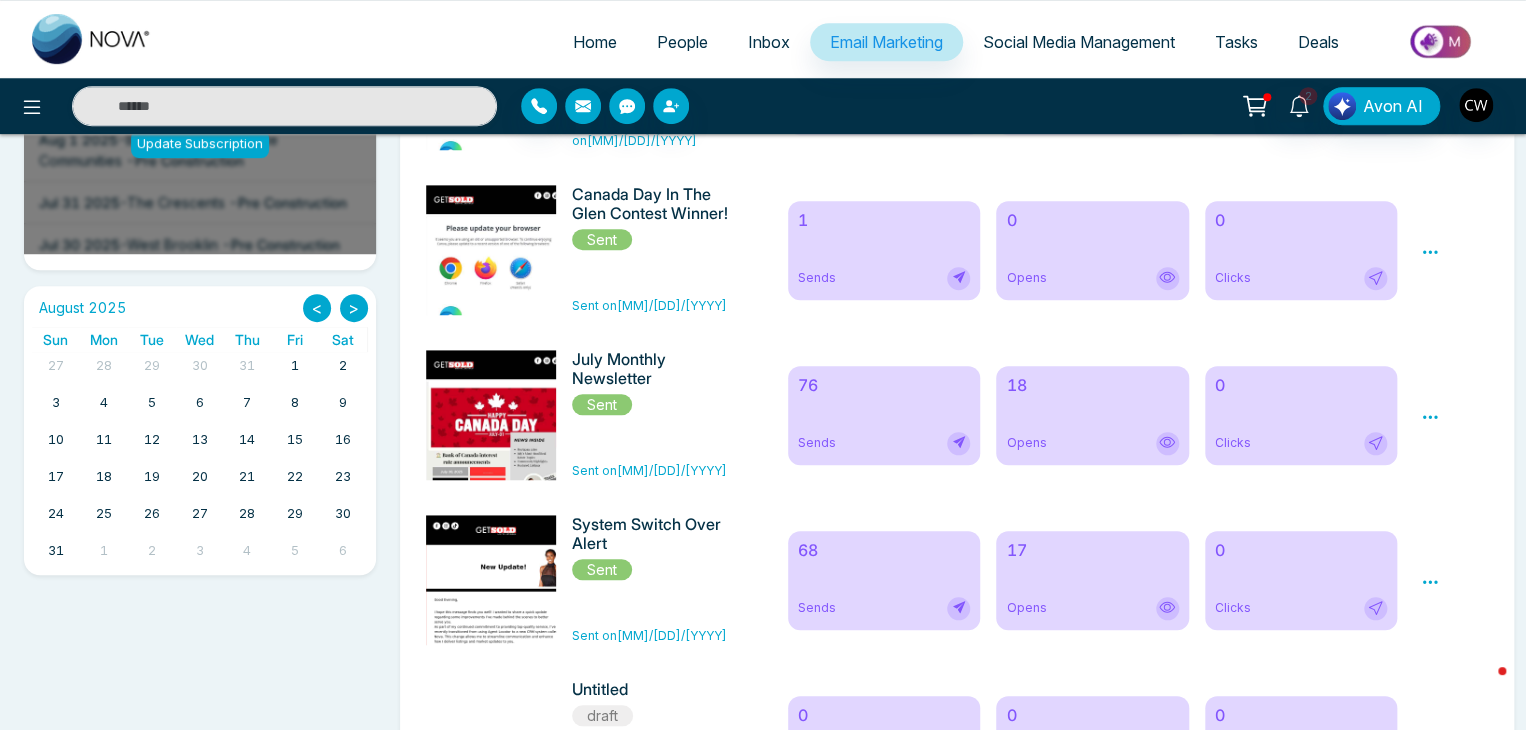 click 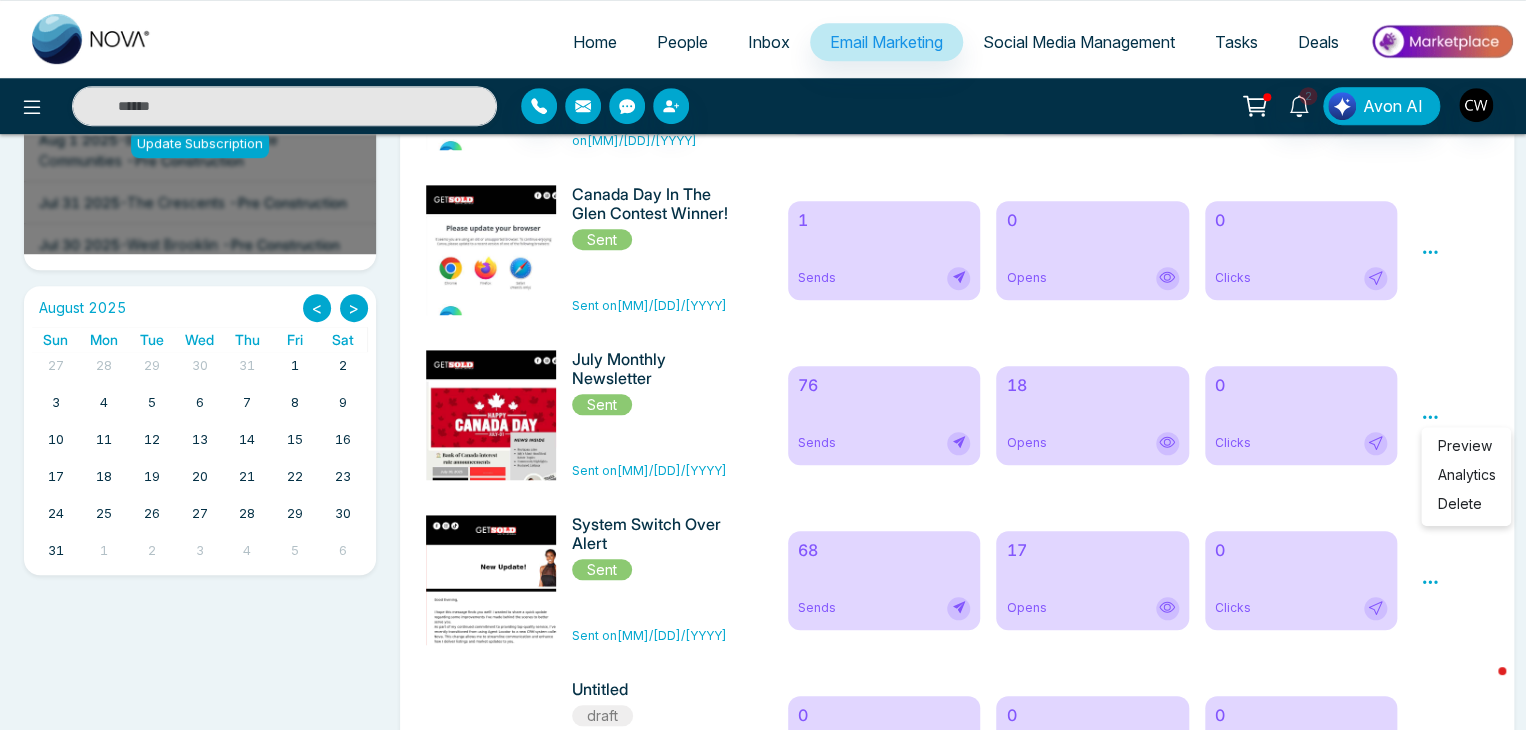 click on "Analytics" at bounding box center (1466, 474) 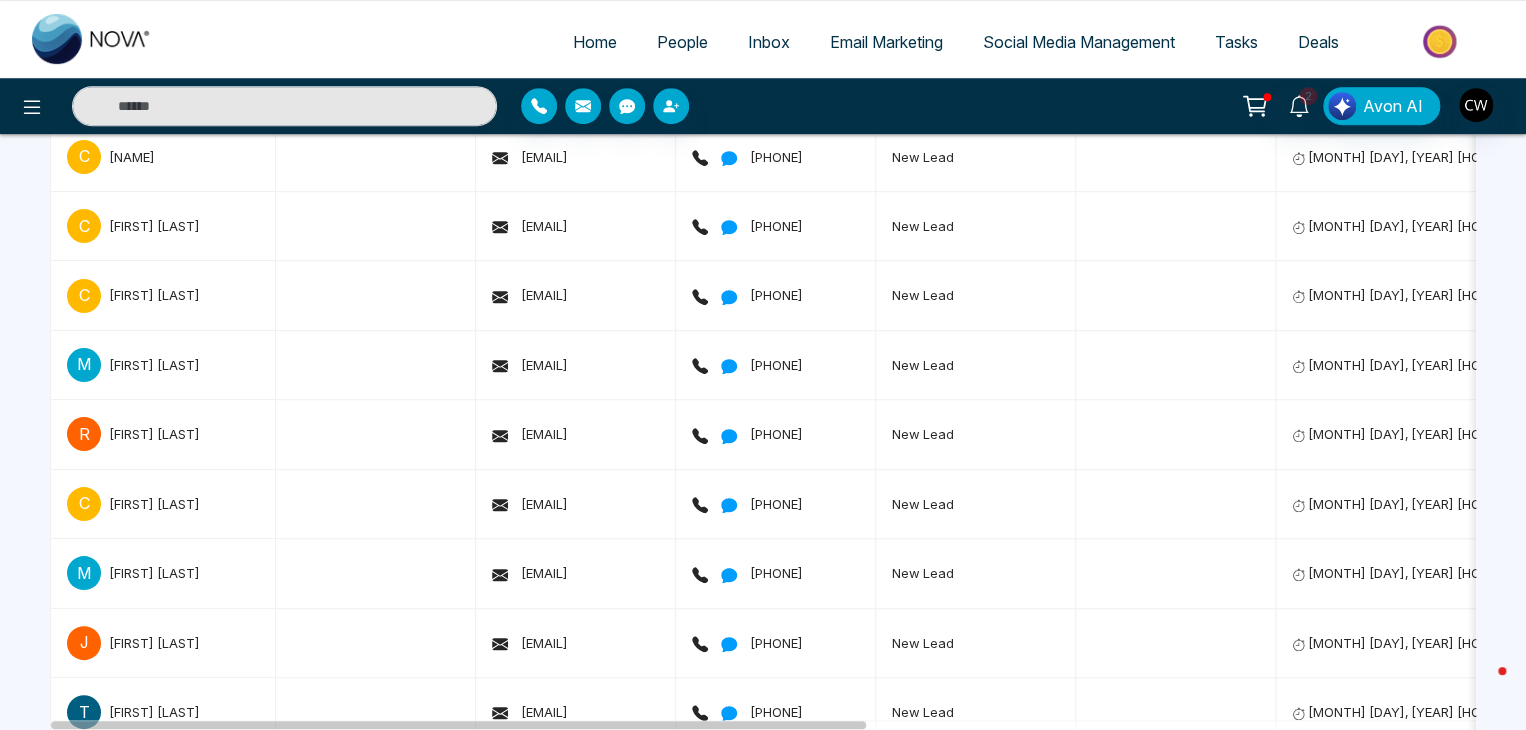 scroll, scrollTop: 11, scrollLeft: 0, axis: vertical 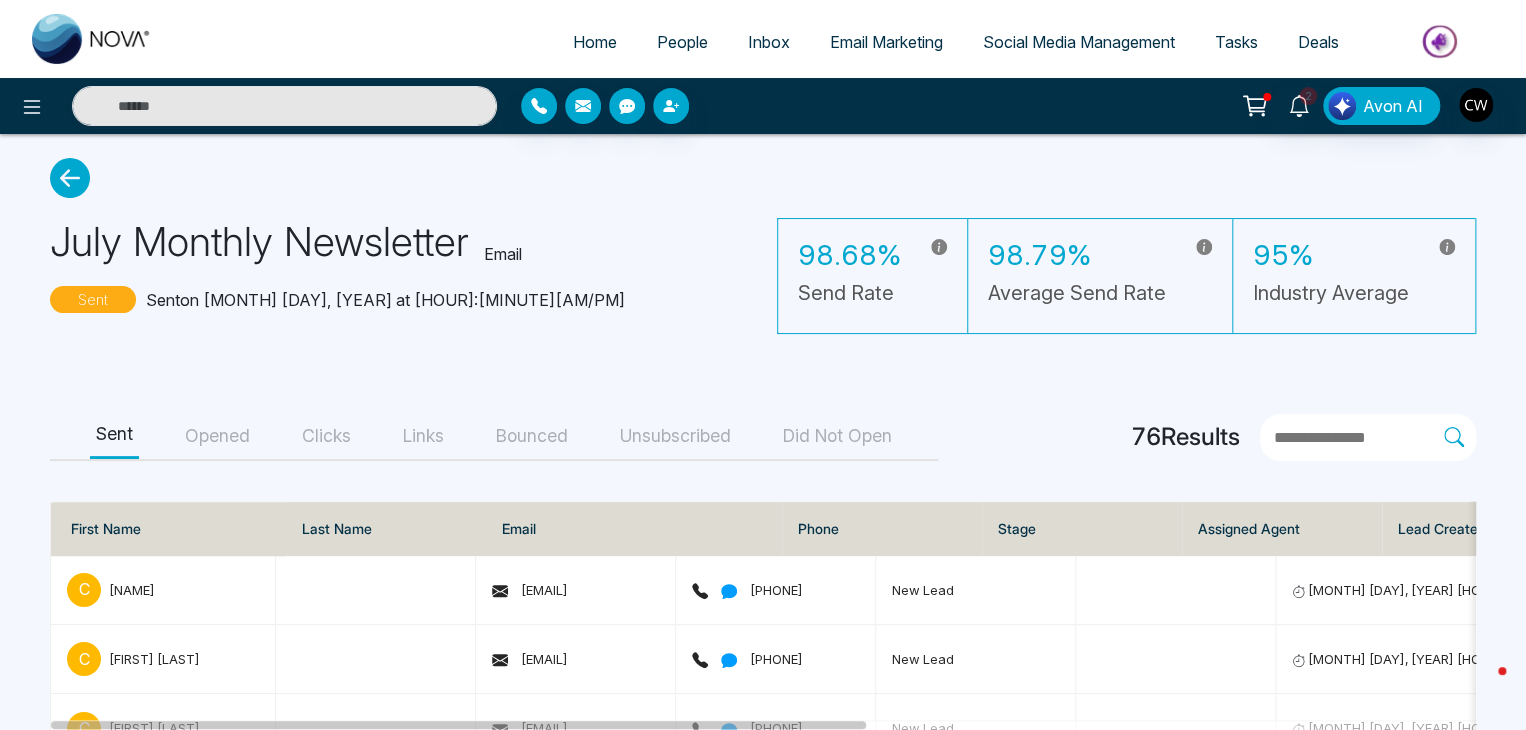 click 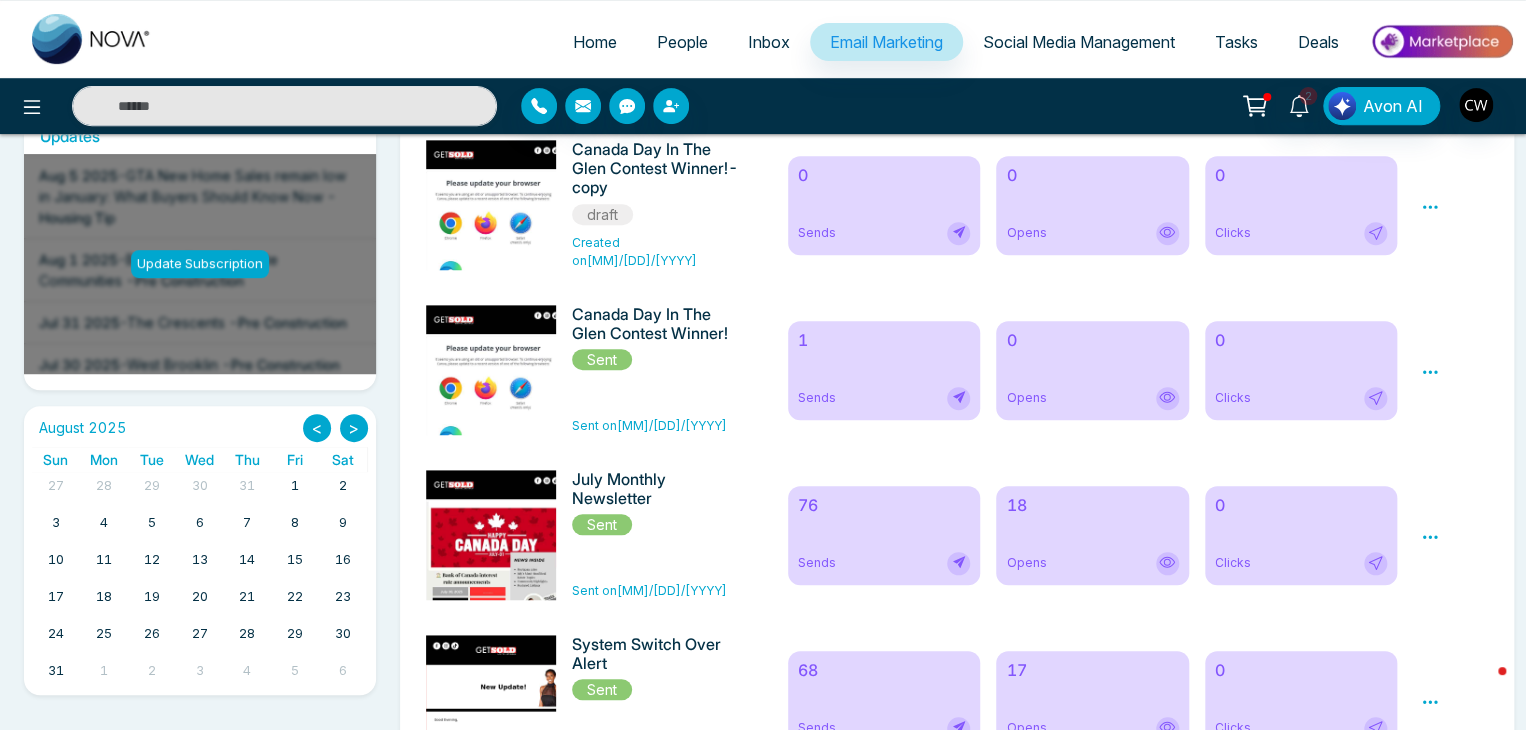 scroll, scrollTop: 0, scrollLeft: 0, axis: both 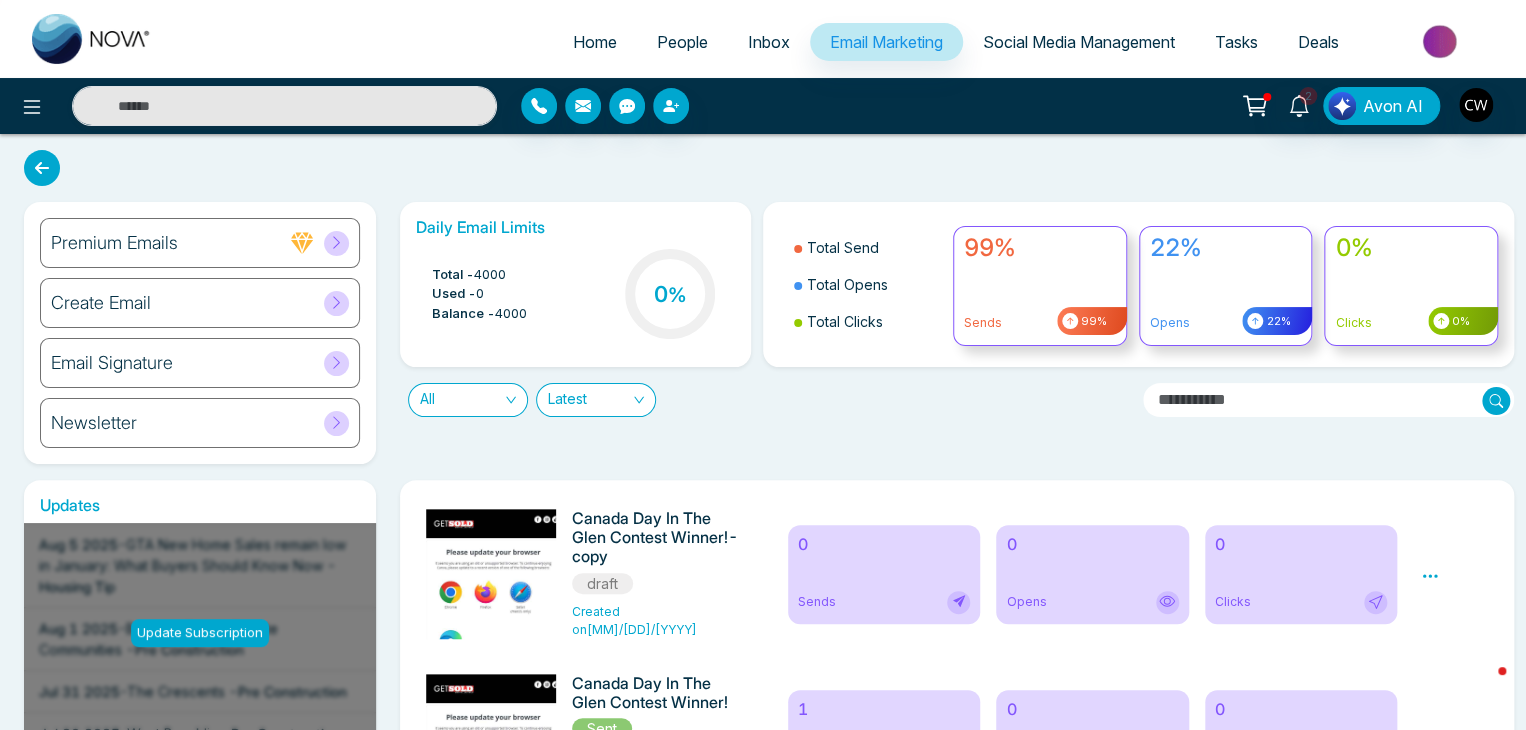 click on "Newsletter" at bounding box center [200, 423] 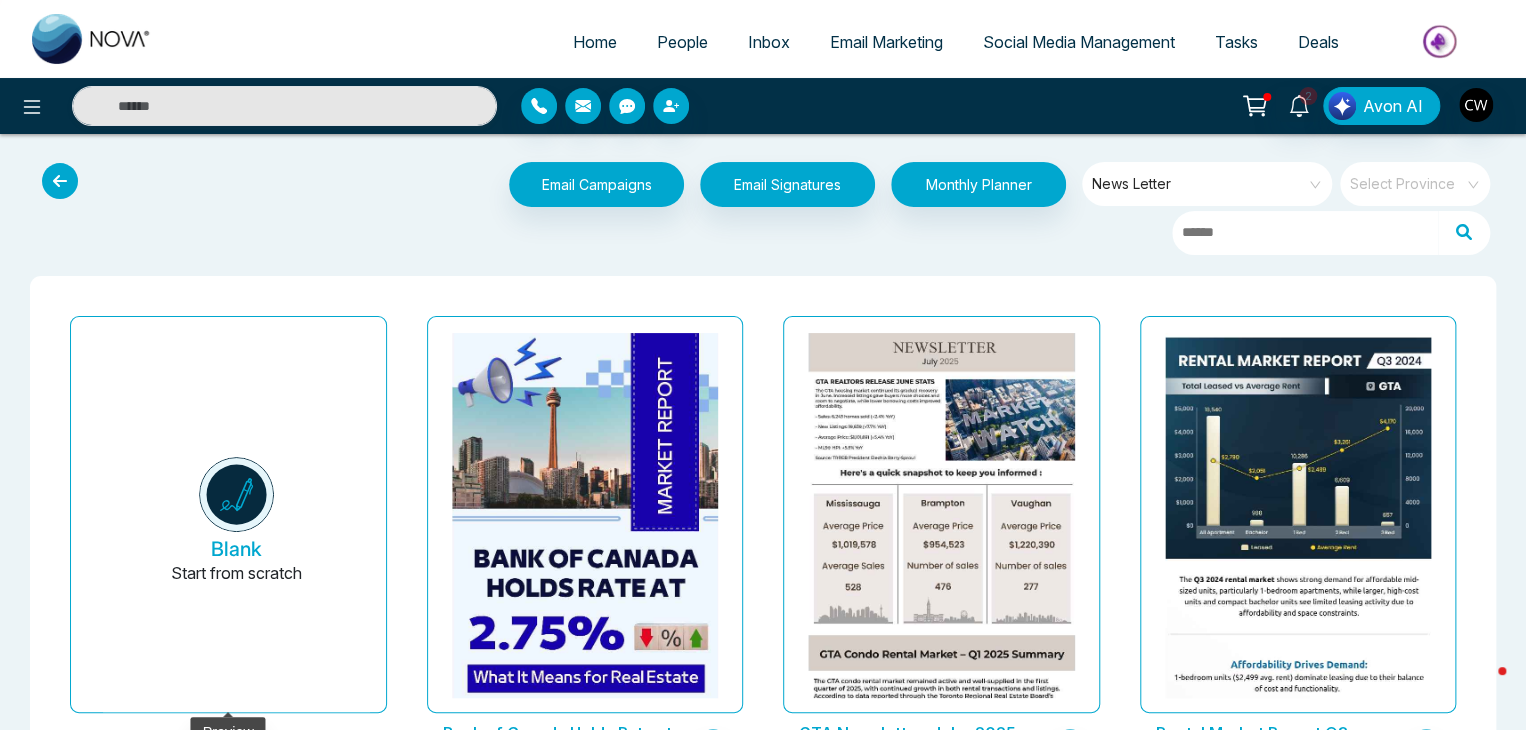 click on "Blank" at bounding box center [236, 549] 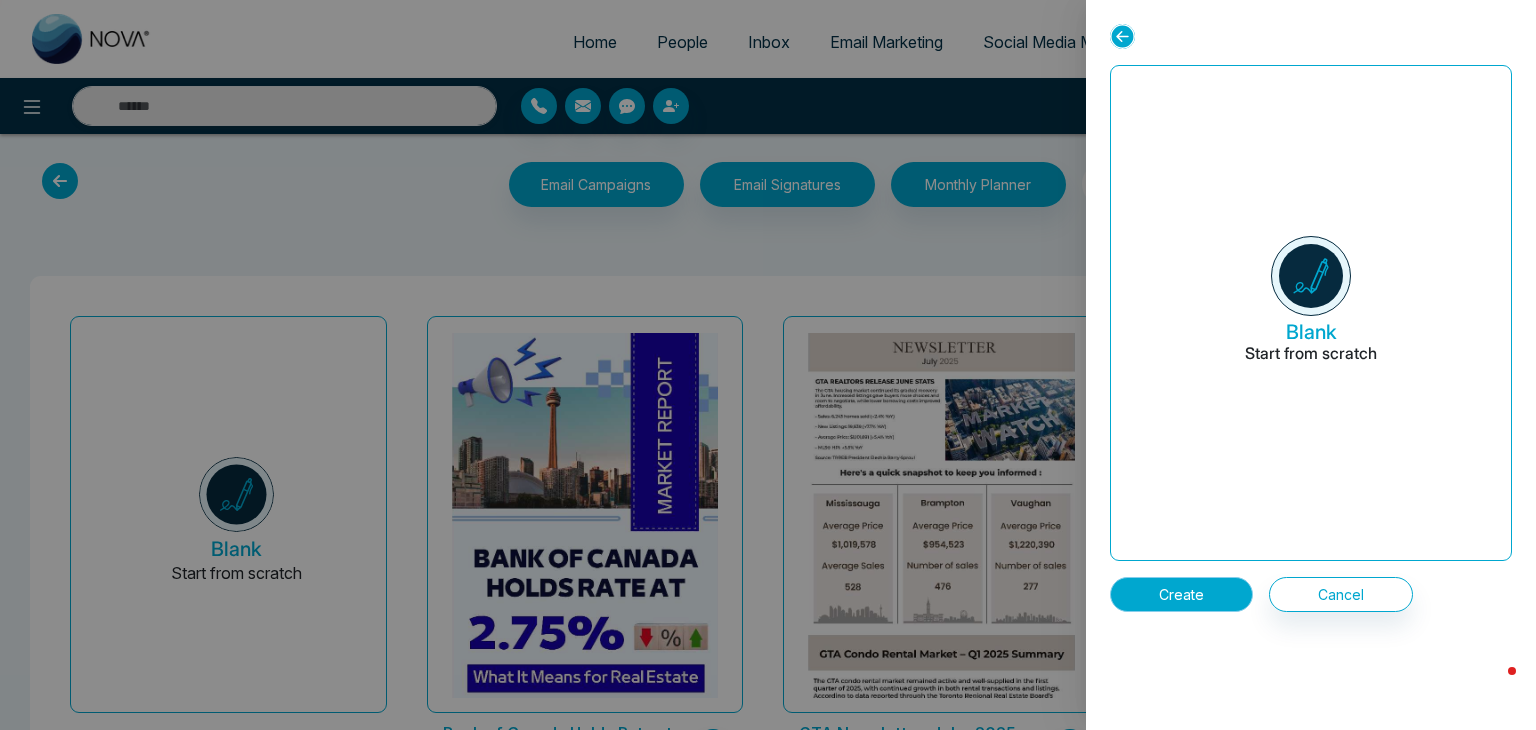 click on "Create" at bounding box center [1181, 594] 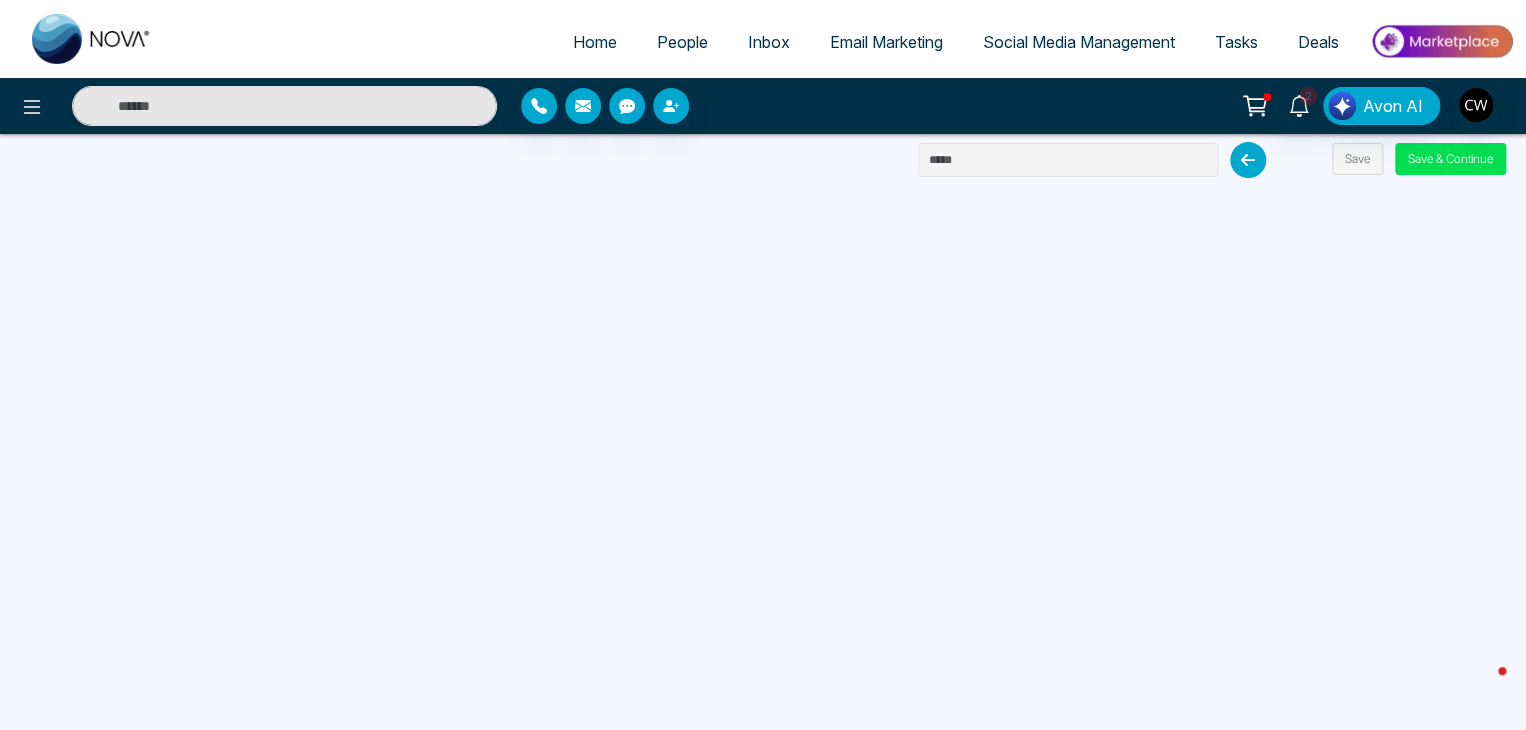 click on "Email Marketing" at bounding box center (886, 42) 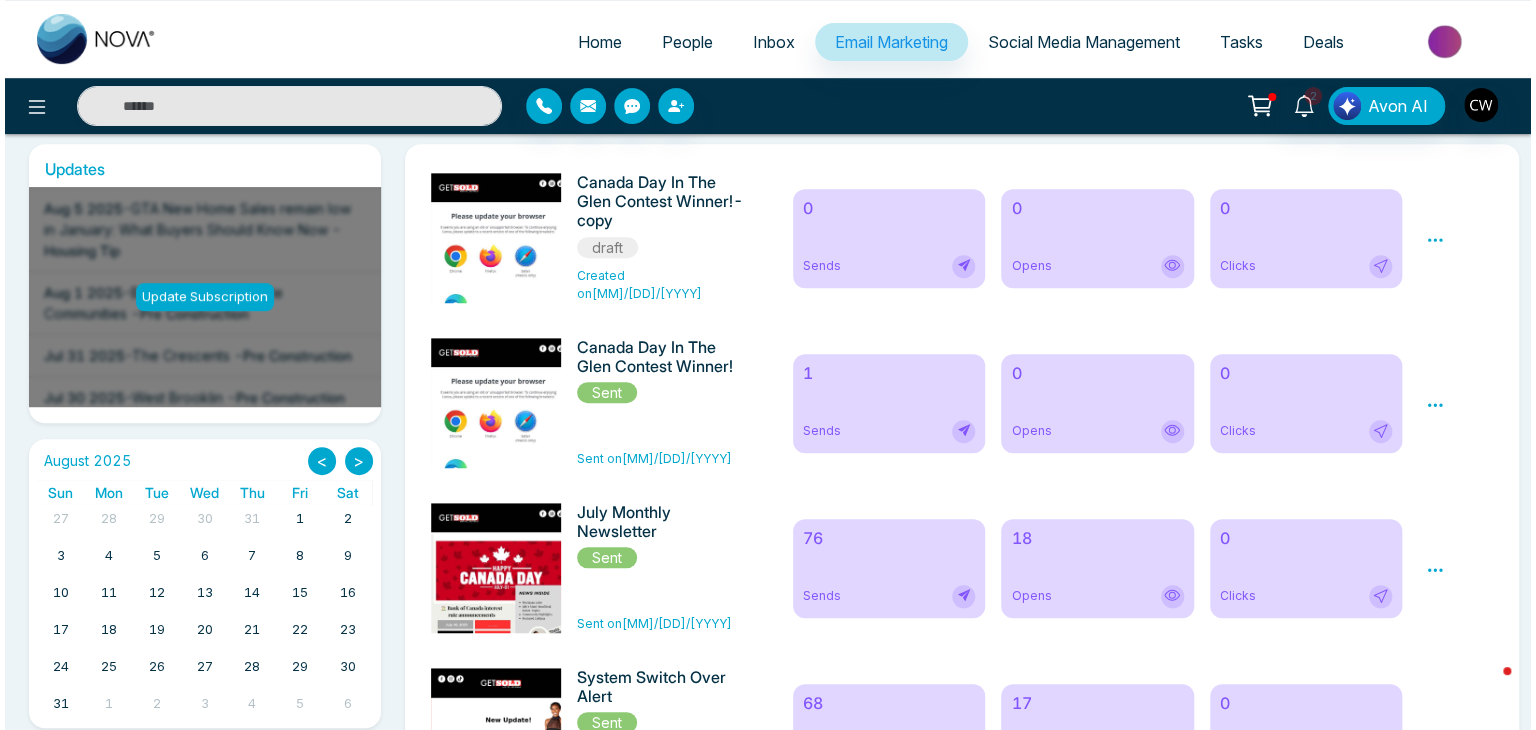 scroll, scrollTop: 443, scrollLeft: 0, axis: vertical 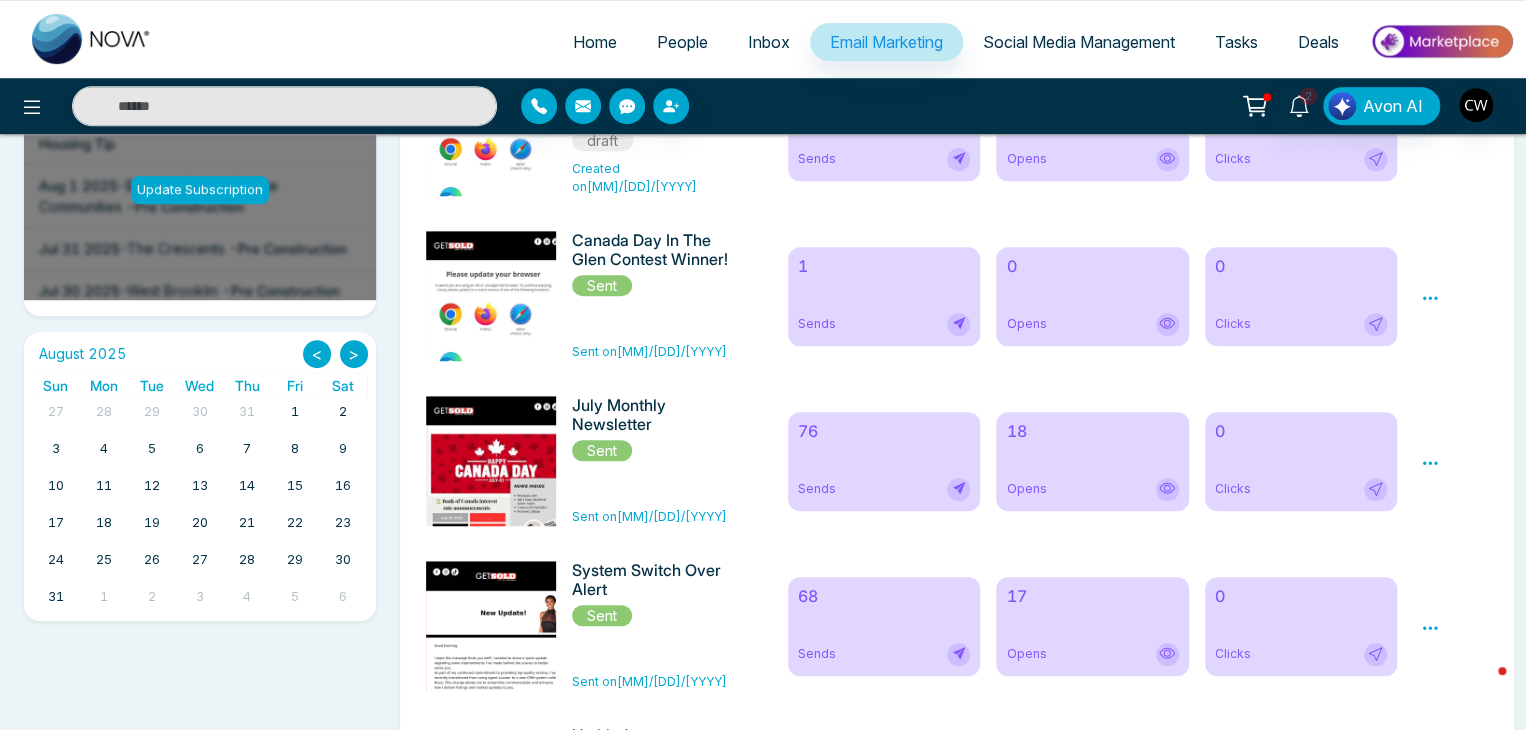 click 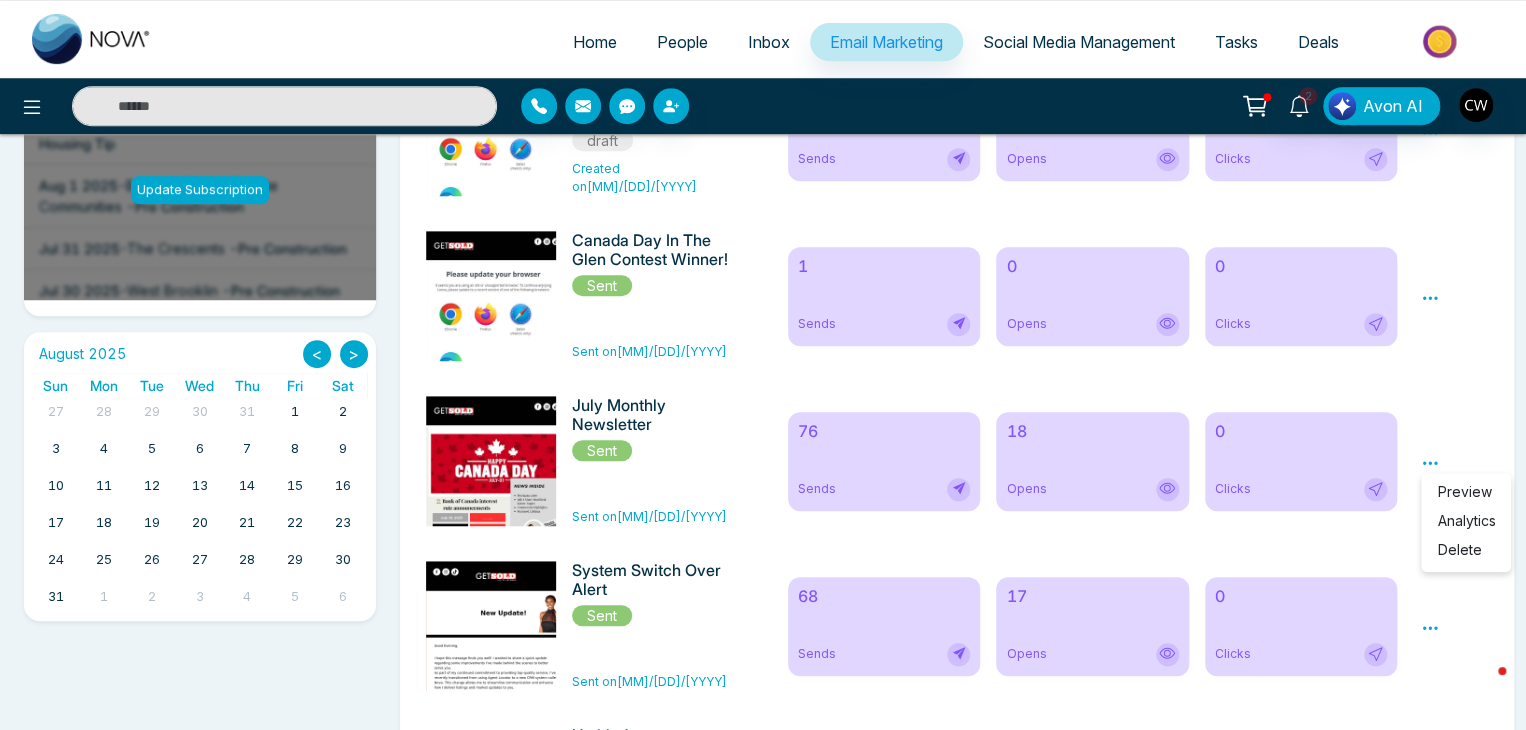 click on "Preview" at bounding box center (1464, 491) 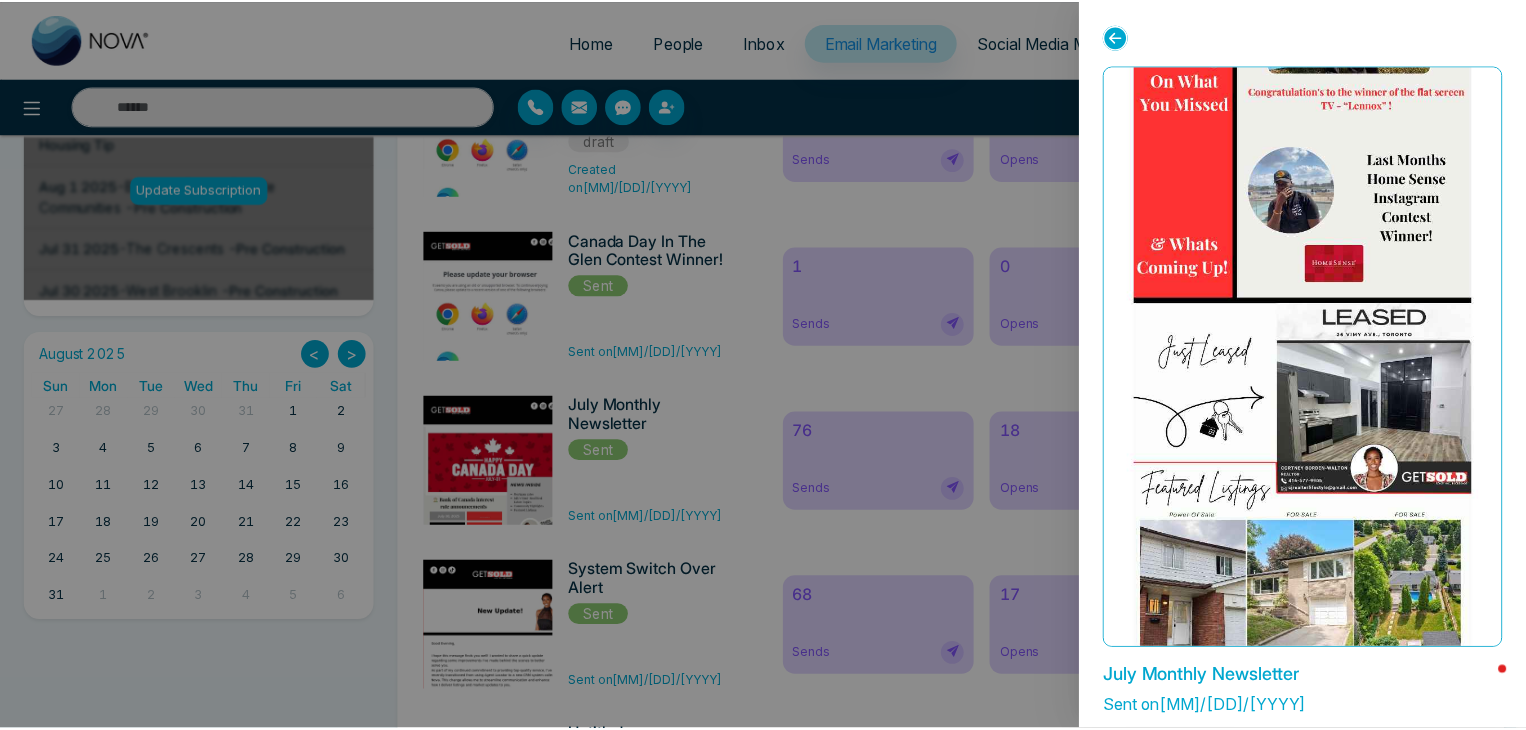 scroll, scrollTop: 1682, scrollLeft: 0, axis: vertical 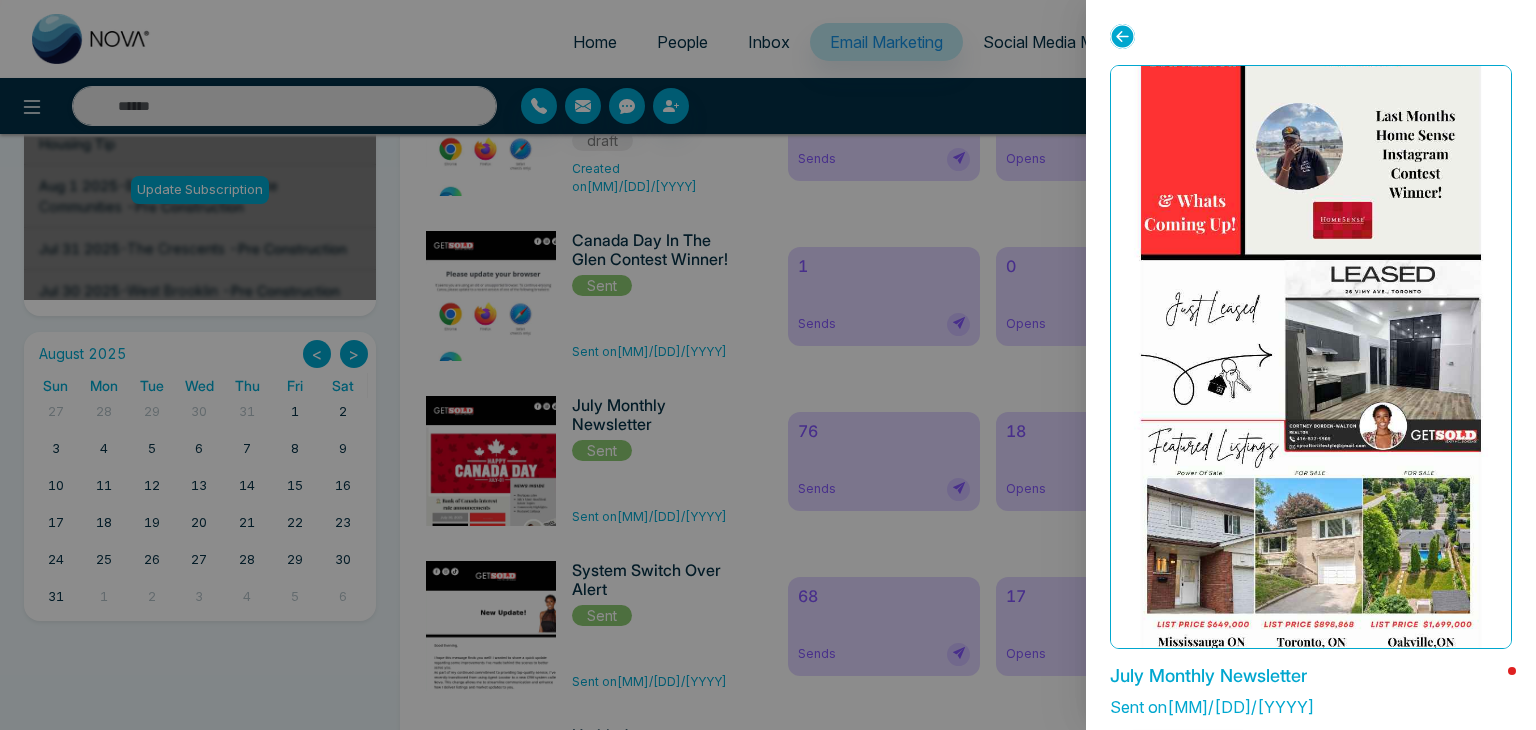 click 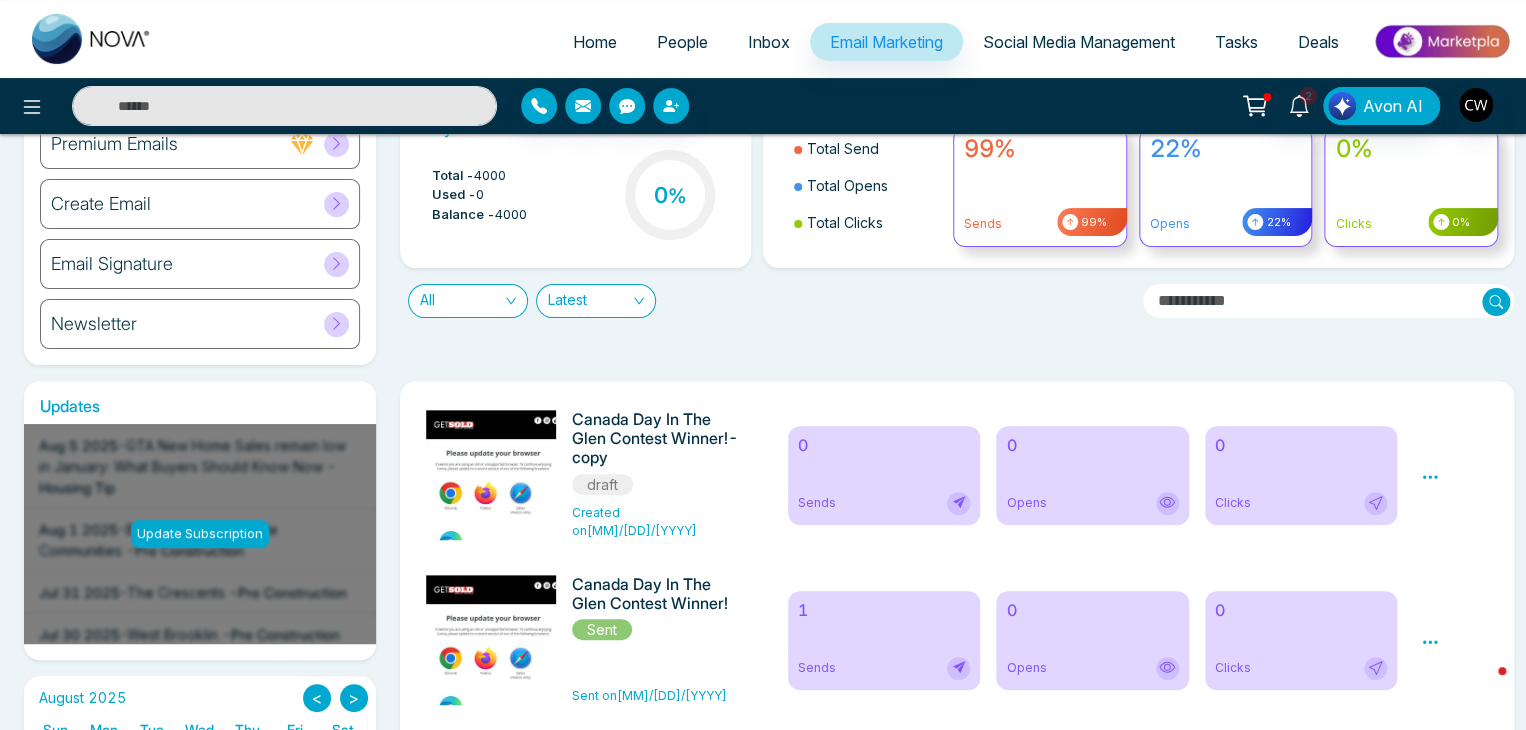 scroll, scrollTop: 67, scrollLeft: 0, axis: vertical 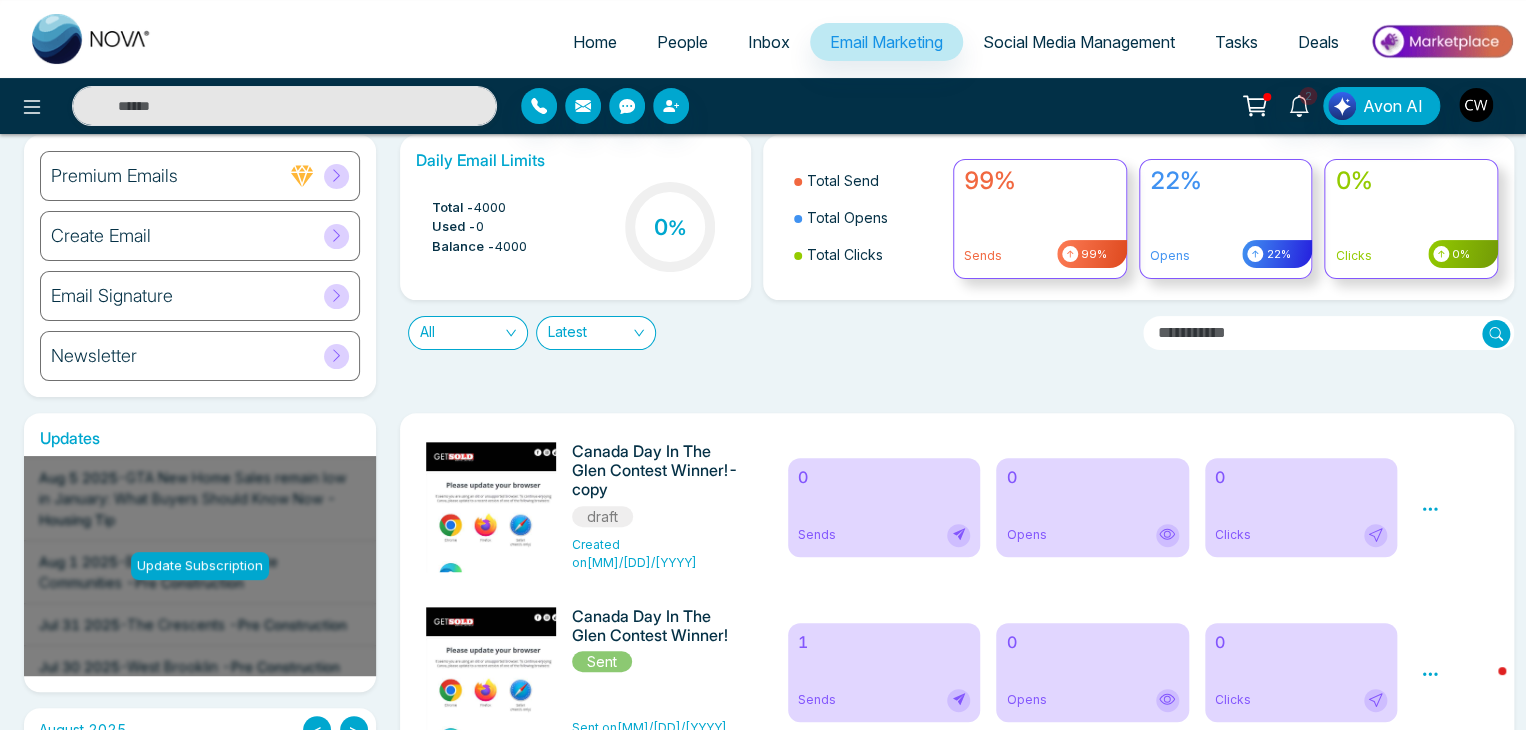 click on "Newsletter" at bounding box center (200, 356) 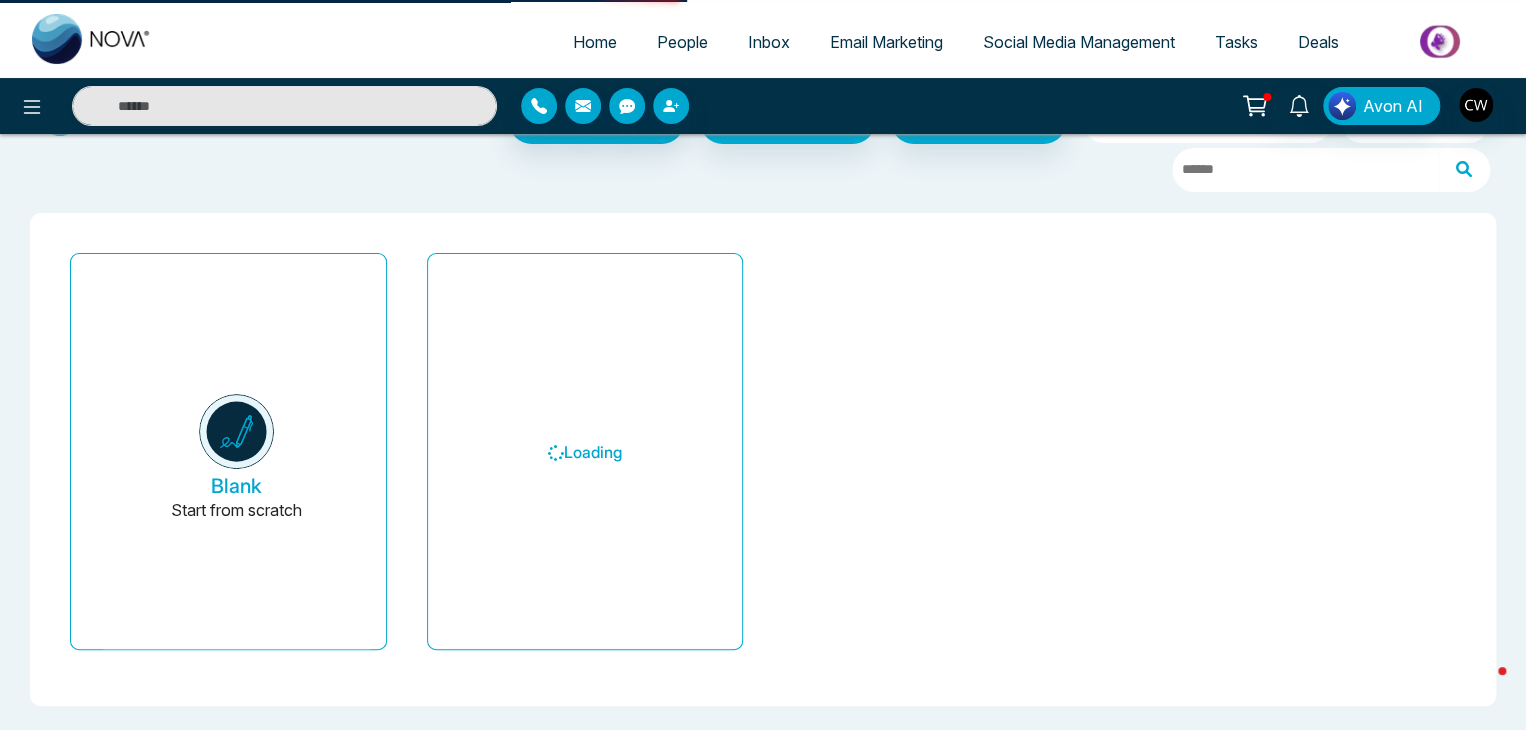 scroll, scrollTop: 0, scrollLeft: 0, axis: both 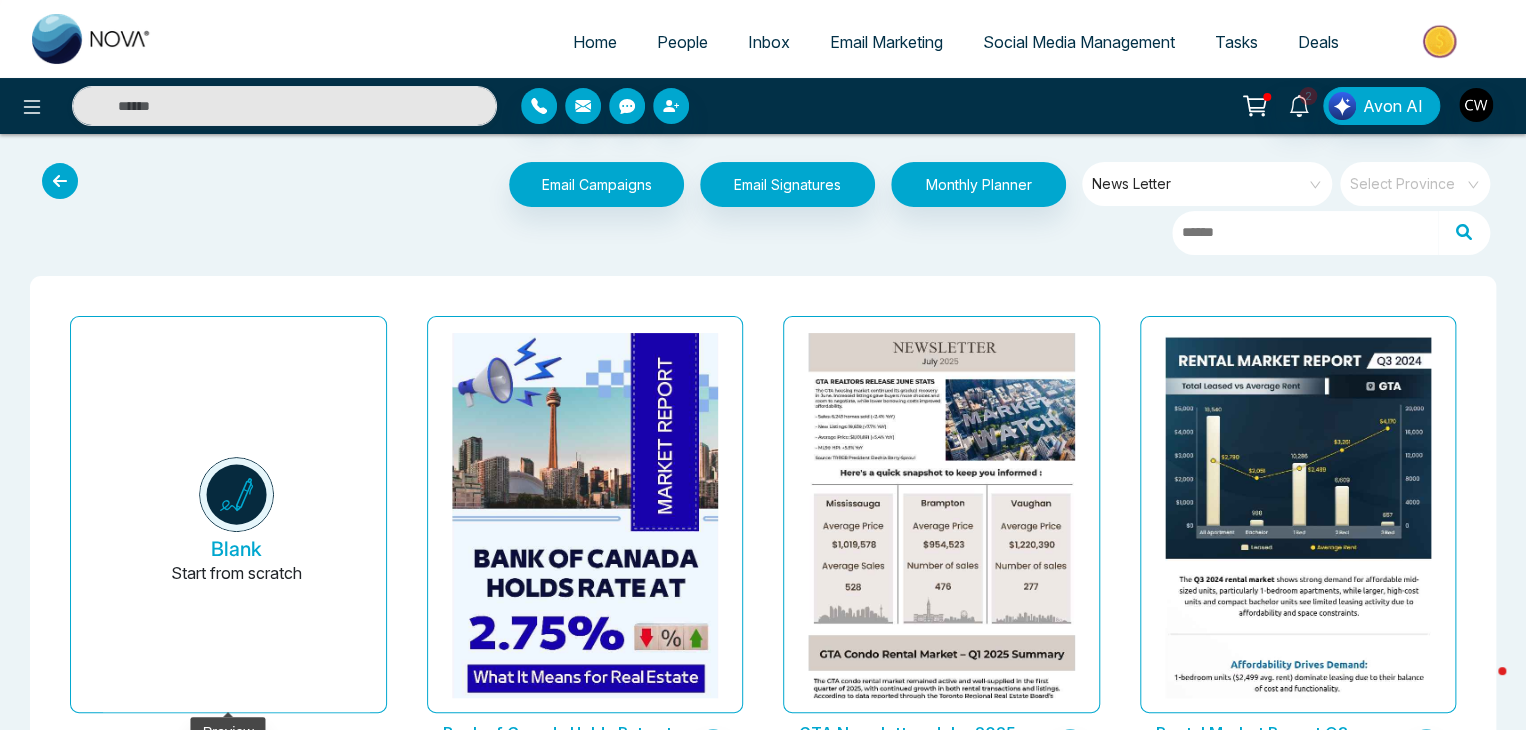 click on "Start from scratch" at bounding box center (236, 585) 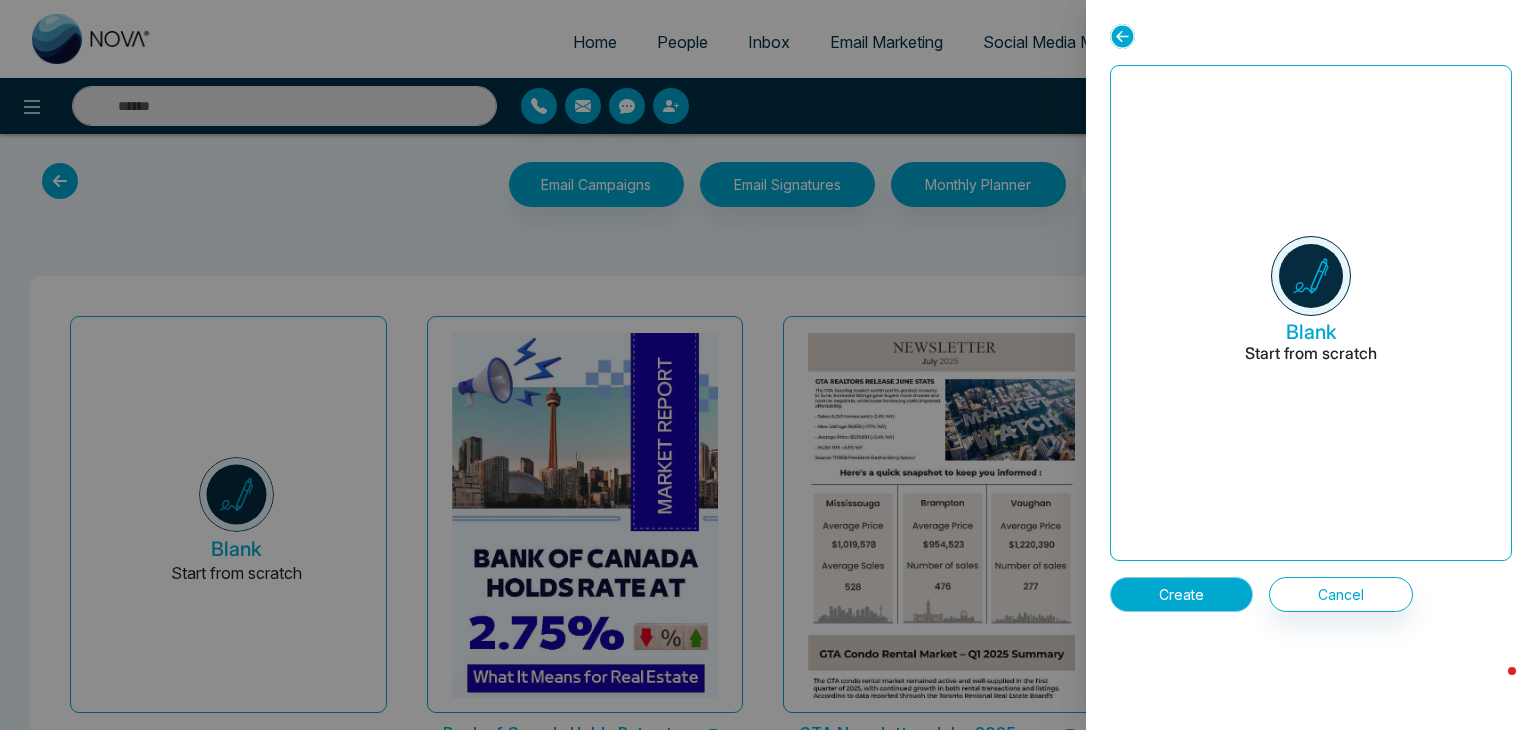 click on "Create" at bounding box center [1181, 594] 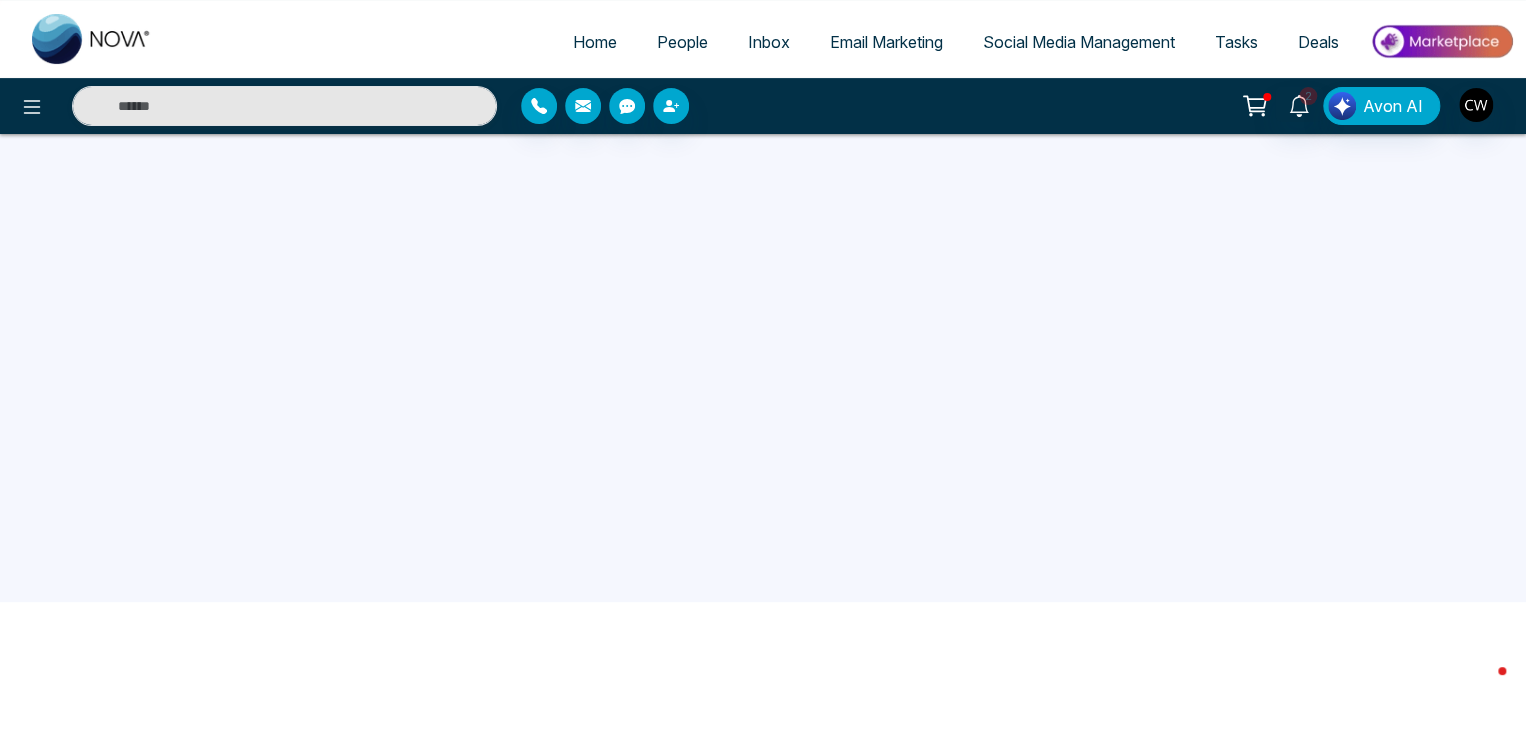 scroll, scrollTop: 190, scrollLeft: 0, axis: vertical 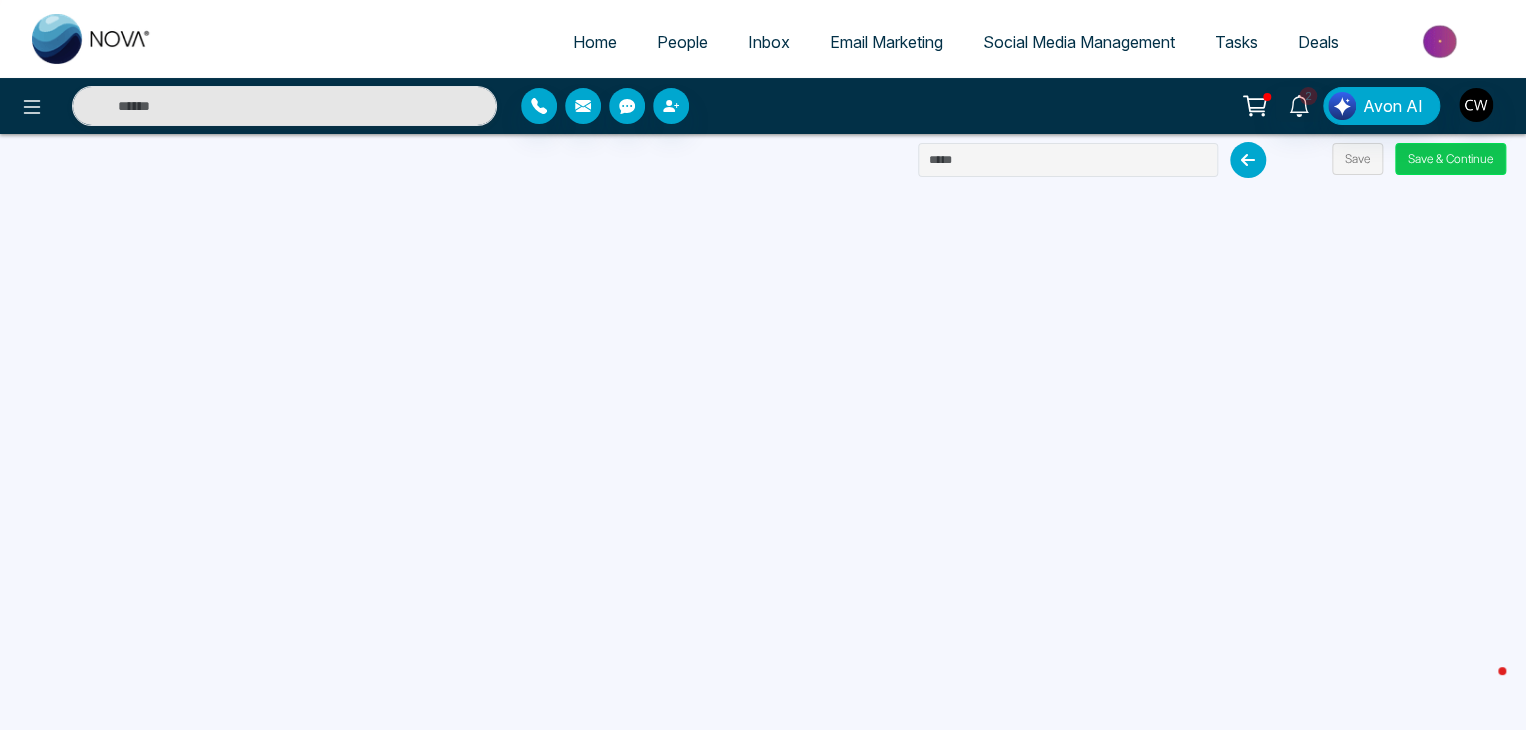 click on "Save & Continue" at bounding box center [1450, 159] 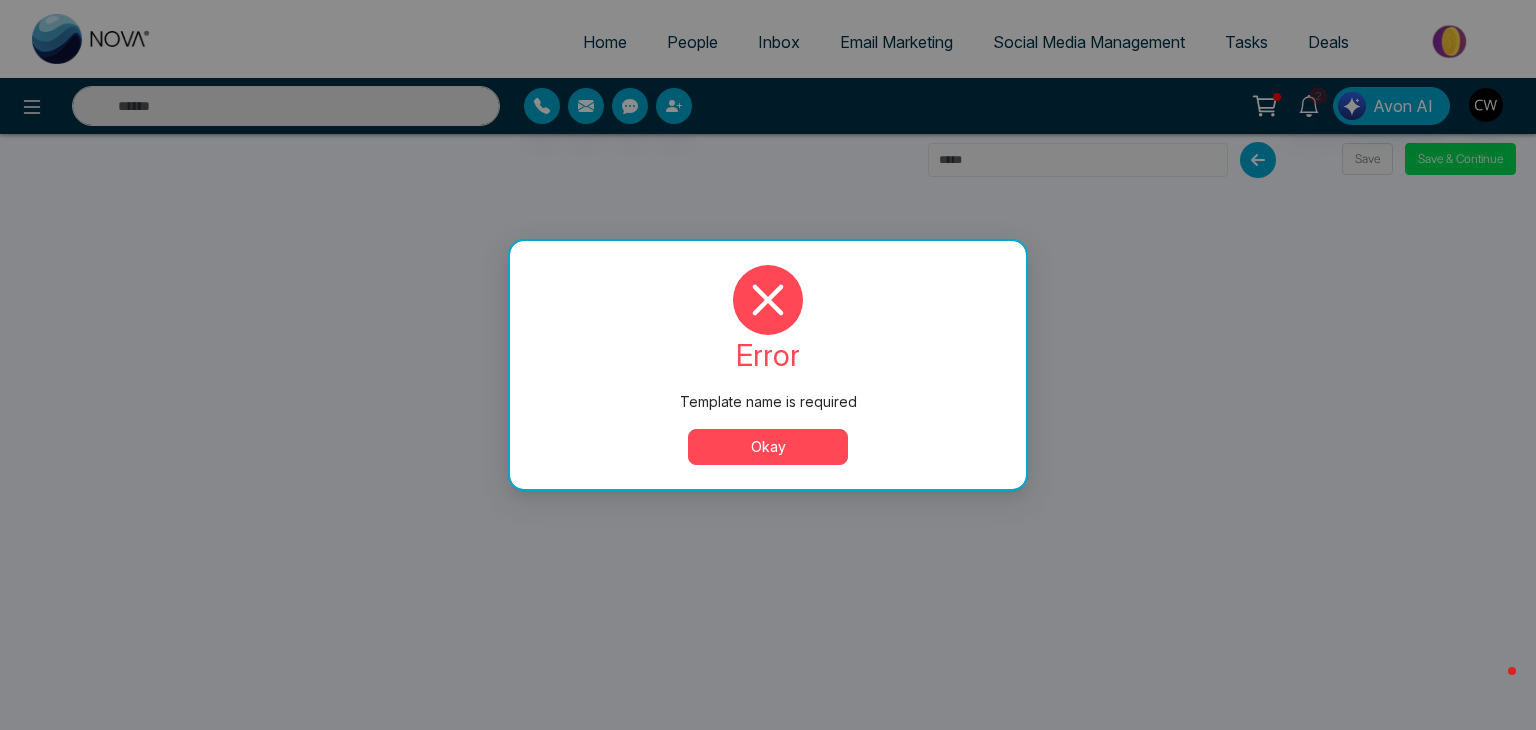 click on "Okay" at bounding box center (768, 447) 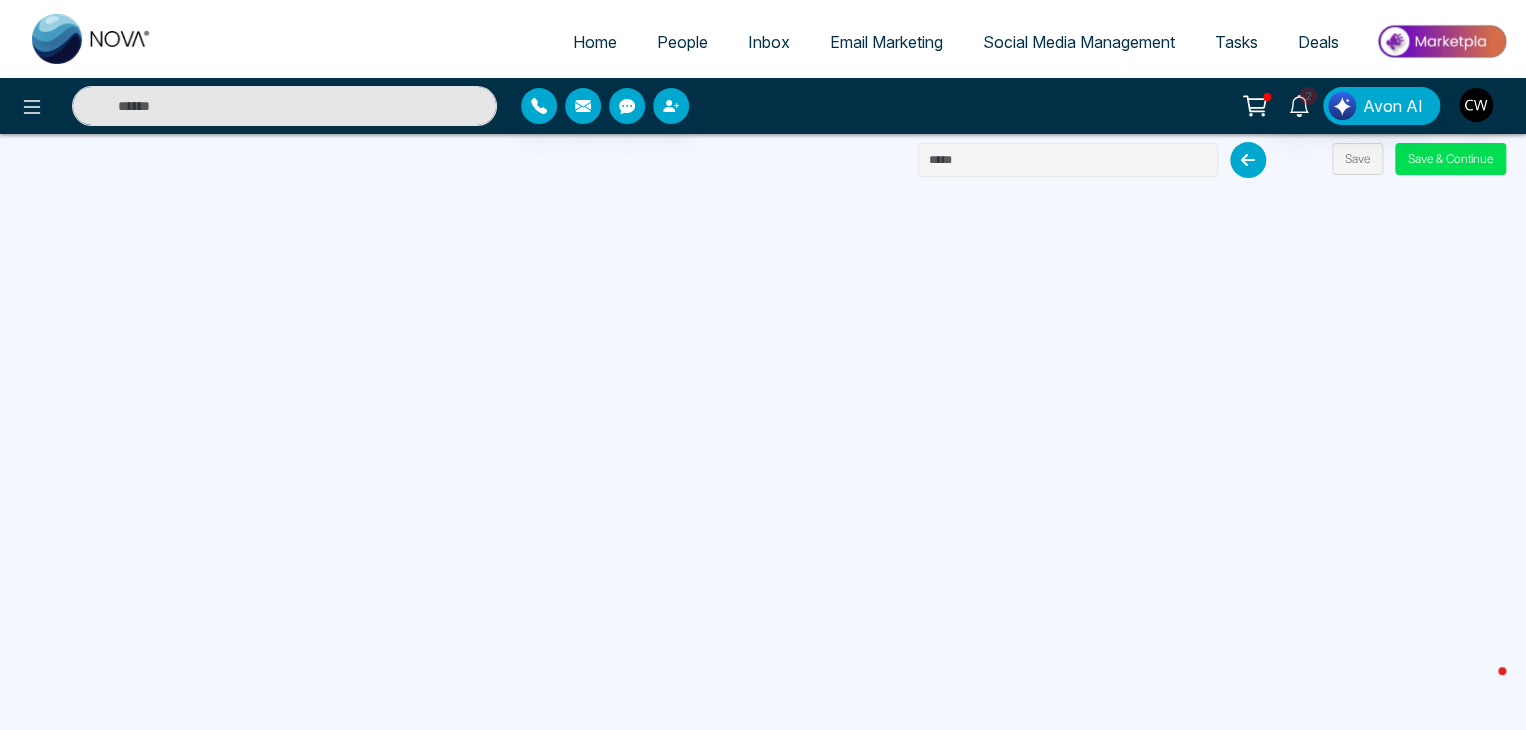 click at bounding box center [1068, 160] 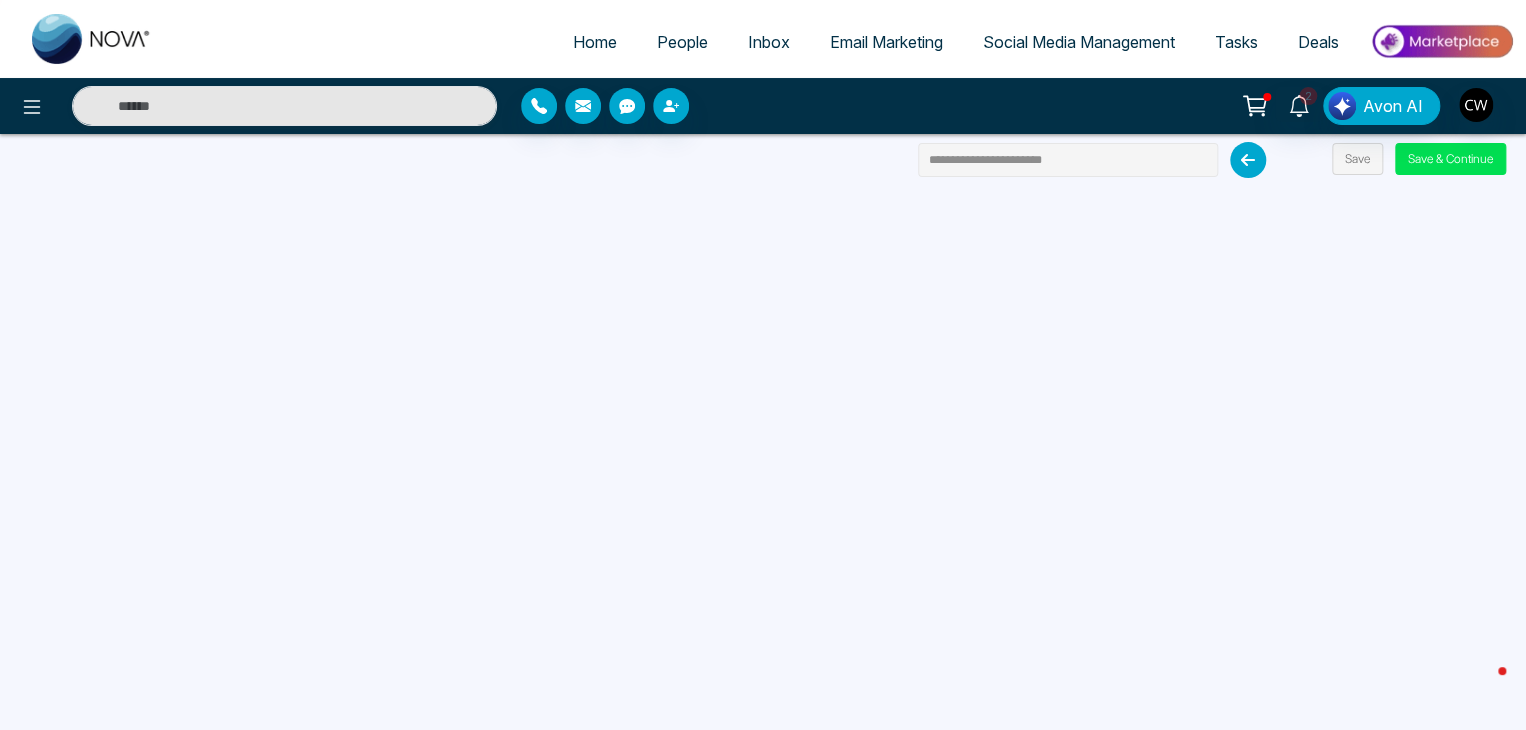 drag, startPoint x: 949, startPoint y: 161, endPoint x: 878, endPoint y: 149, distance: 72.00694 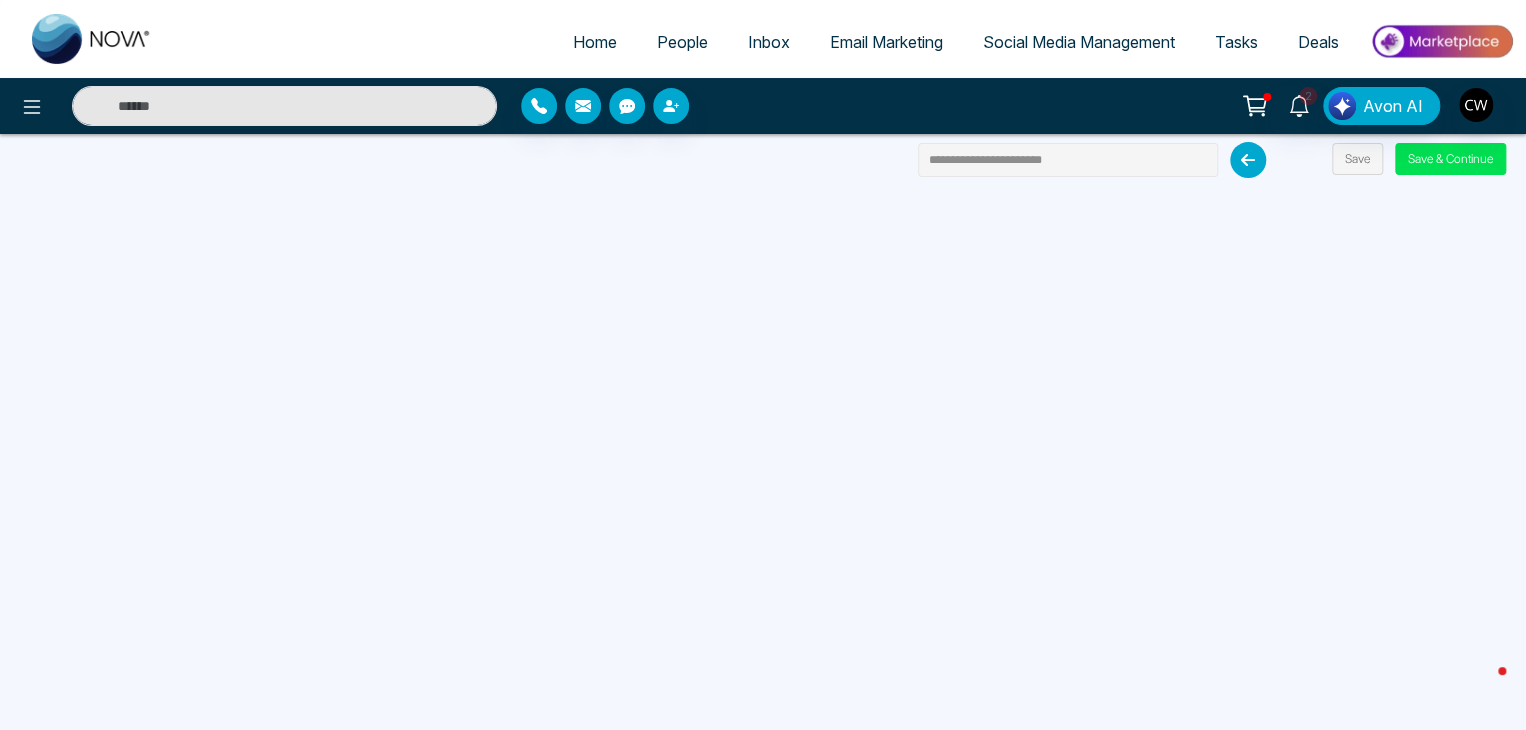 click on "**********" at bounding box center [763, 365] 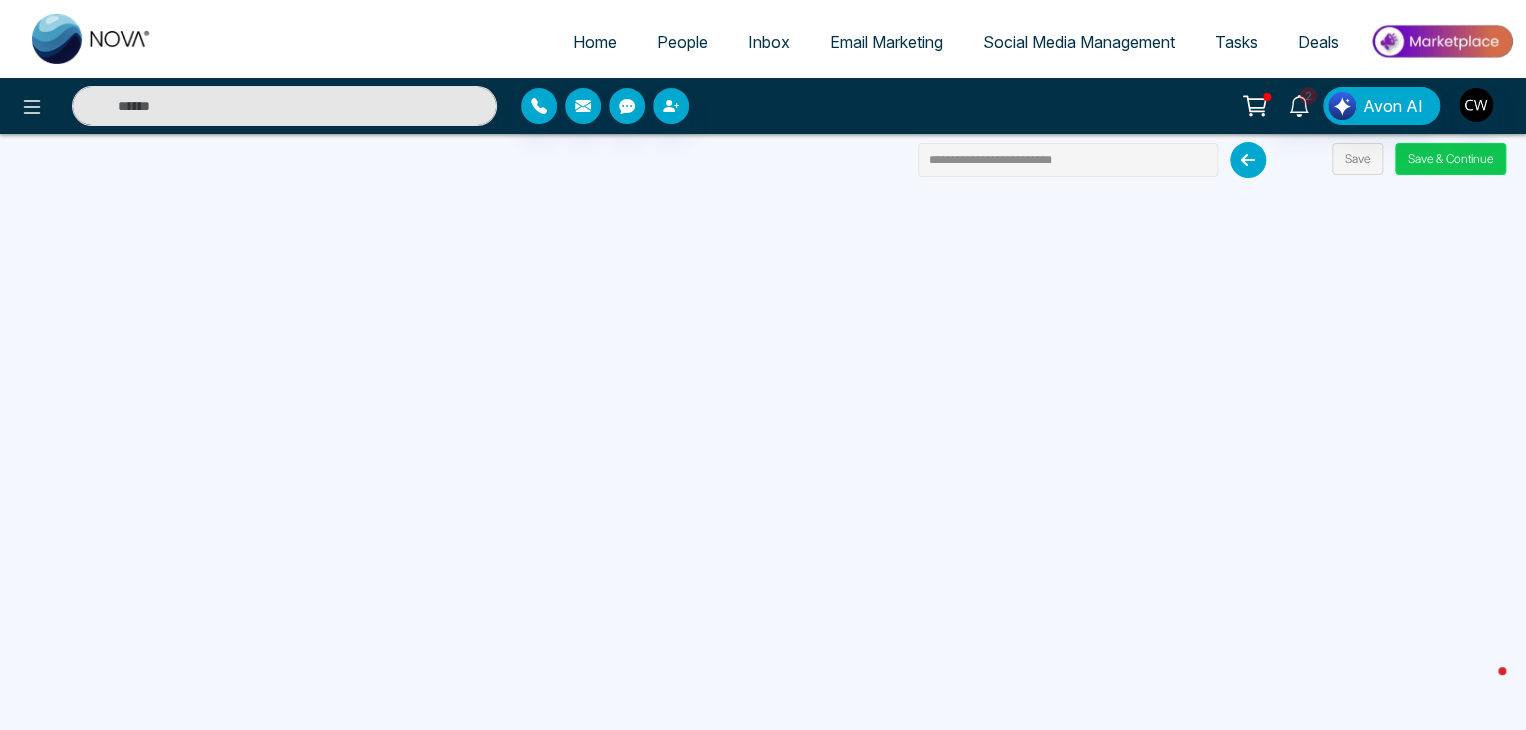 type on "**********" 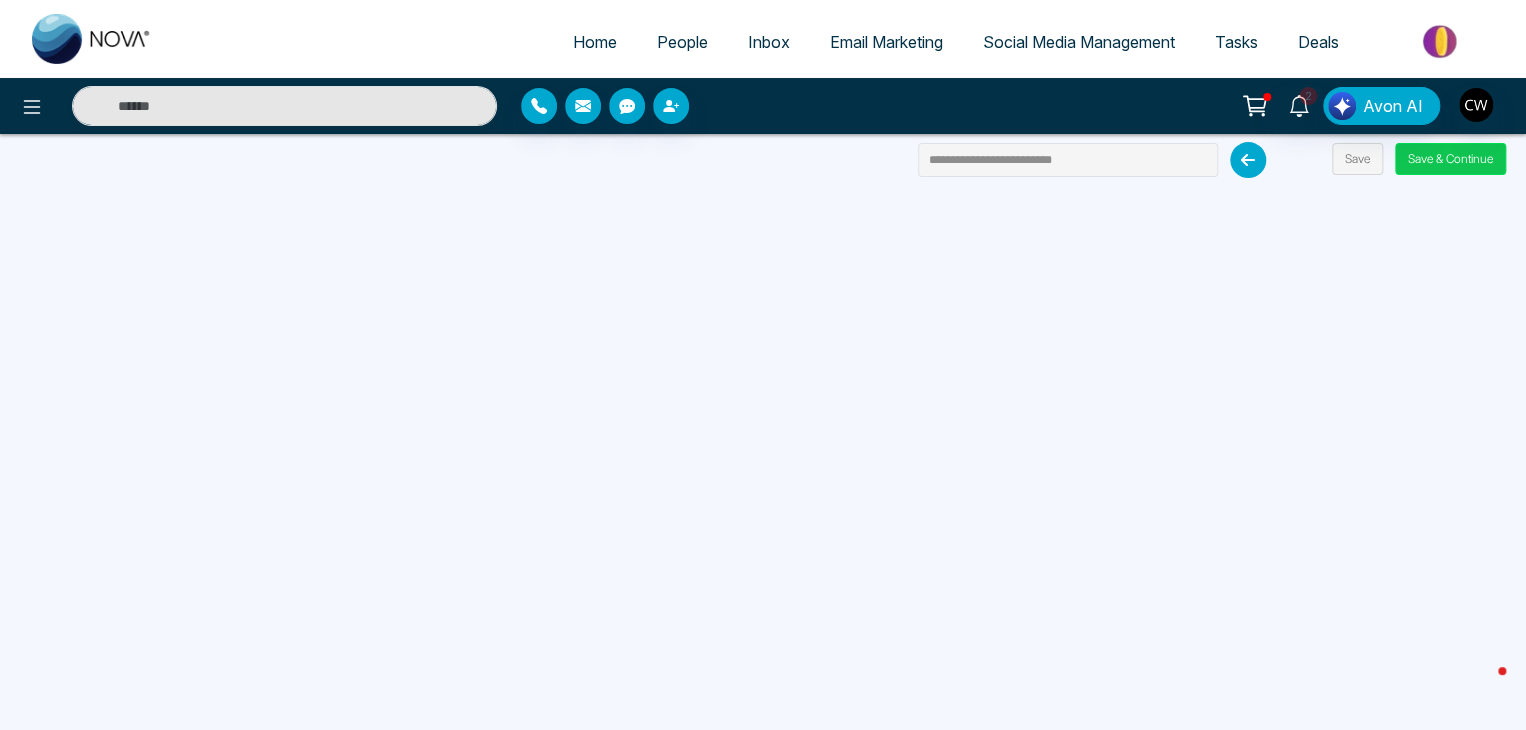 click on "Save & Continue" at bounding box center (1450, 159) 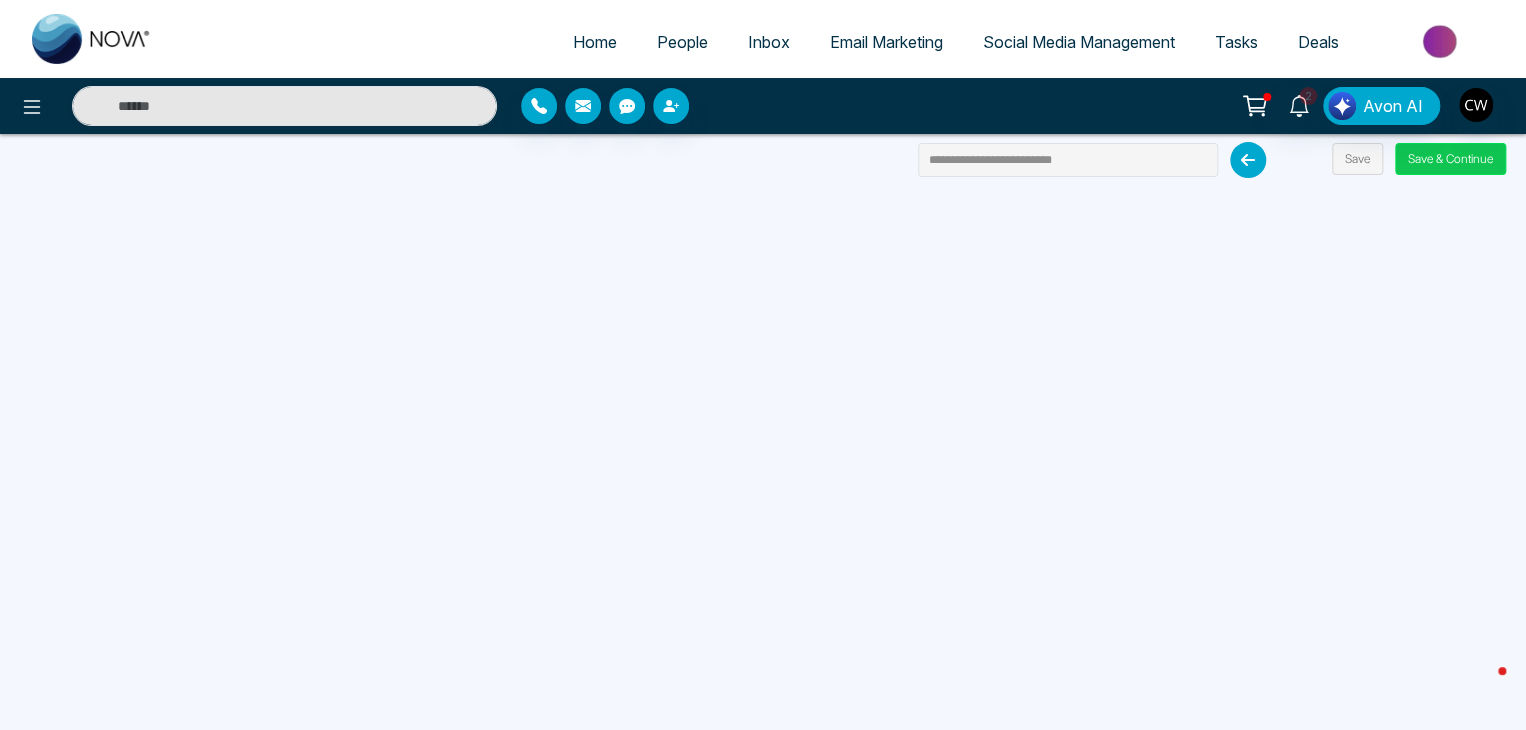 click on "Save & Continue" at bounding box center (1450, 159) 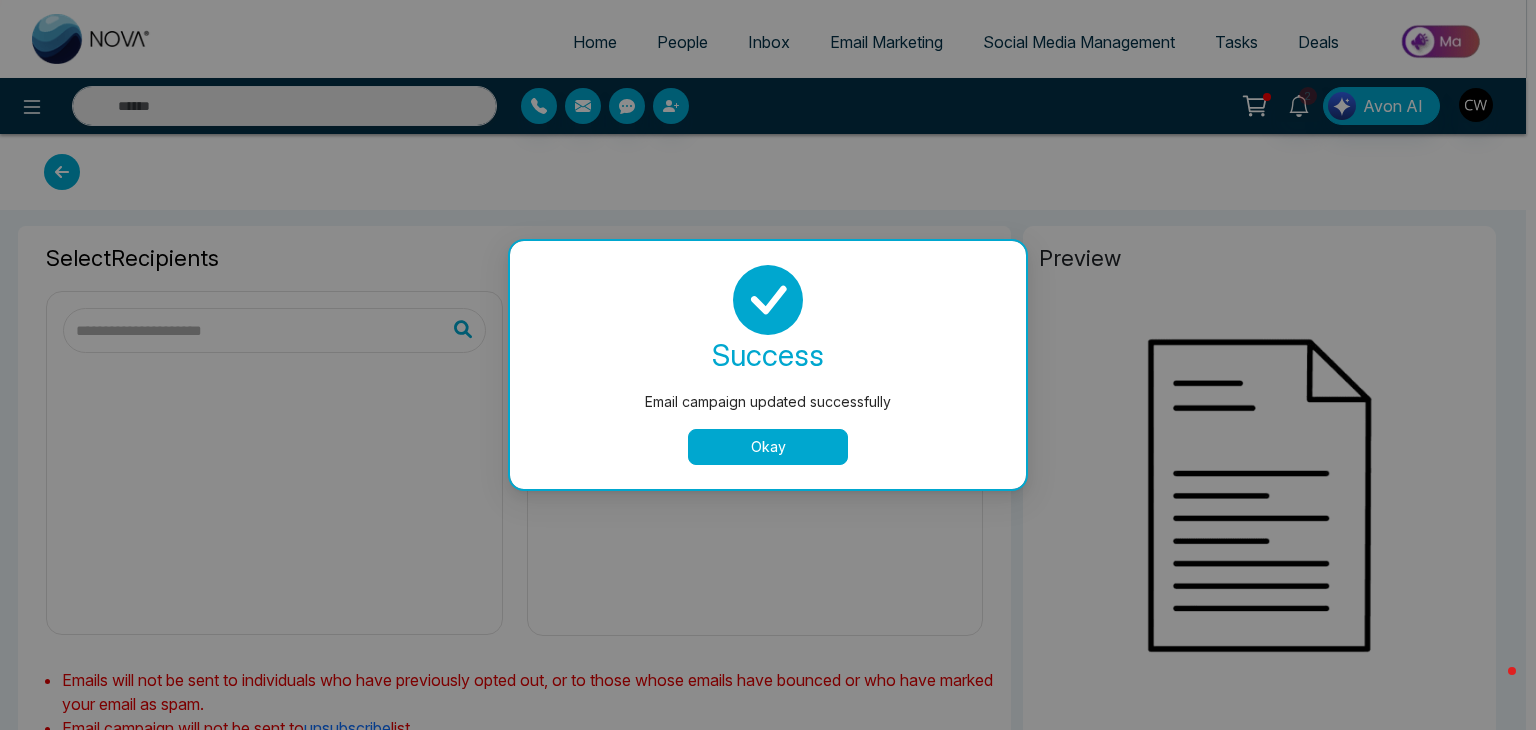 click on "Okay" at bounding box center (768, 447) 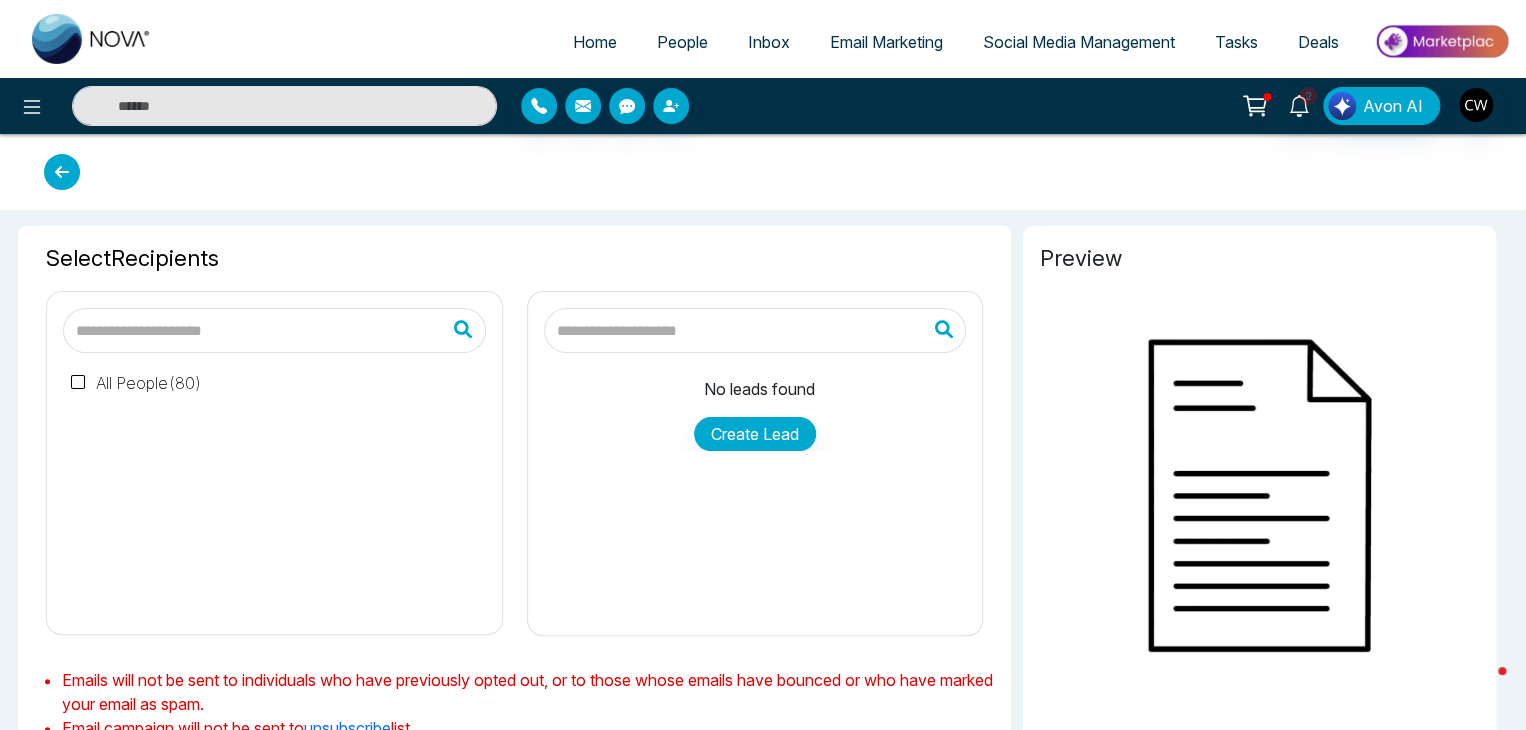 type on "**********" 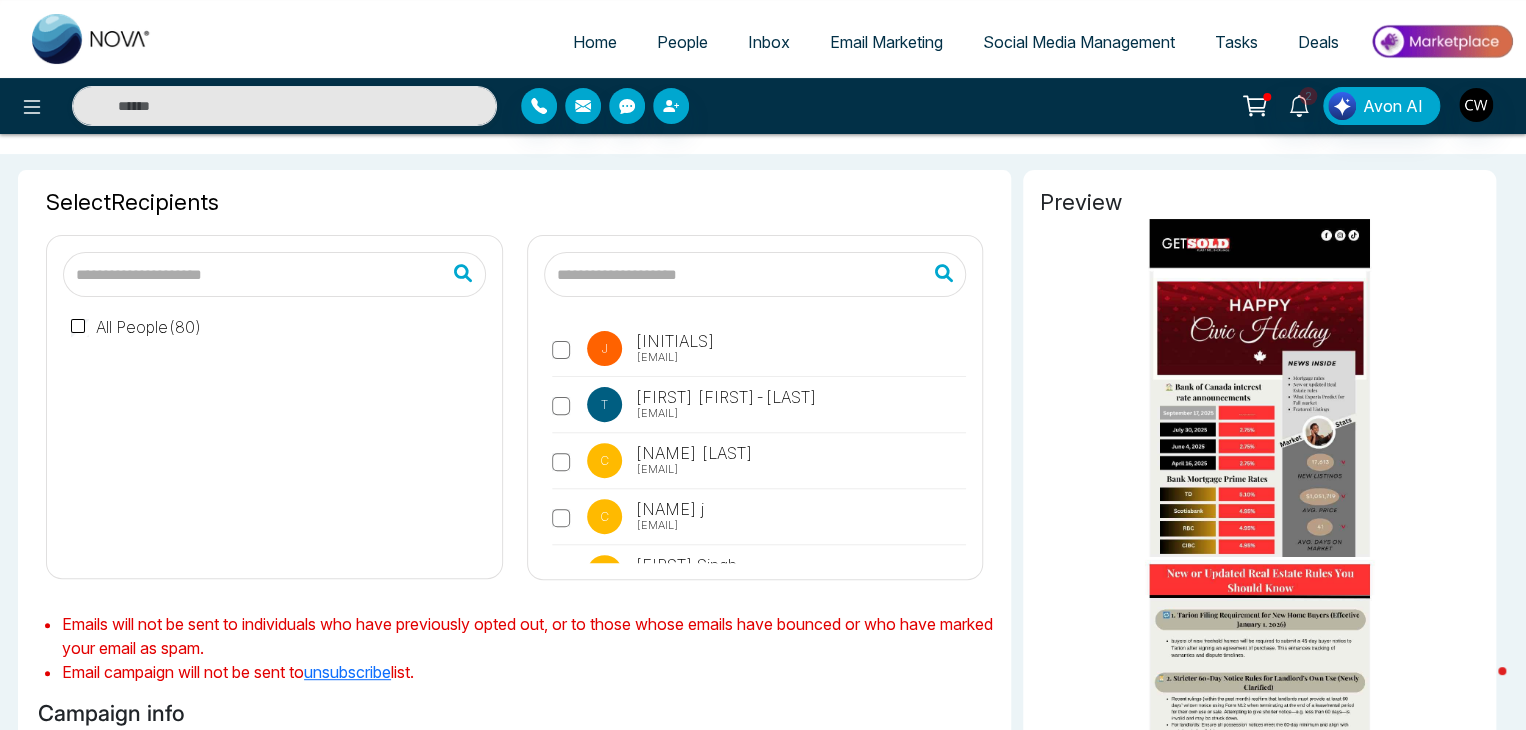 scroll, scrollTop: 67, scrollLeft: 0, axis: vertical 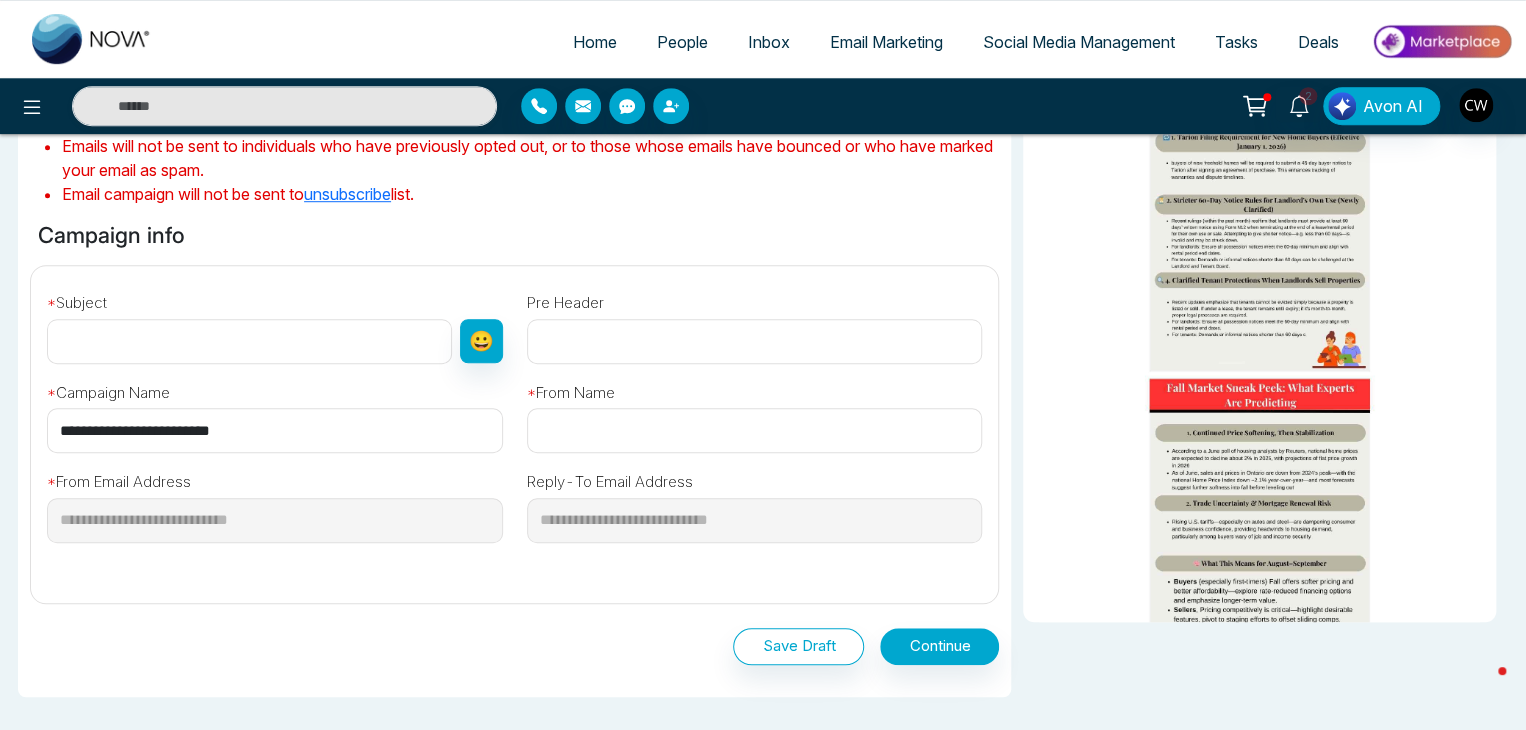 click at bounding box center (249, 341) 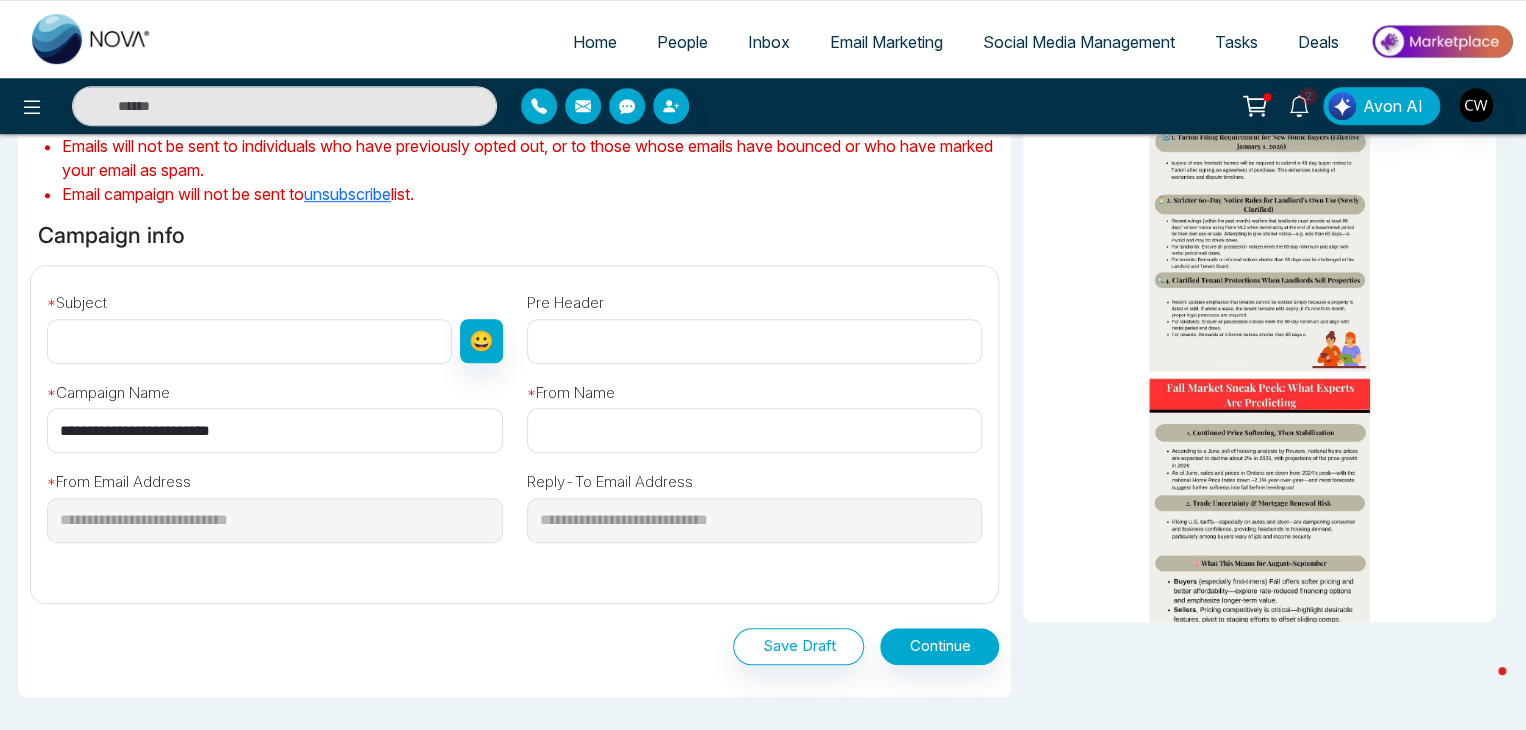 type on "**********" 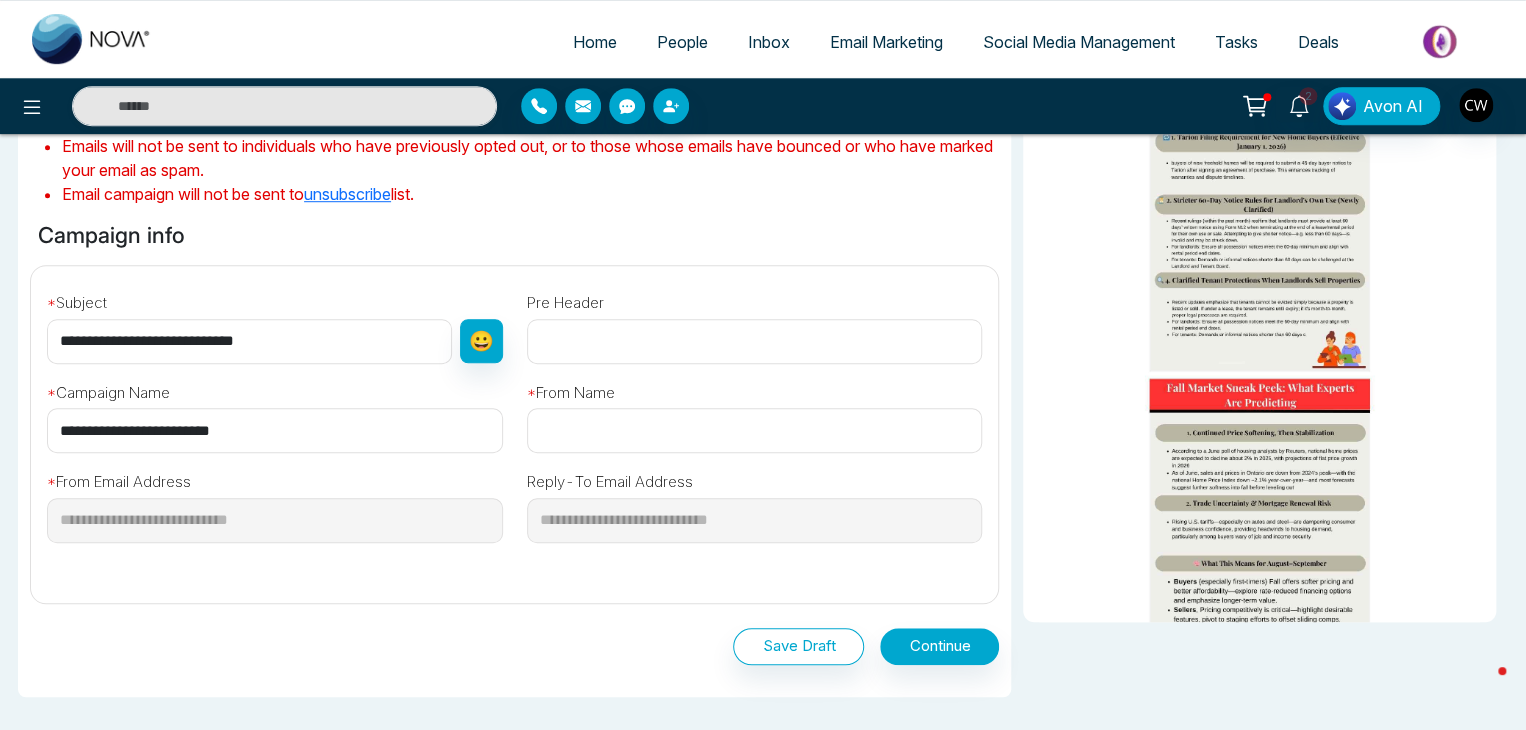 click at bounding box center (755, 430) 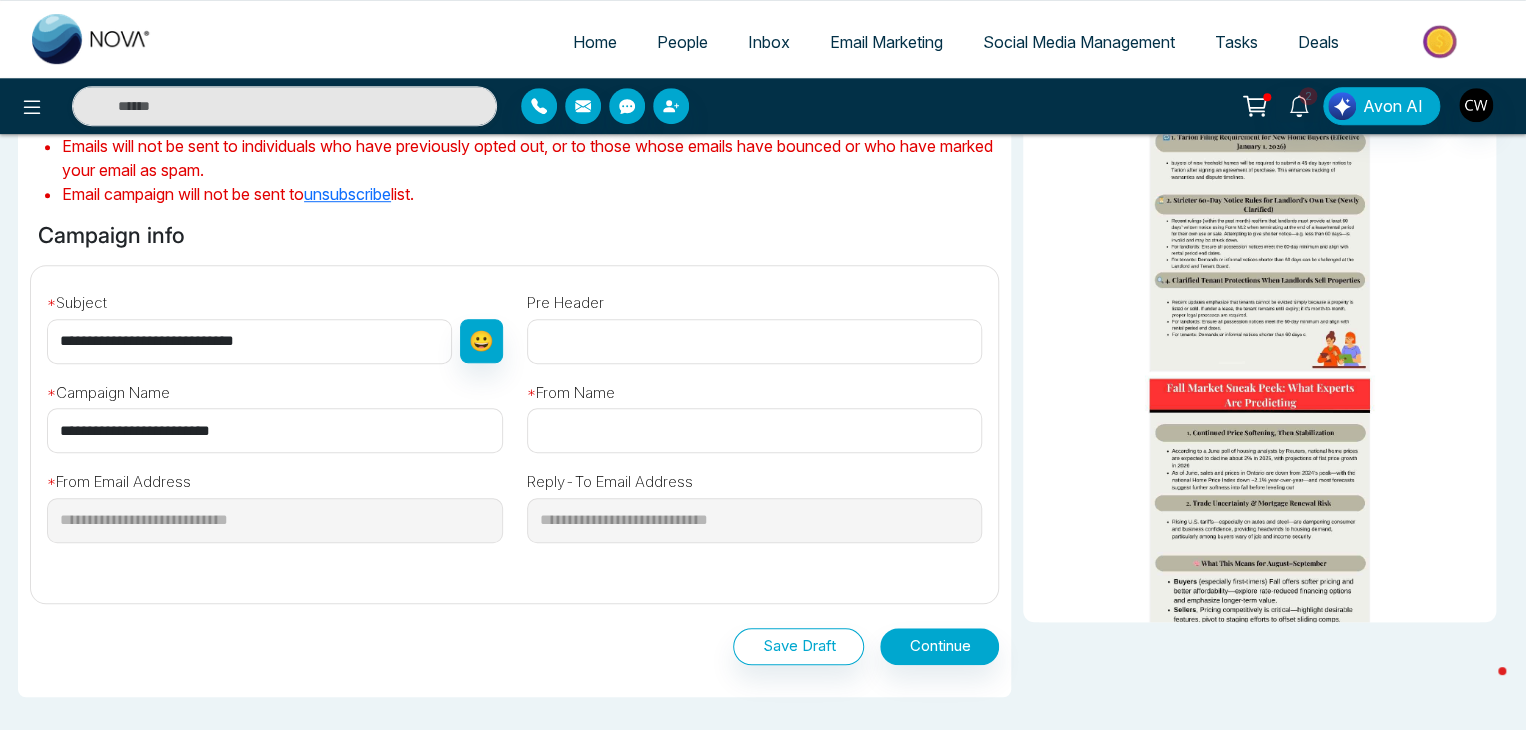 type on "**********" 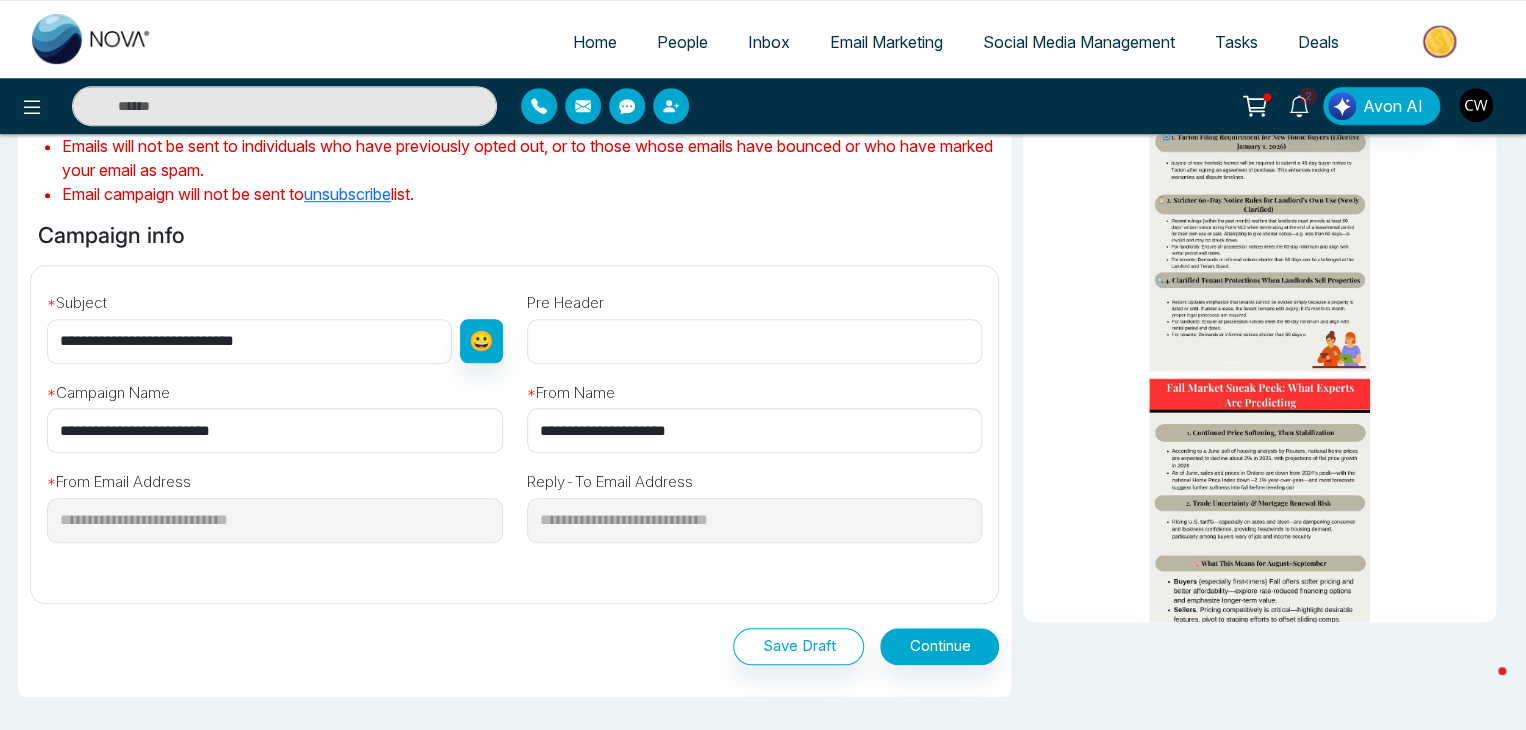 click on "**********" at bounding box center (275, 502) 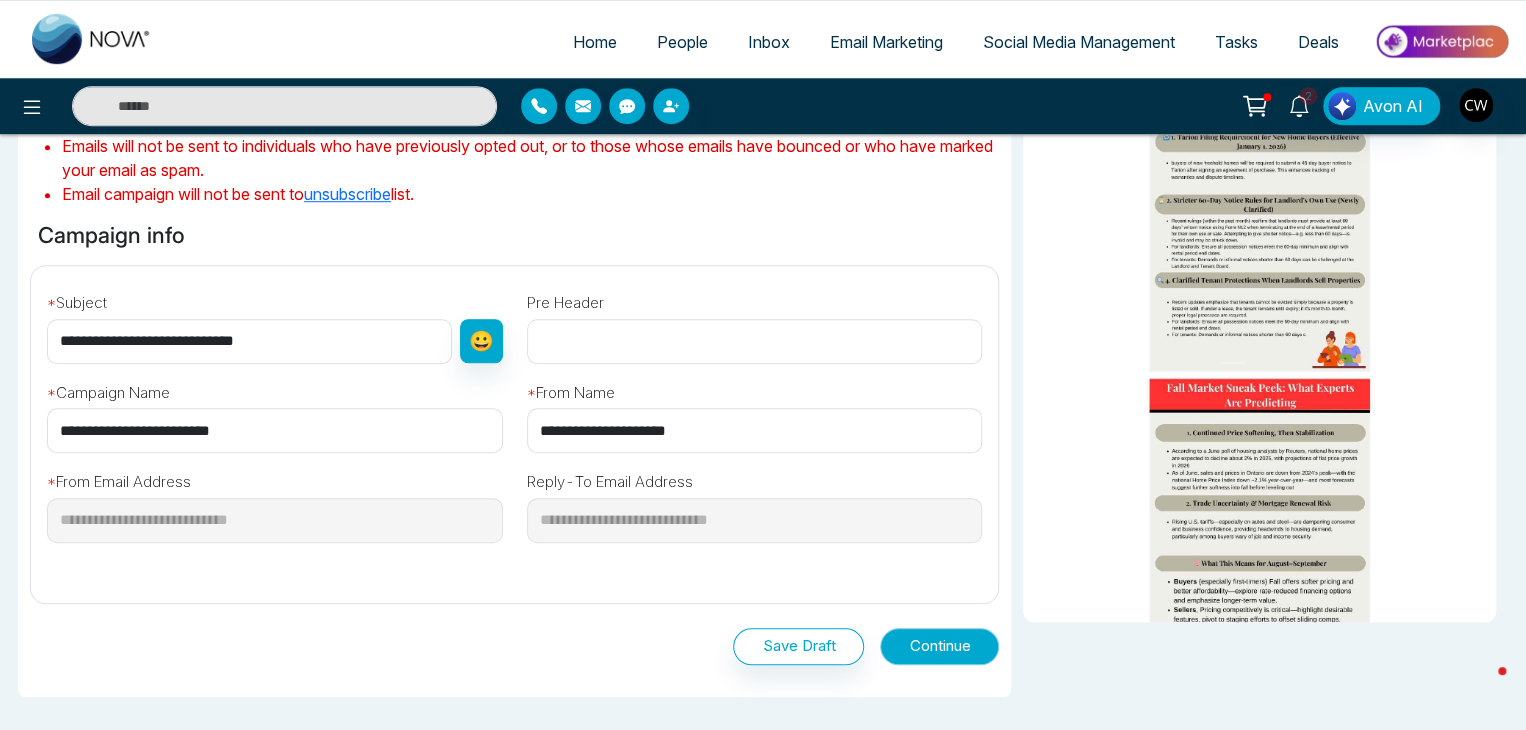 click on "Continue" at bounding box center (939, 646) 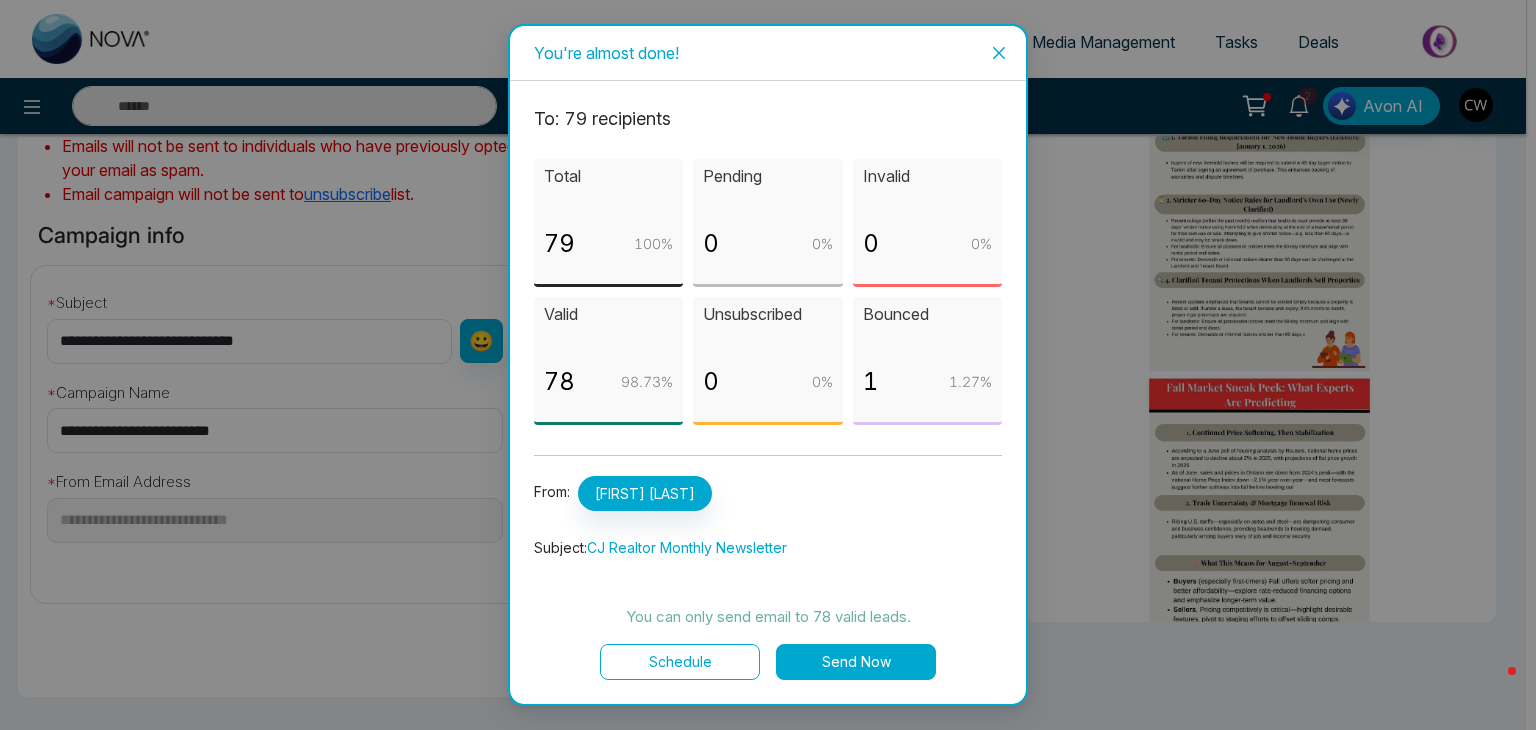 click on "Send Now" at bounding box center [856, 662] 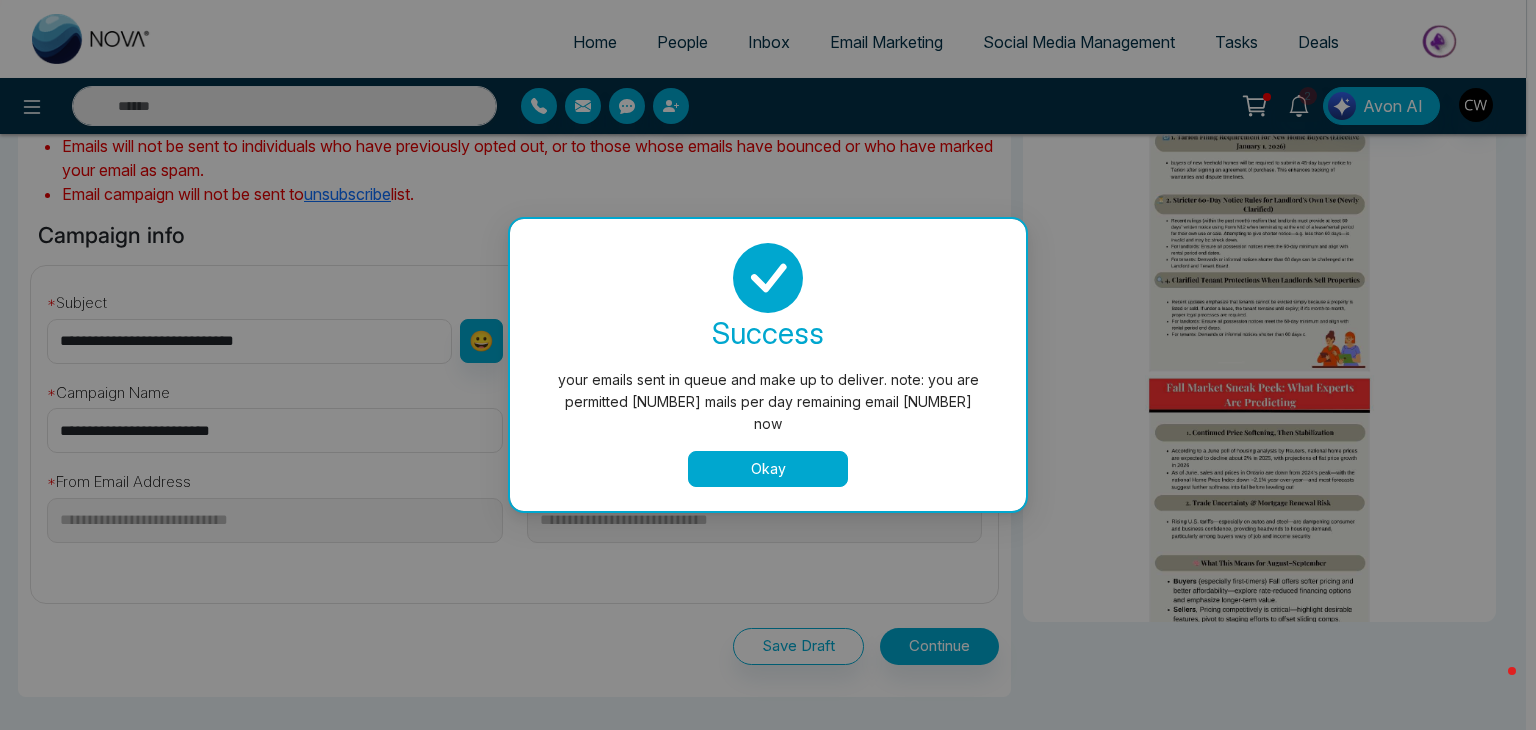 click on "Okay" at bounding box center [768, 469] 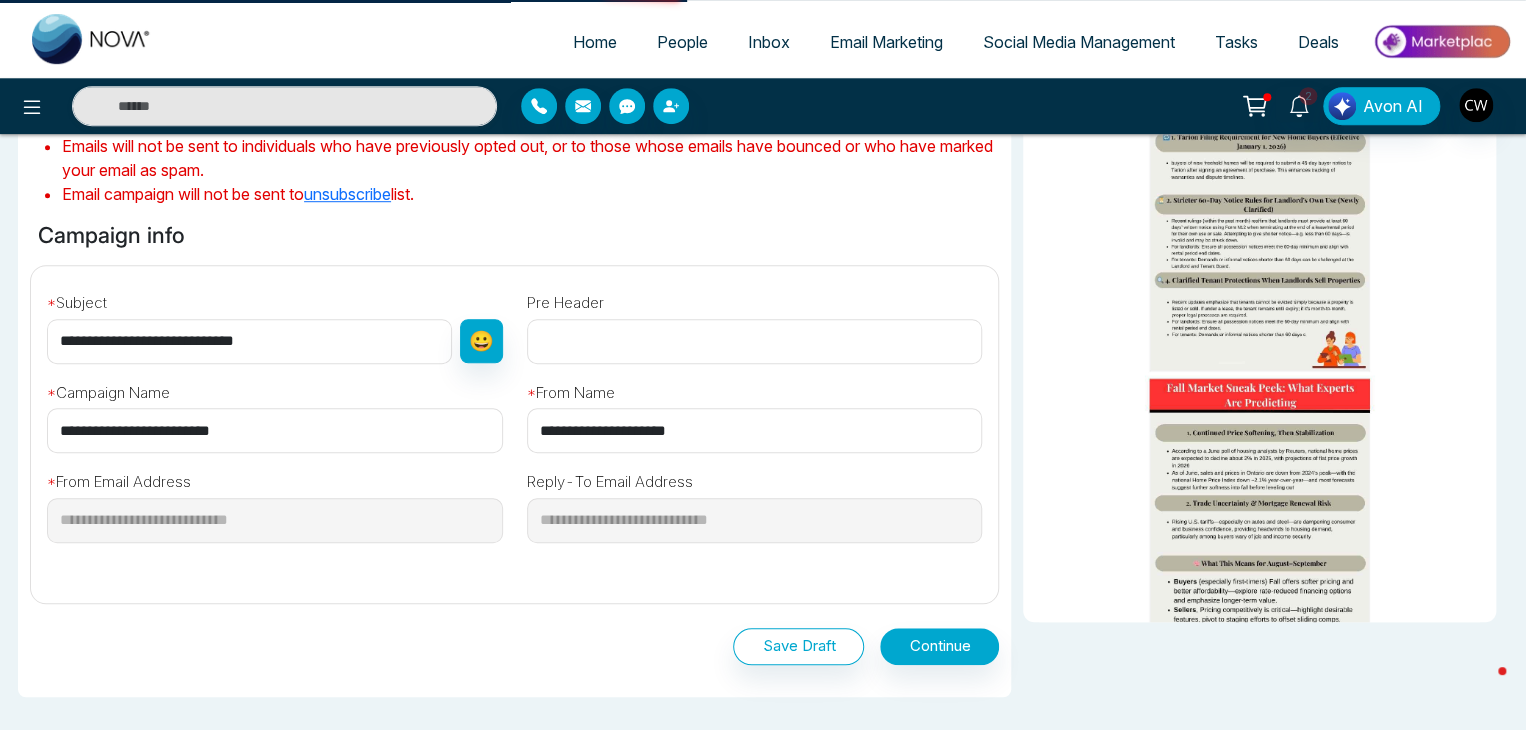 scroll, scrollTop: 0, scrollLeft: 0, axis: both 